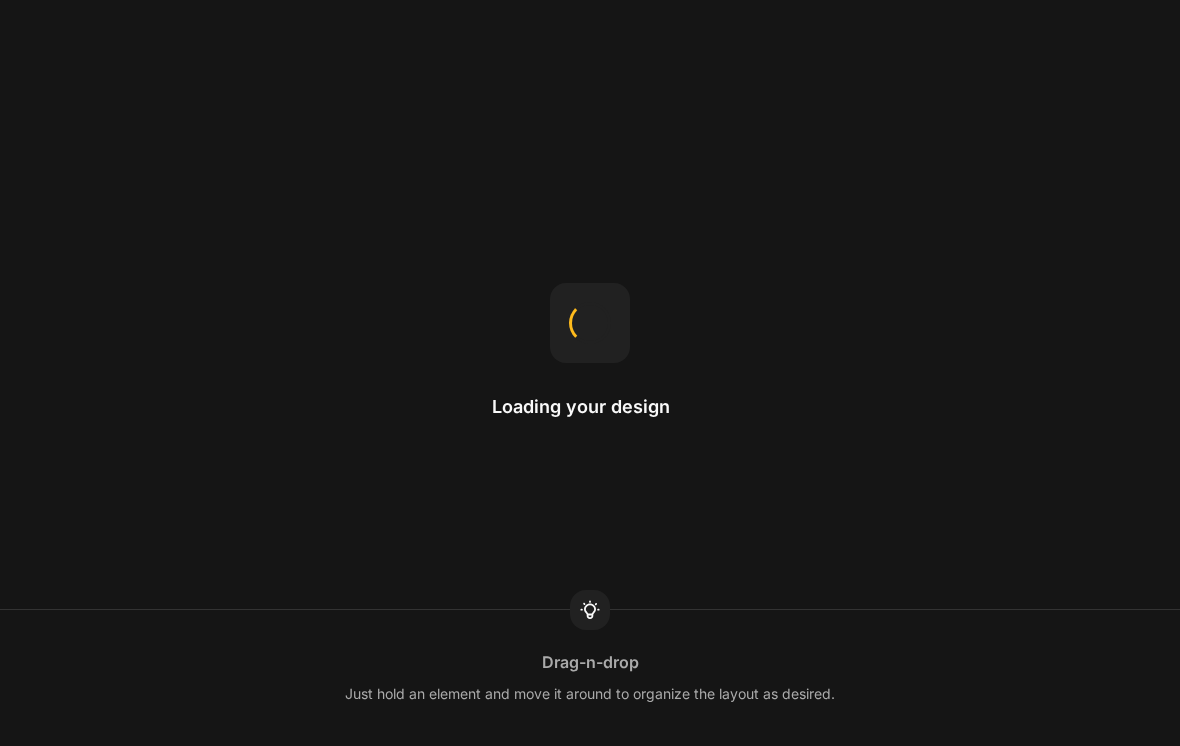 scroll, scrollTop: 0, scrollLeft: 0, axis: both 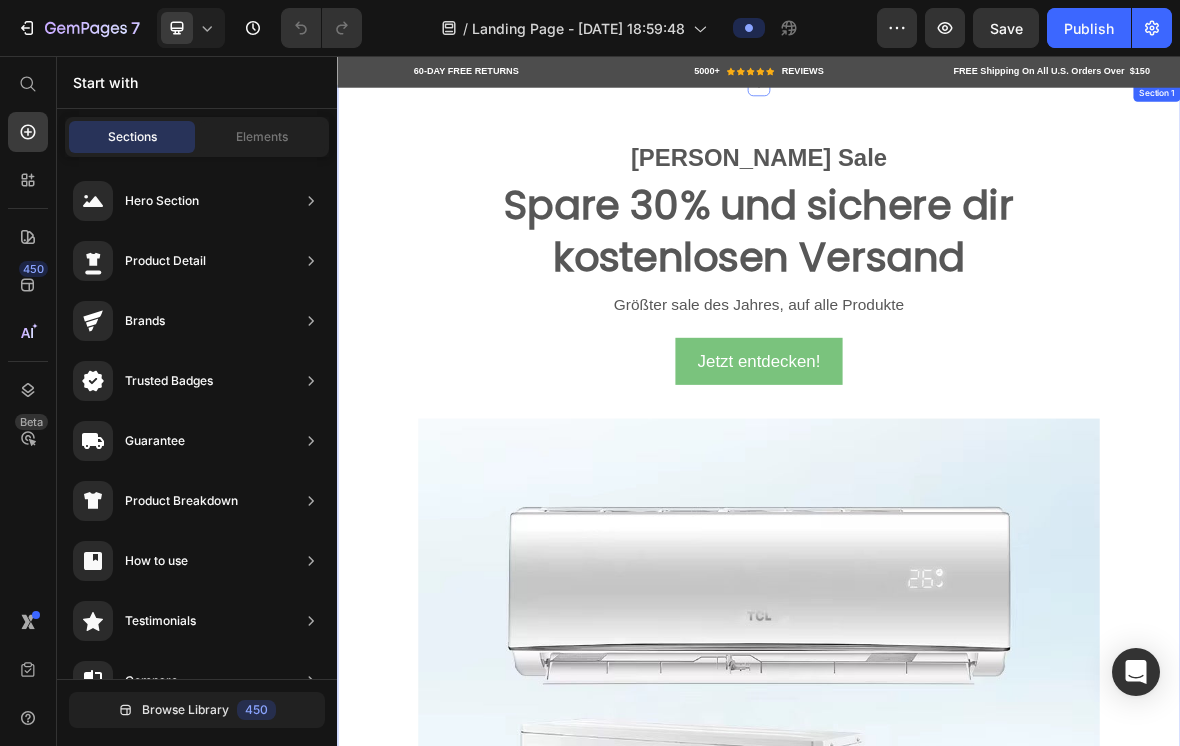 click on "[PERSON_NAME] Sale Text block Spare 30% und sichere dir kostenlosen Versand Heading Größter sale des Jahres, auf alle Produkte Text block Jetzt entdecken! Button Image Row Section 1" at bounding box center [937, 867] 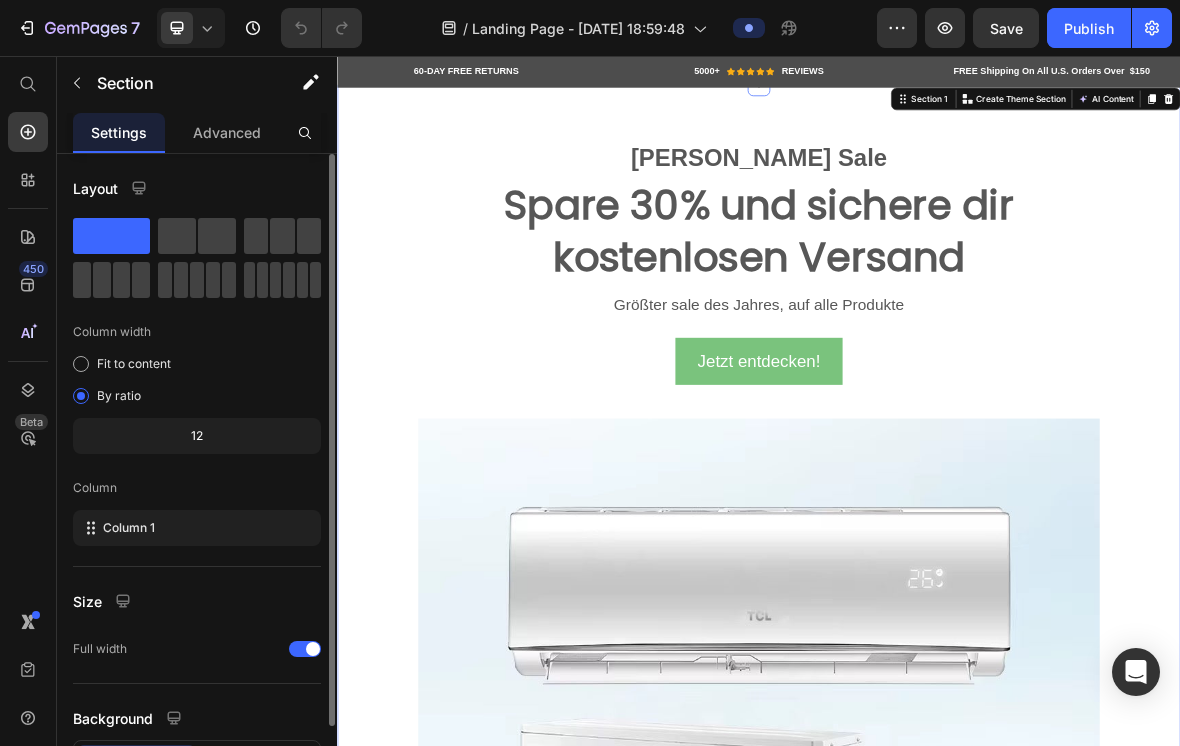 scroll, scrollTop: 128, scrollLeft: 0, axis: vertical 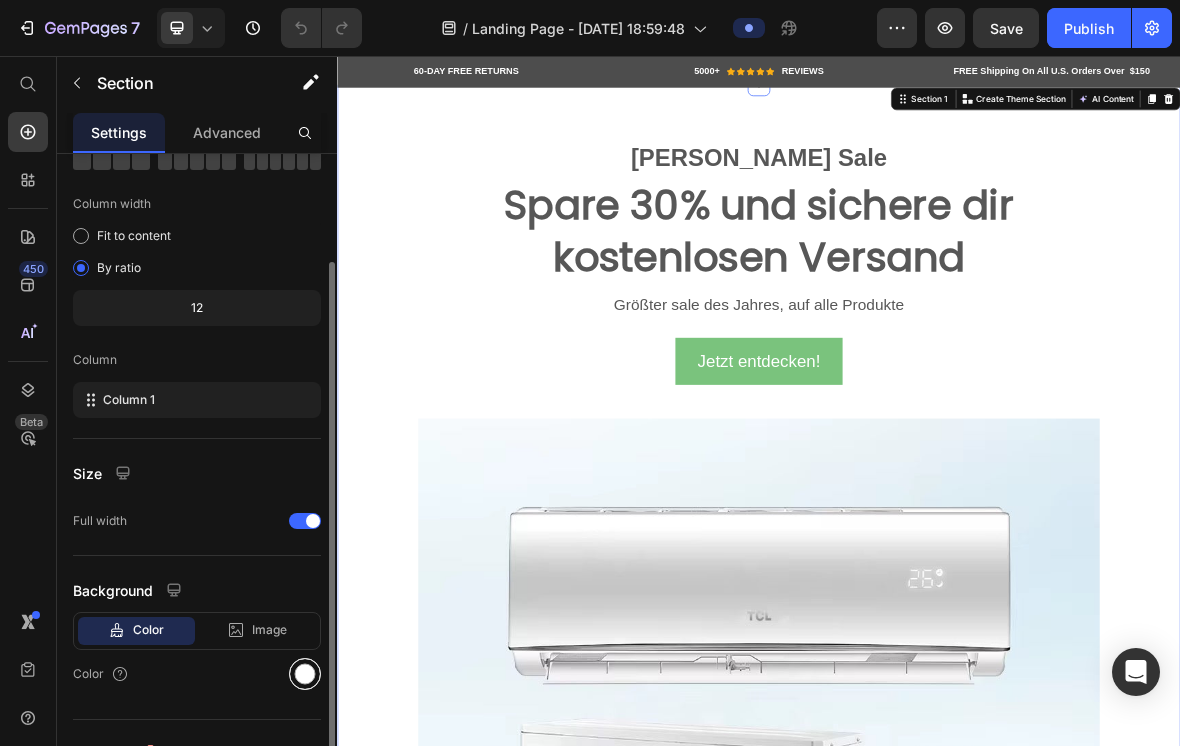 click at bounding box center (305, 674) 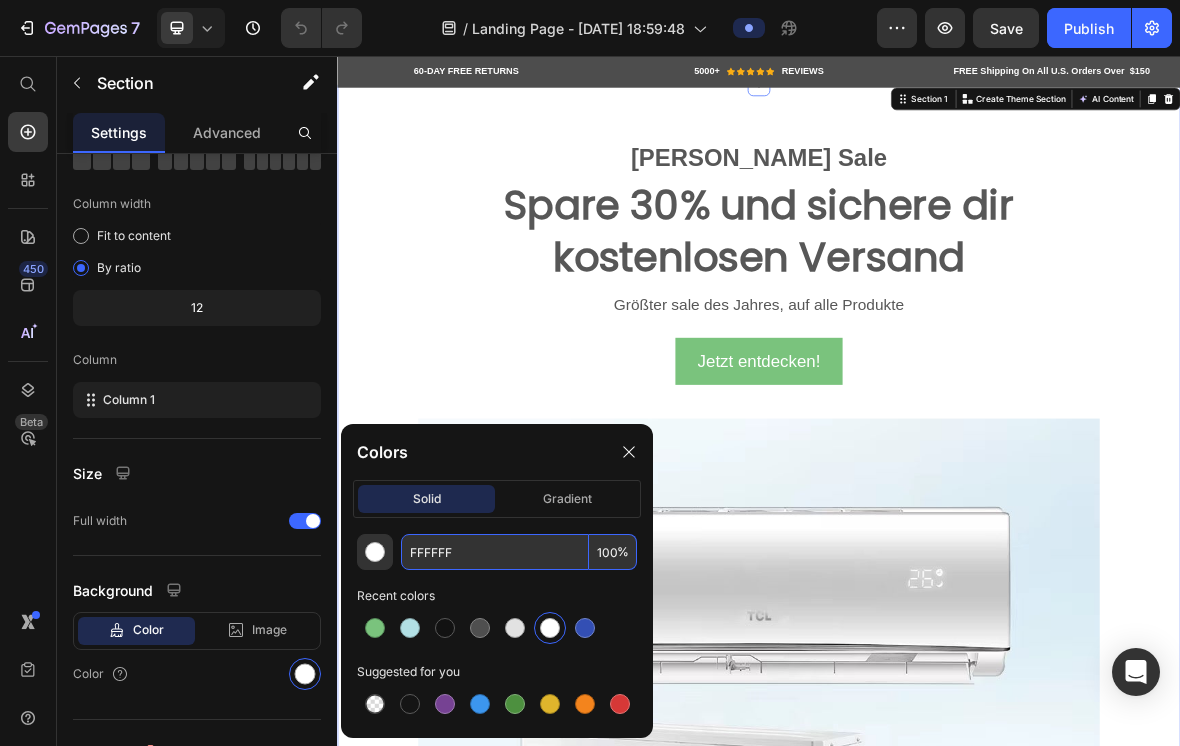 click on "FFFFFF" at bounding box center [495, 552] 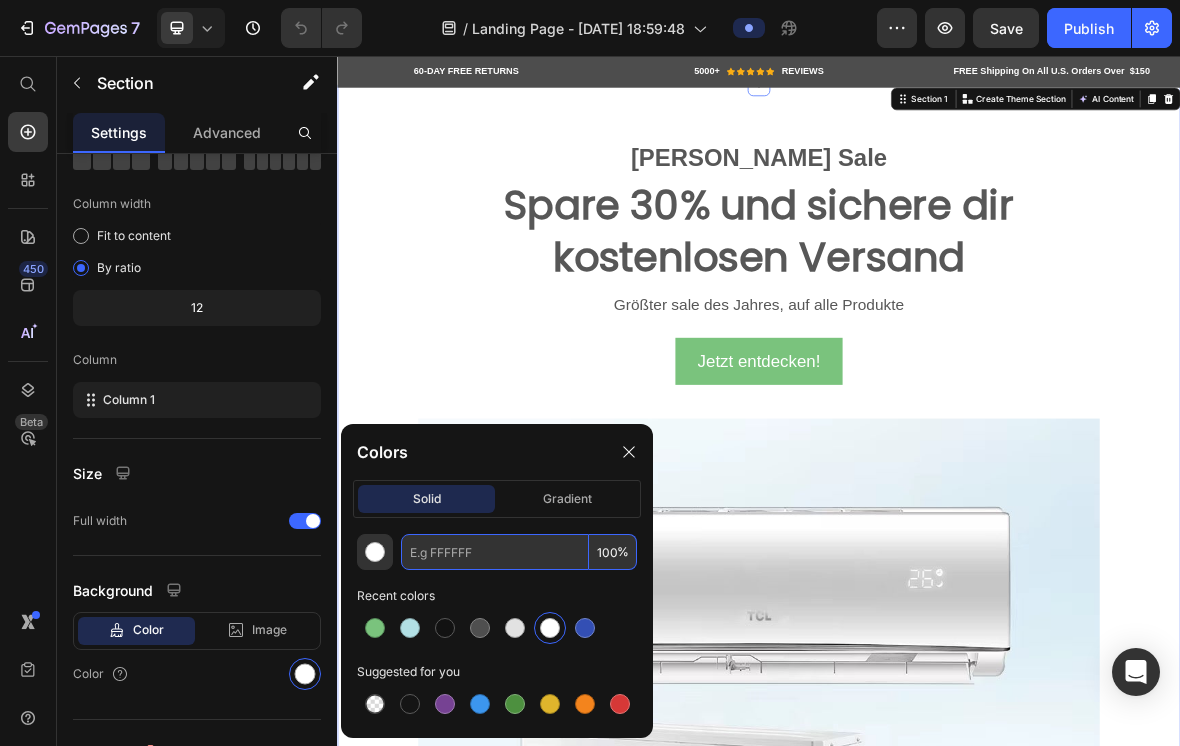type on "B" 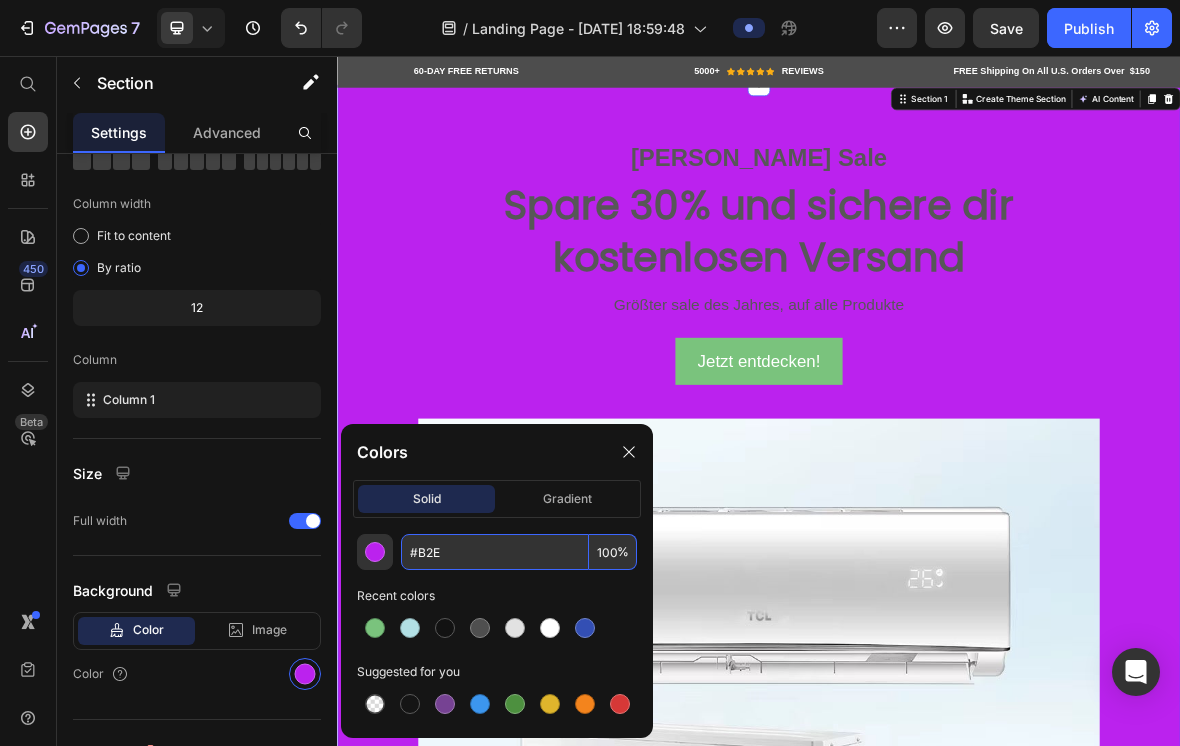 type on "#B2E0" 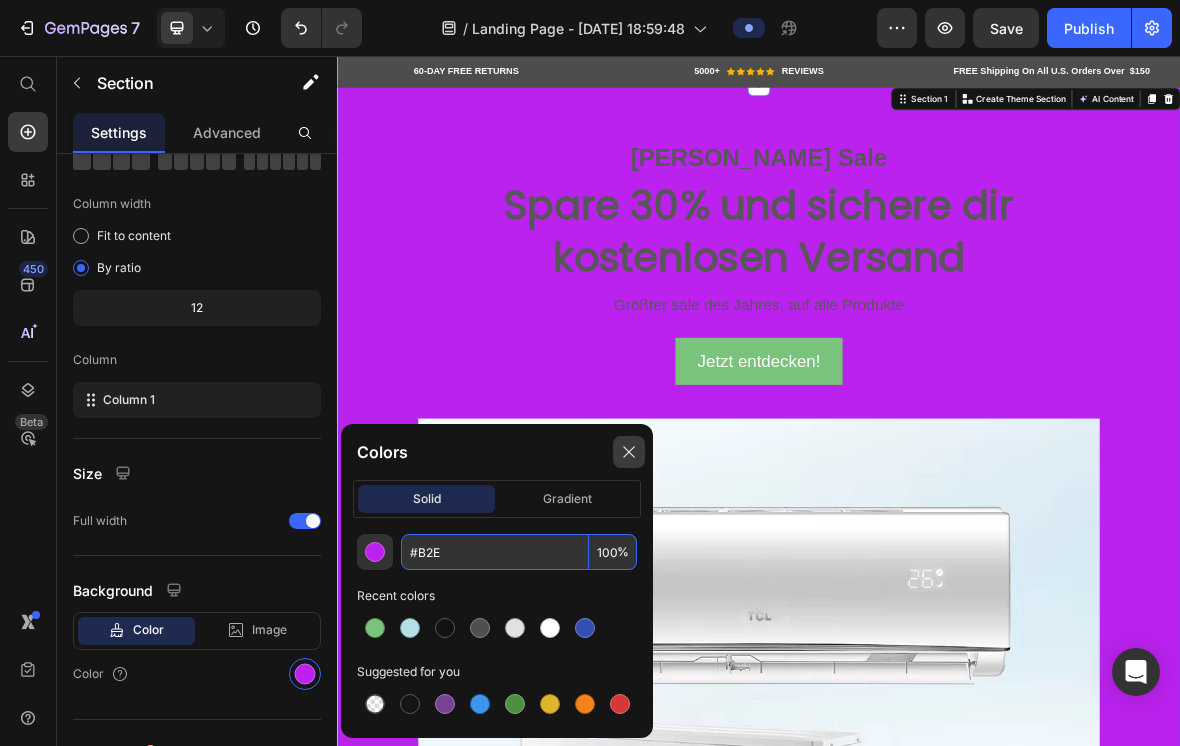 click 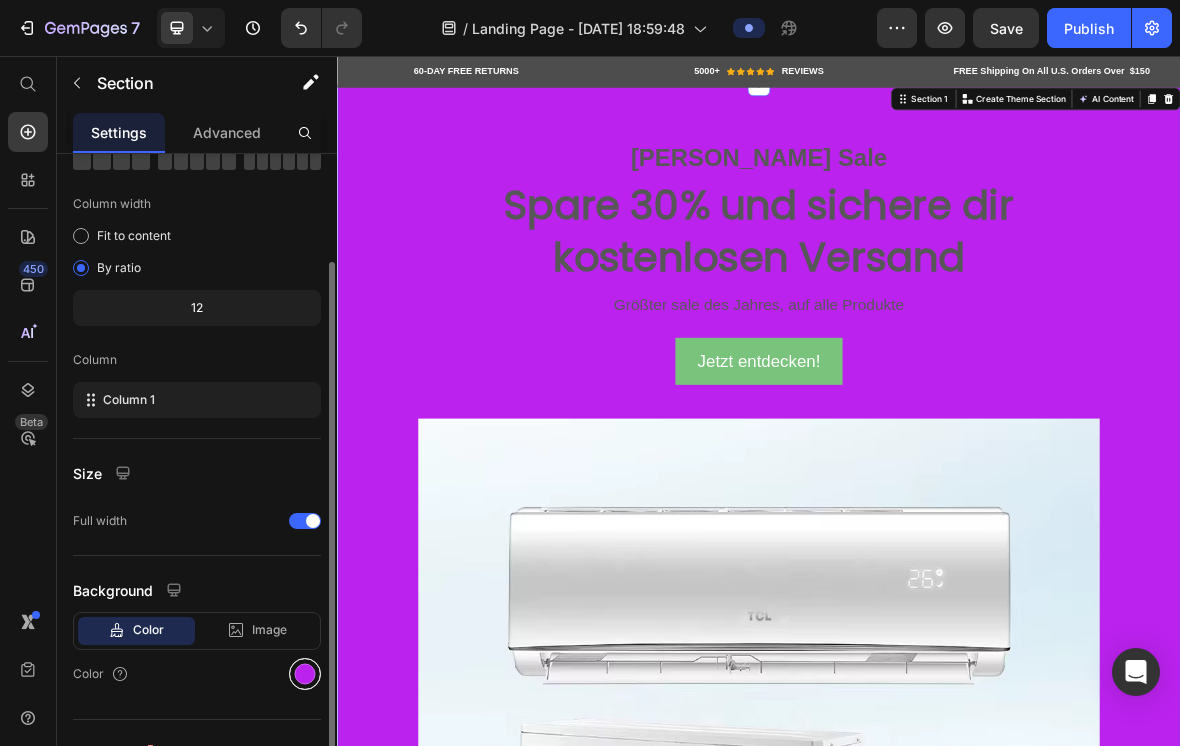 click at bounding box center (305, 674) 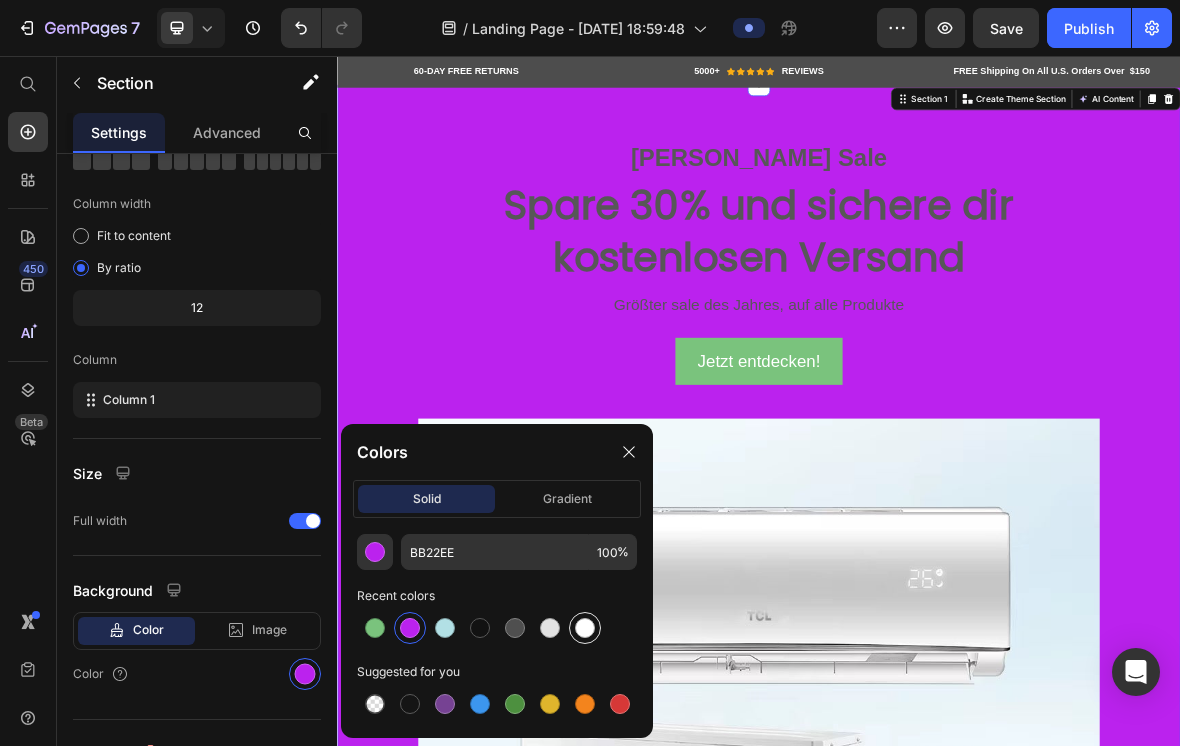 click at bounding box center (585, 628) 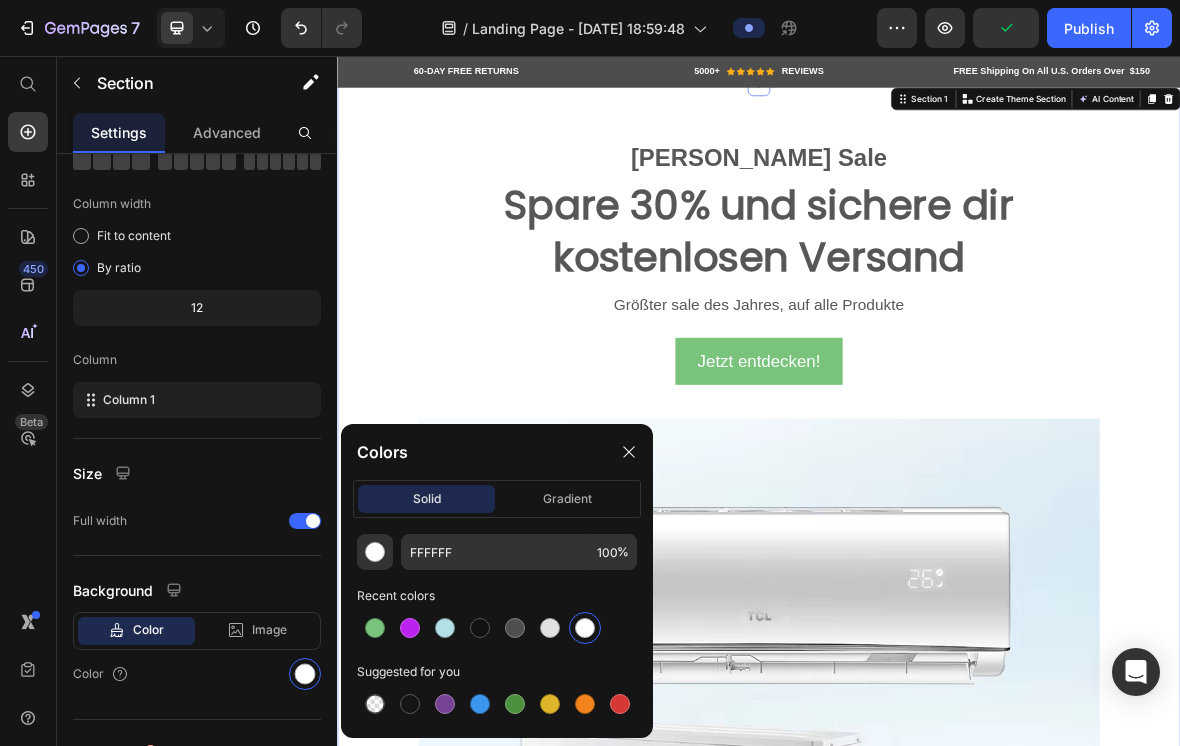 scroll, scrollTop: 0, scrollLeft: 0, axis: both 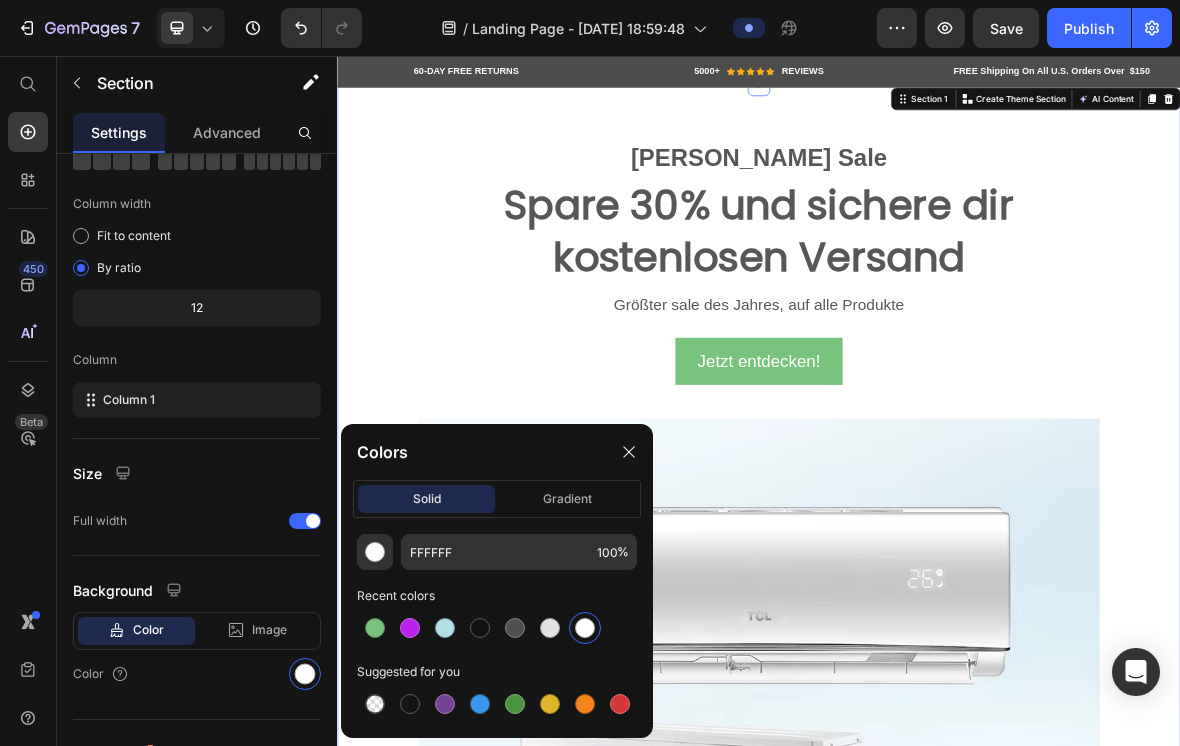 click on "[PERSON_NAME] Sale Text block Spare 30% und sichere dir kostenlosen Versand Heading Größter sale des Jahres, auf alle Produkte Text block Jetzt entdecken! Button Image Row" at bounding box center (937, 867) 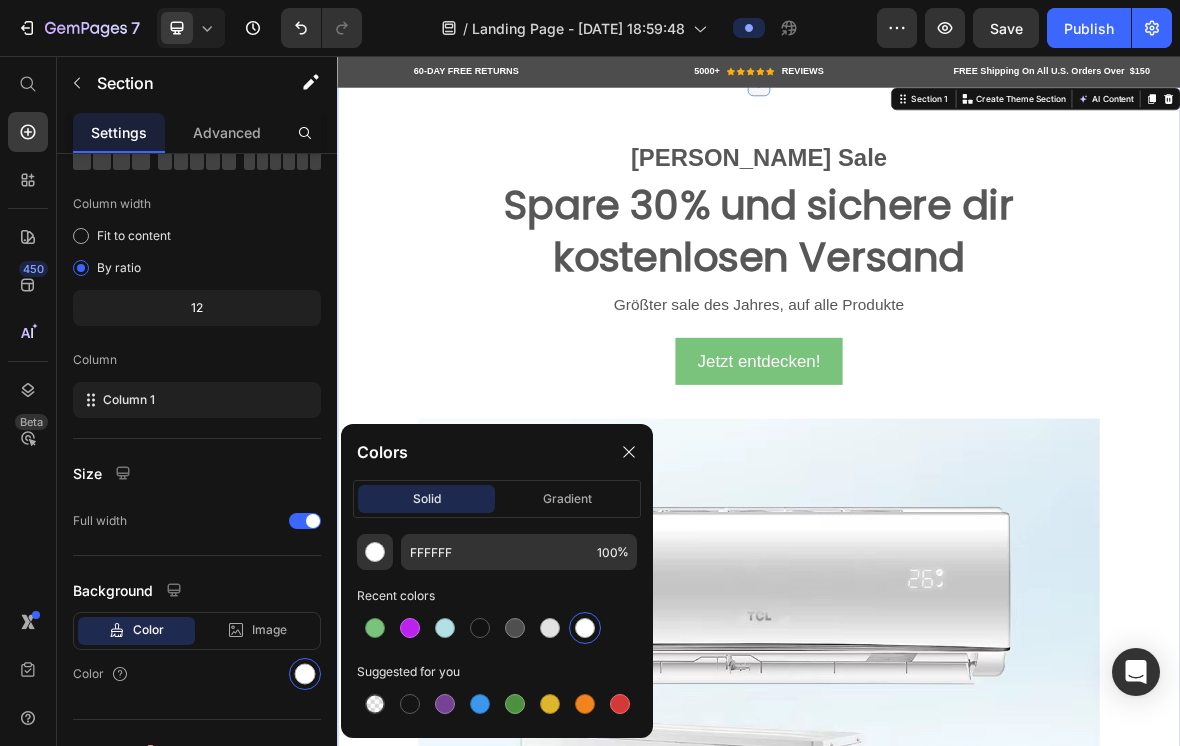 click at bounding box center [937, 97] 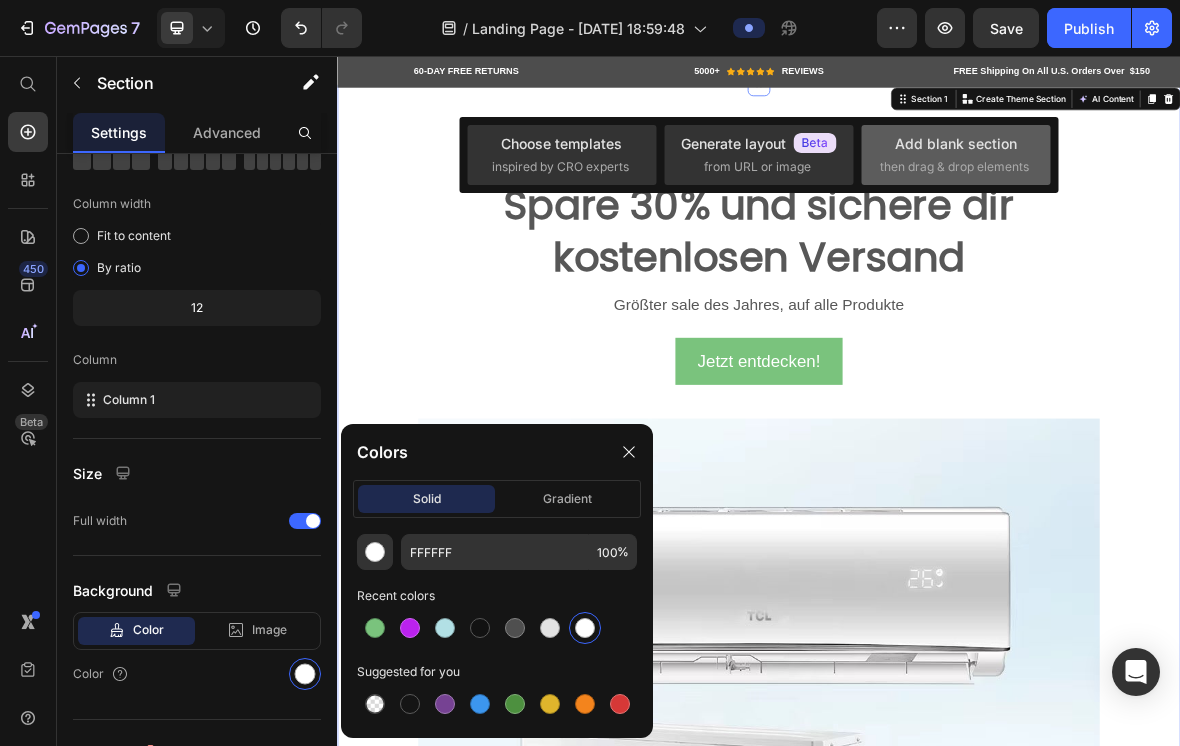 click on "Add blank section  then drag & drop elements" 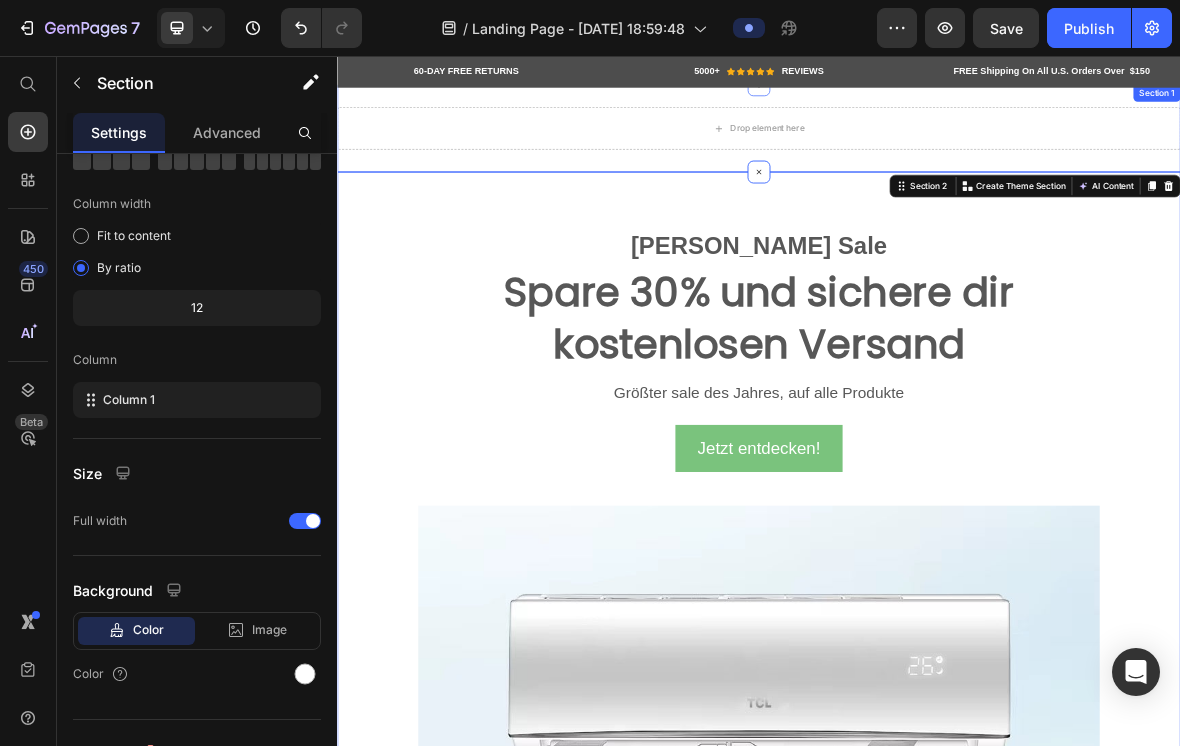 click on "Drop element here Section 1" at bounding box center [937, 159] 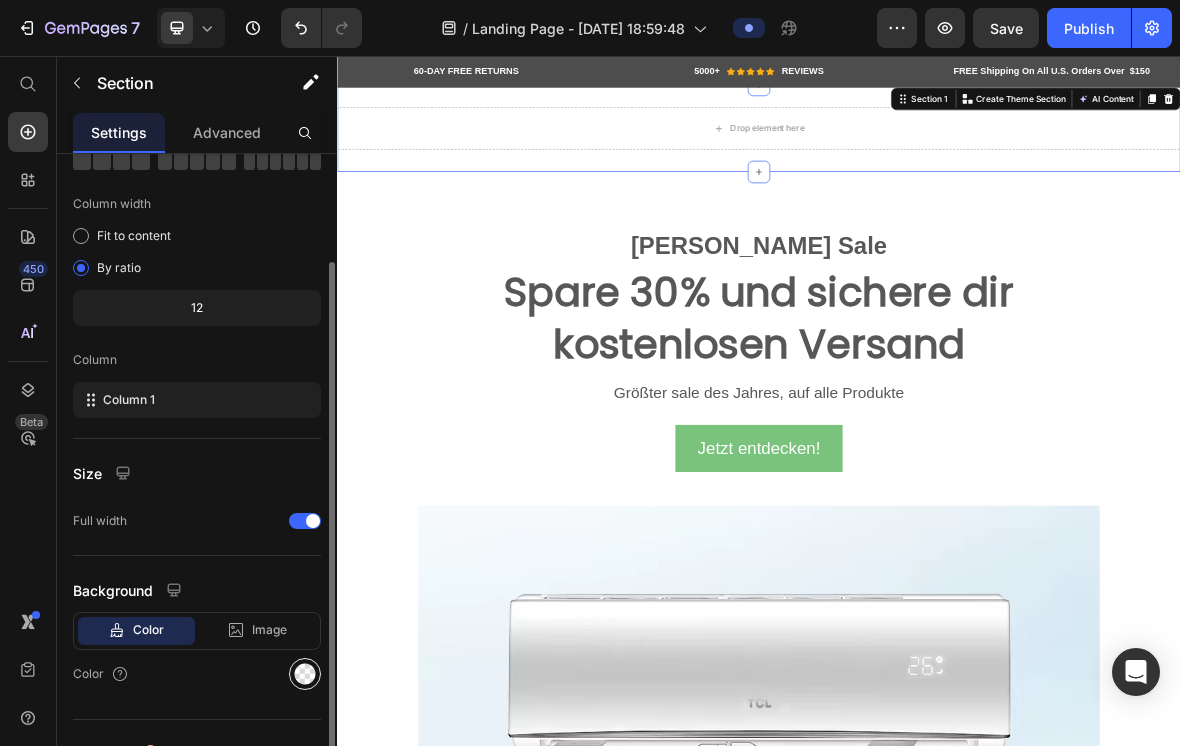 click at bounding box center (305, 674) 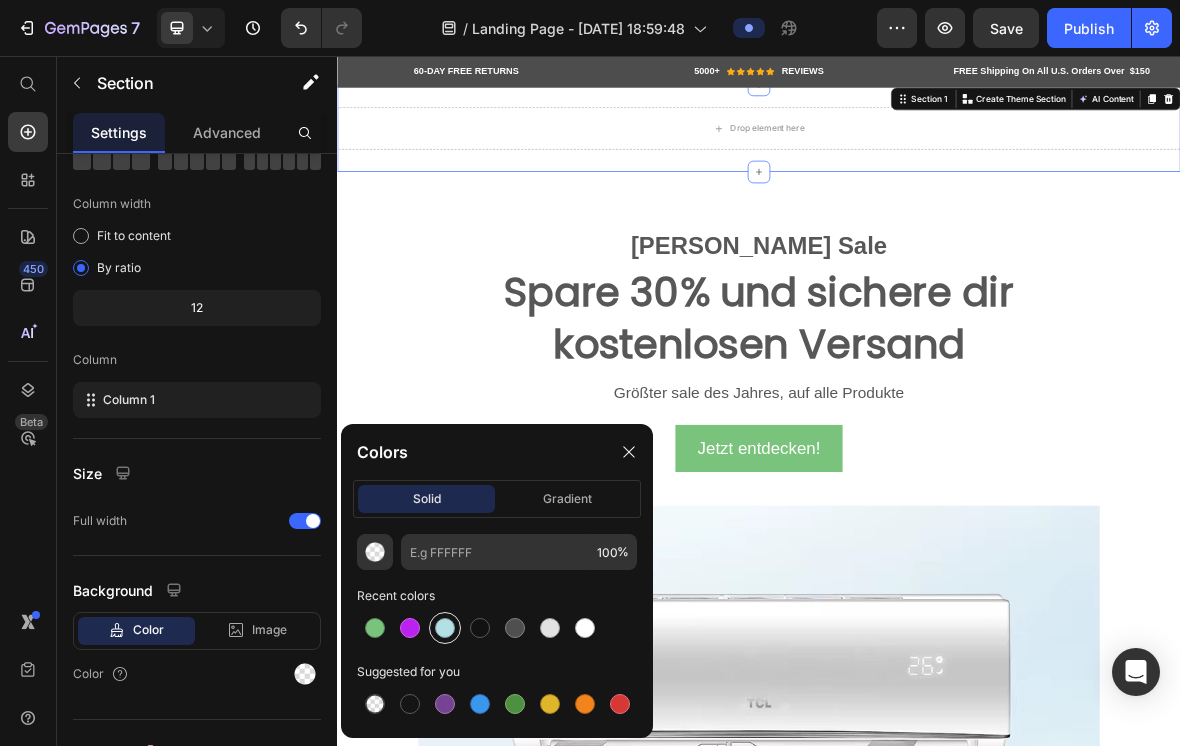 click at bounding box center [445, 628] 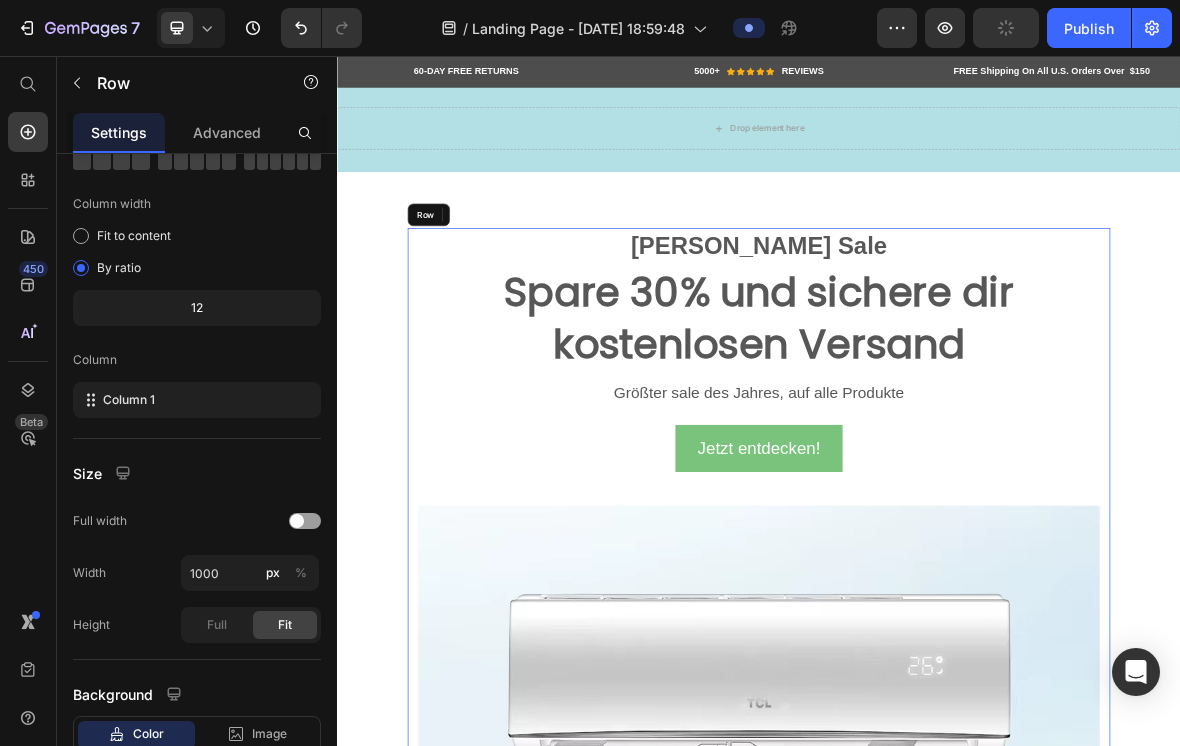 click on "[PERSON_NAME] Sale Text block Spare 30% und sichere dir kostenlosen Versand Heading Größter sale des Jahres, auf alle Produkte Text block Jetzt entdecken! Button Image Row" at bounding box center [937, 991] 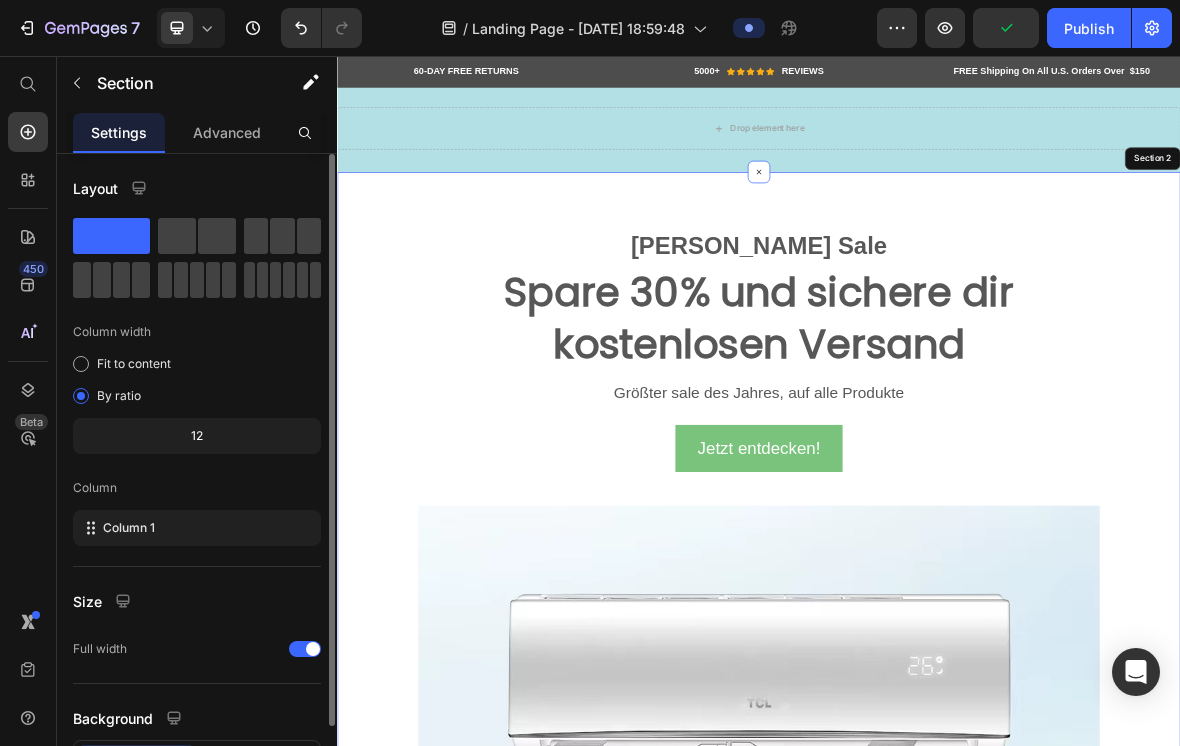 click on "[PERSON_NAME] Sale Text block Spare 30% und sichere dir kostenlosen Versand Heading Größter sale des Jahres, auf alle Produkte Text block Jetzt entdecken! Button Image Row   0" at bounding box center [937, 991] 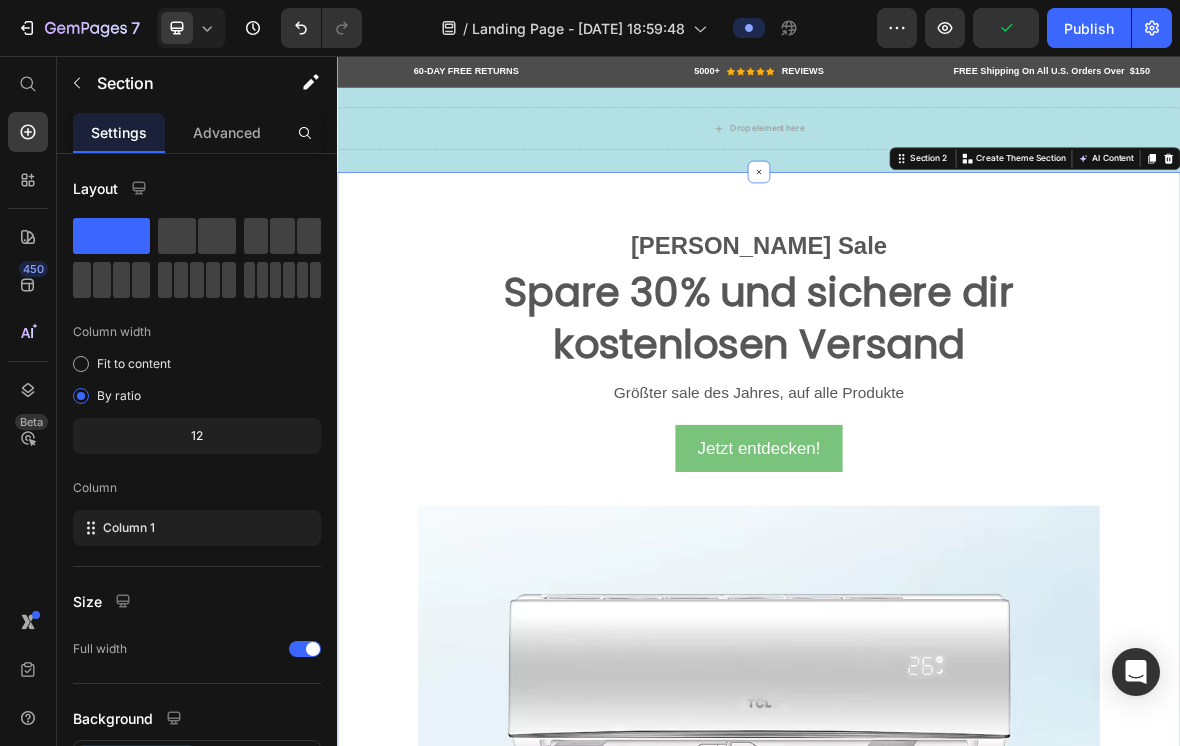 scroll, scrollTop: 0, scrollLeft: 0, axis: both 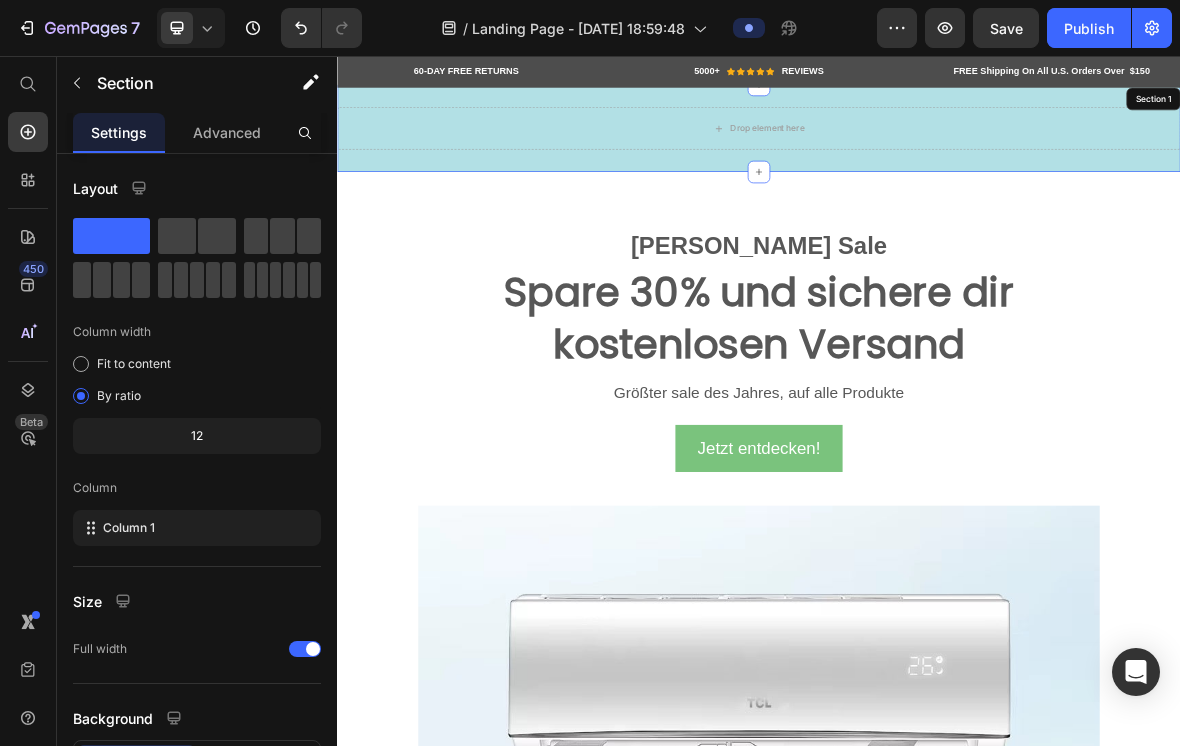 click on "Drop element here Section 1" at bounding box center (937, 159) 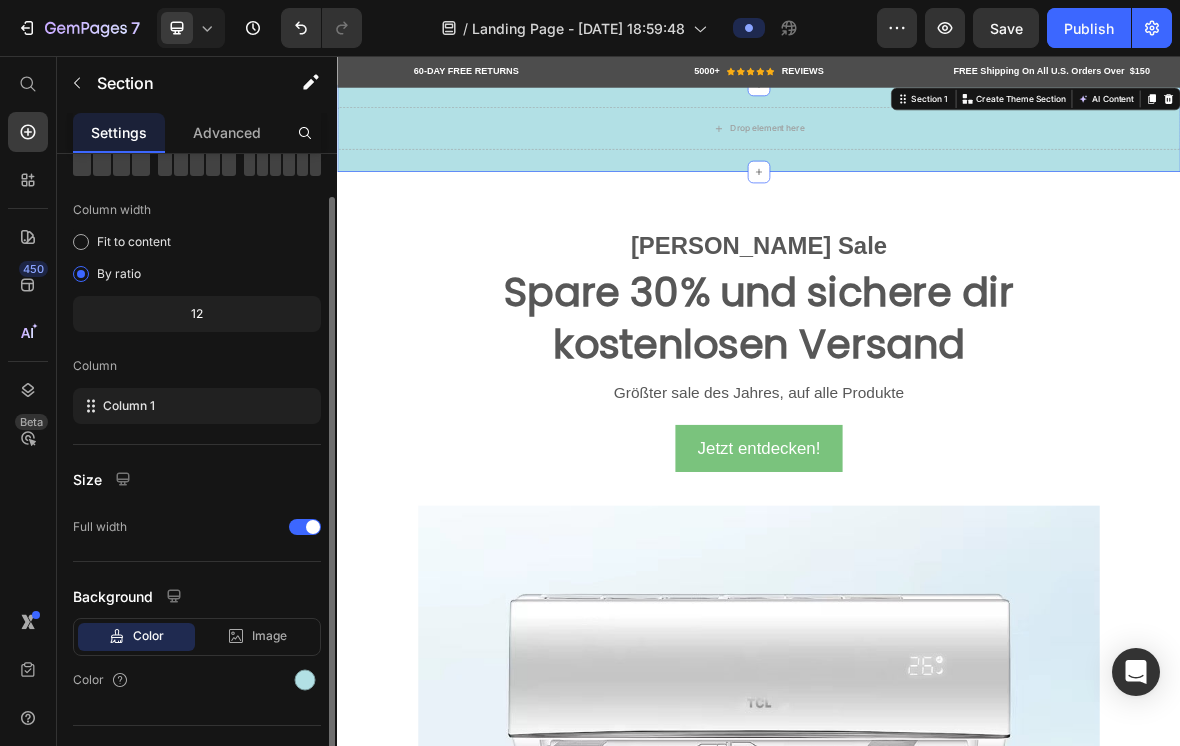 scroll, scrollTop: 128, scrollLeft: 0, axis: vertical 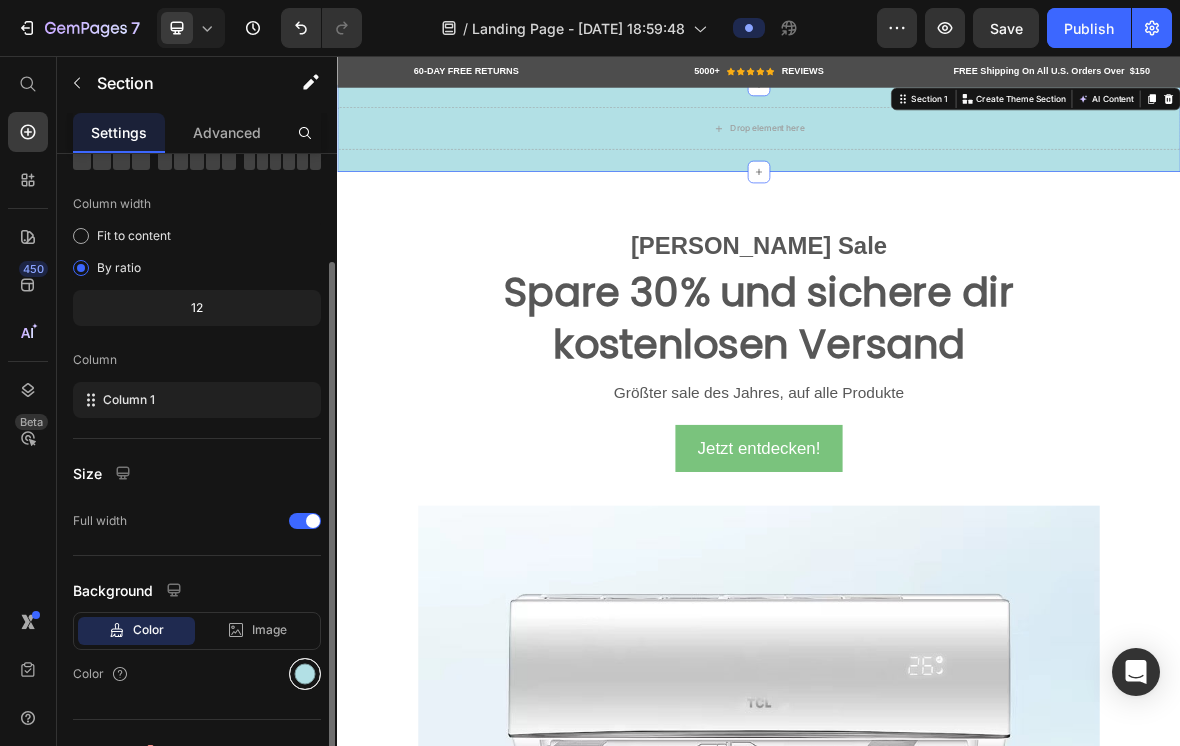 click at bounding box center [305, 674] 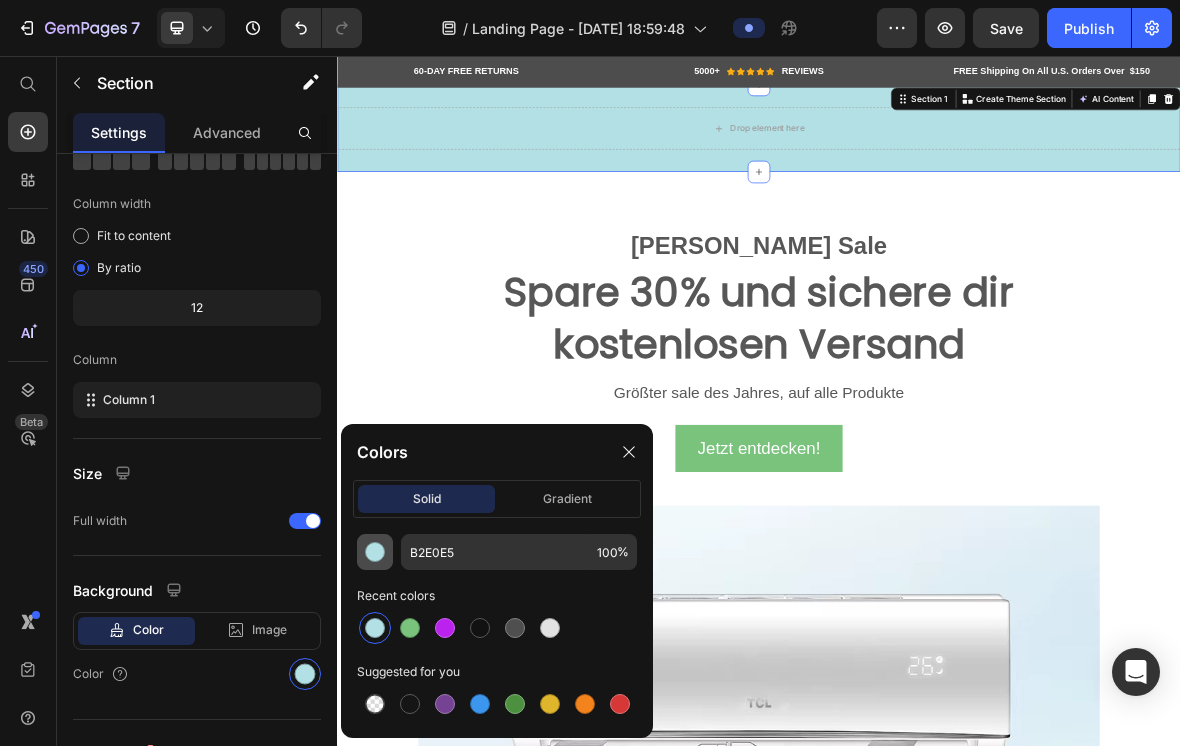click at bounding box center (375, 552) 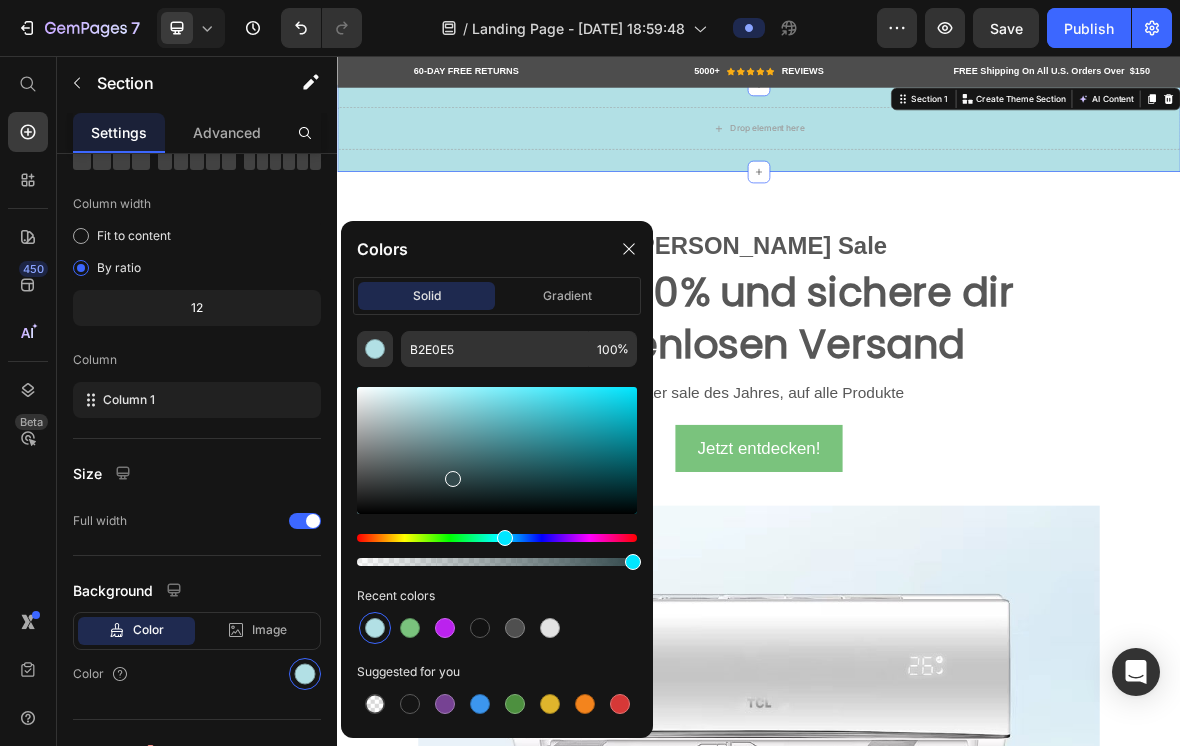 drag, startPoint x: 433, startPoint y: 403, endPoint x: 451, endPoint y: 475, distance: 74.215904 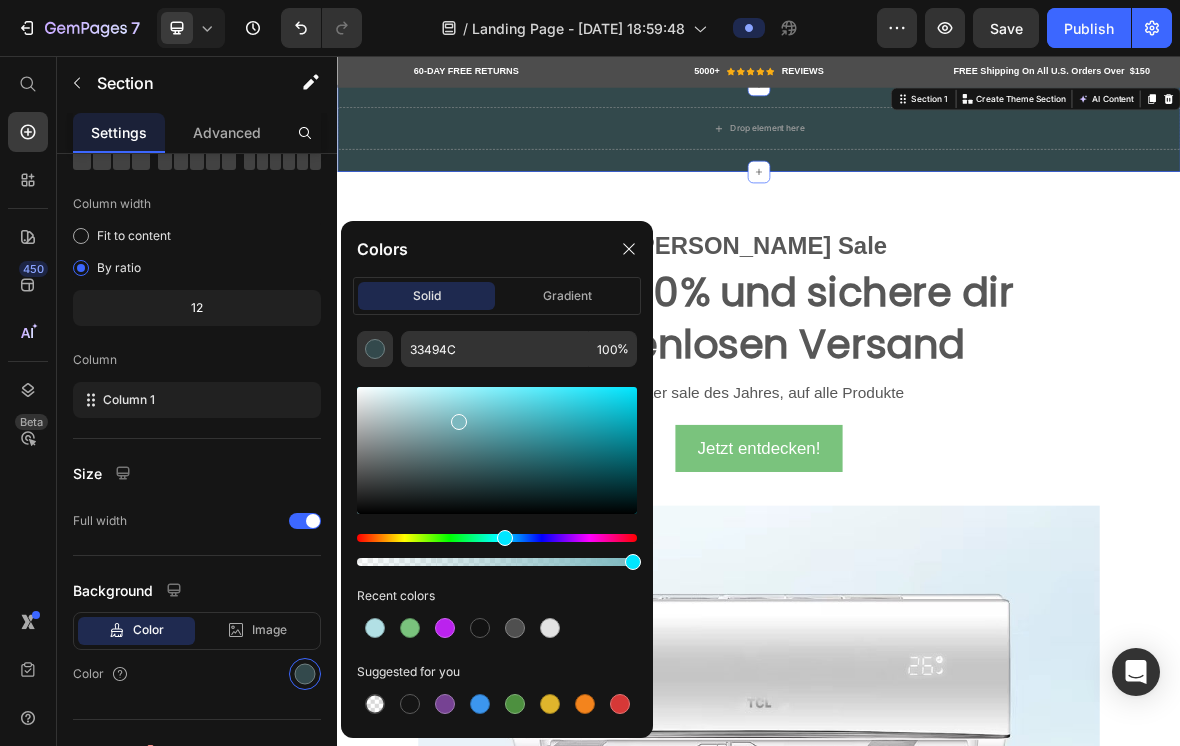 drag, startPoint x: 452, startPoint y: 459, endPoint x: 456, endPoint y: 418, distance: 41.19466 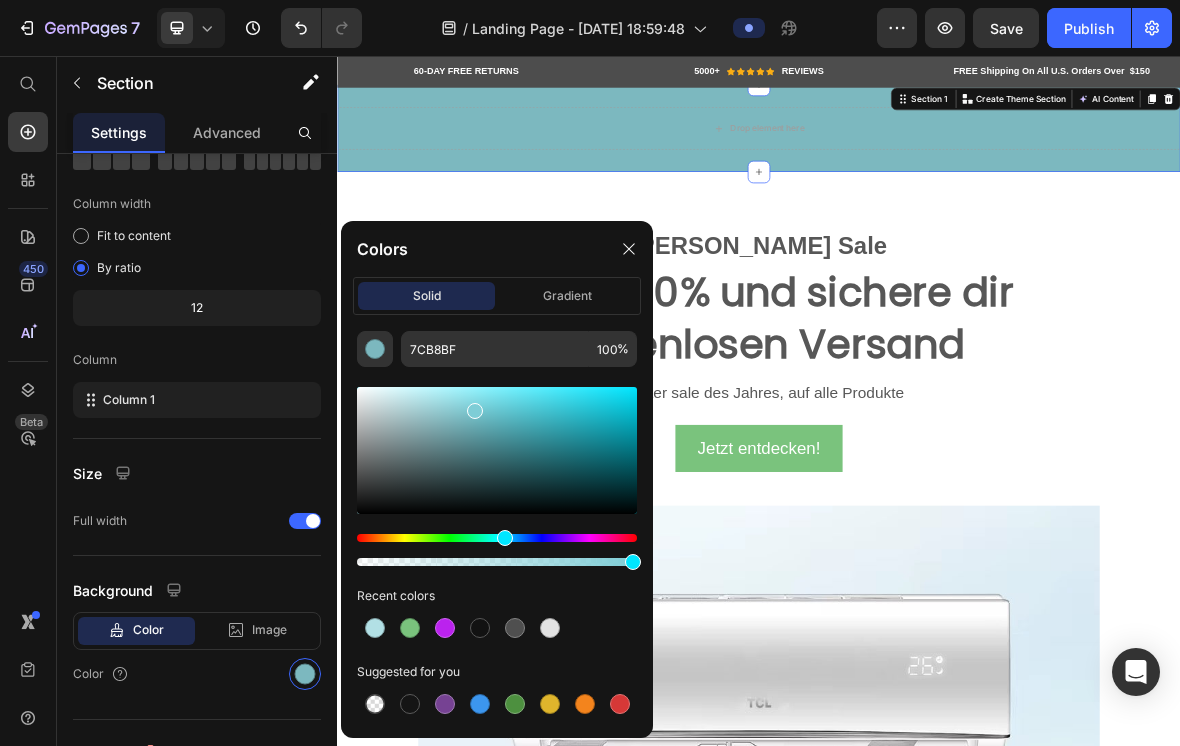 drag, startPoint x: 456, startPoint y: 418, endPoint x: 474, endPoint y: 407, distance: 21.095022 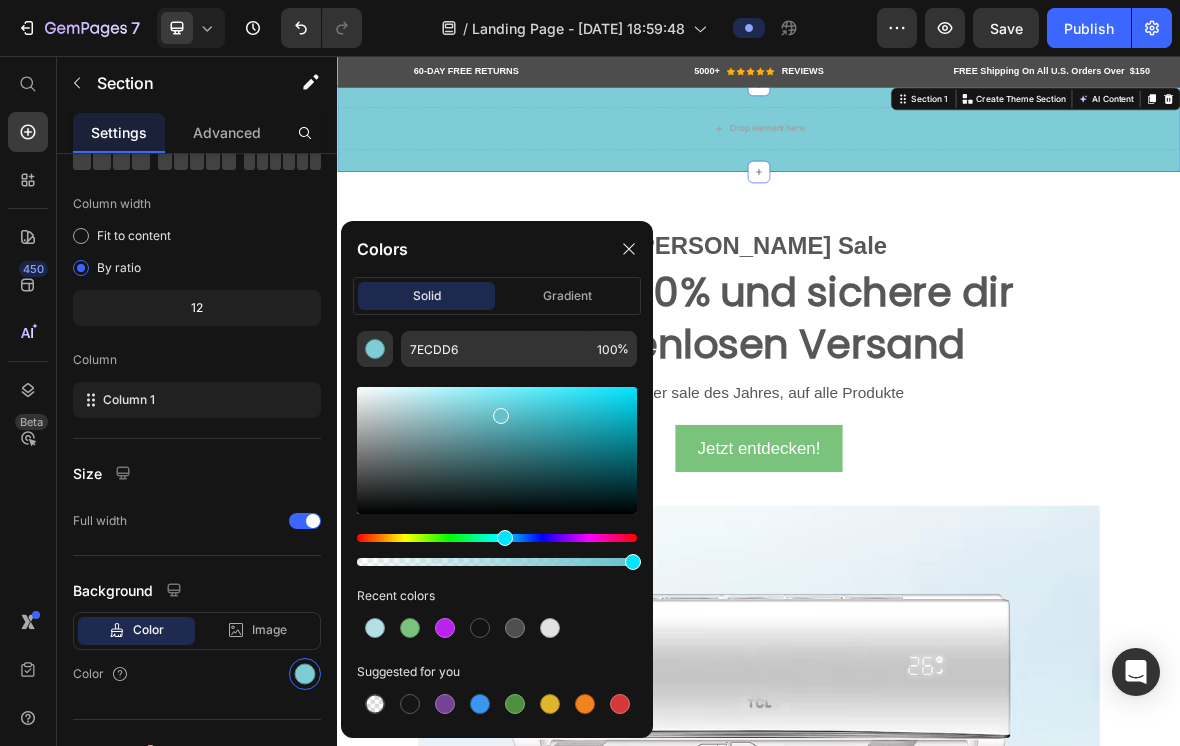drag, startPoint x: 474, startPoint y: 407, endPoint x: 499, endPoint y: 412, distance: 25.495098 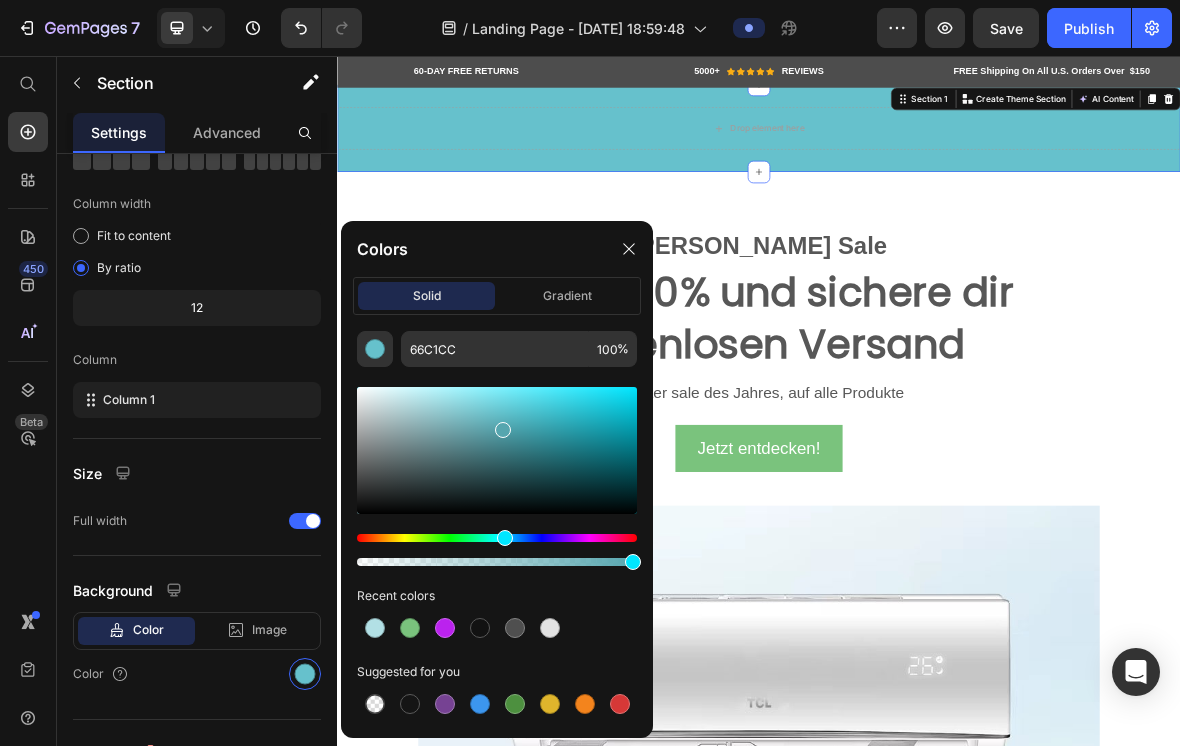 drag, startPoint x: 499, startPoint y: 412, endPoint x: 501, endPoint y: 426, distance: 14.142136 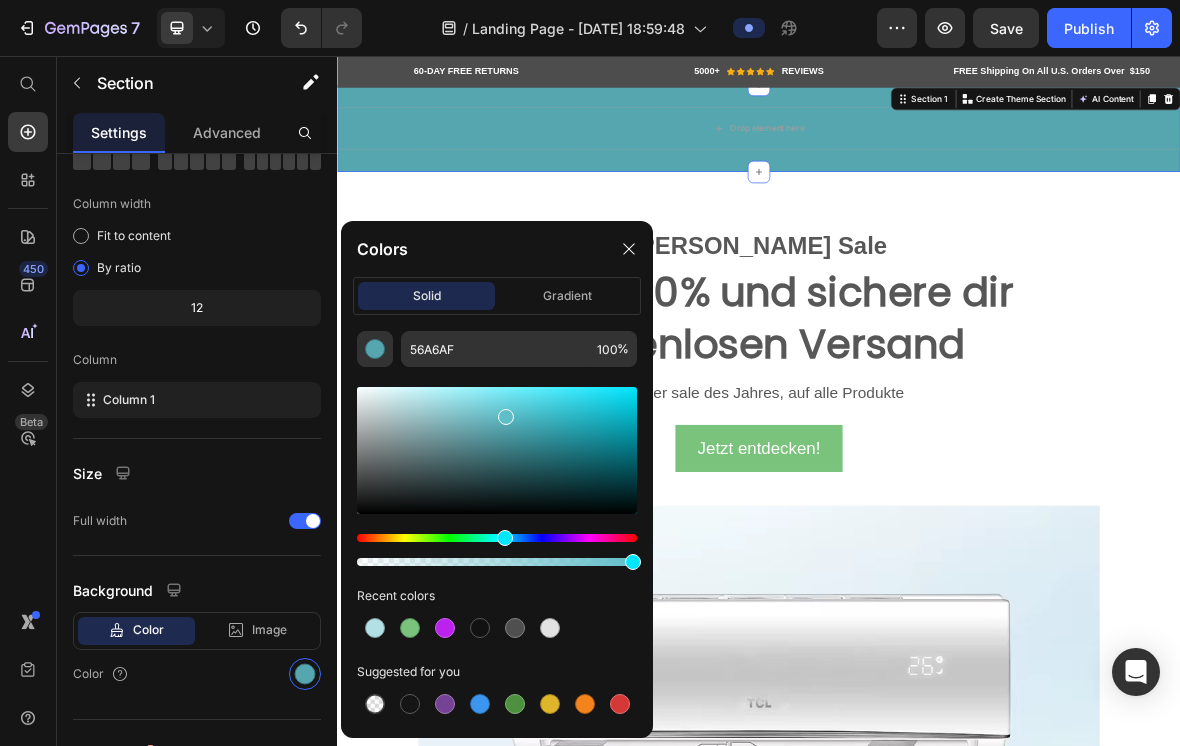 drag, startPoint x: 501, startPoint y: 426, endPoint x: 503, endPoint y: 413, distance: 13.152946 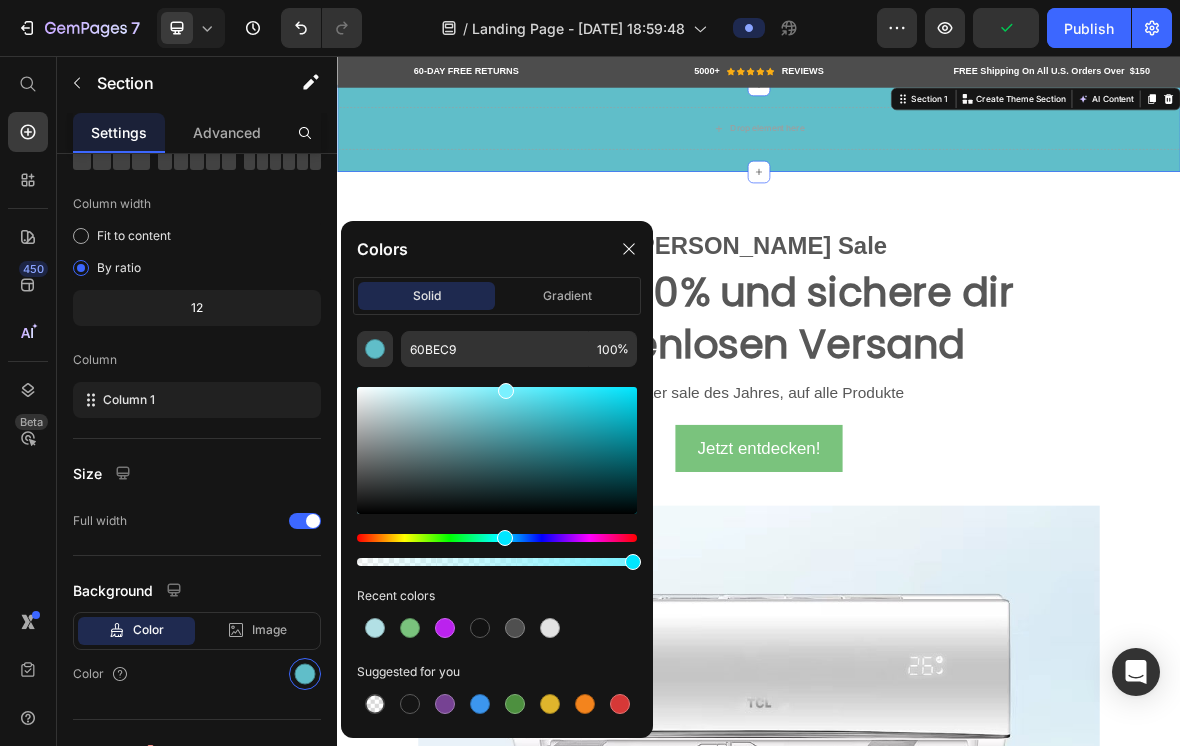 drag, startPoint x: 503, startPoint y: 413, endPoint x: 503, endPoint y: 378, distance: 35 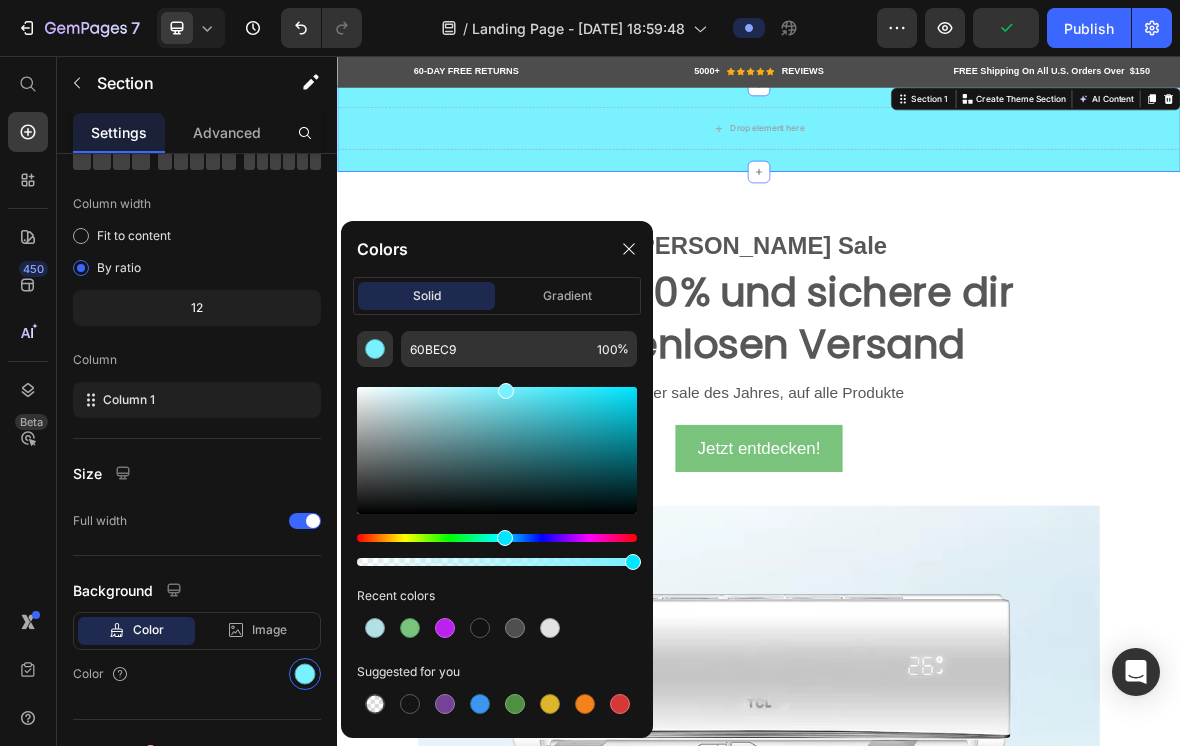 type on "7AF1FF" 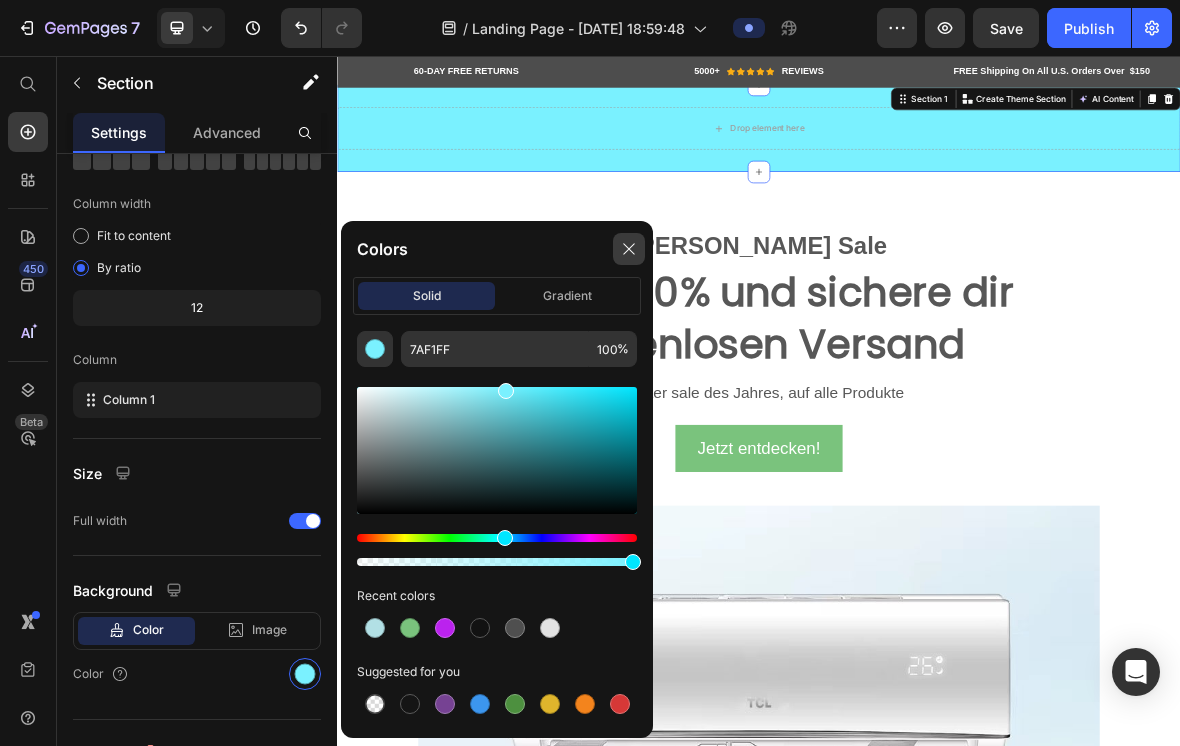 click 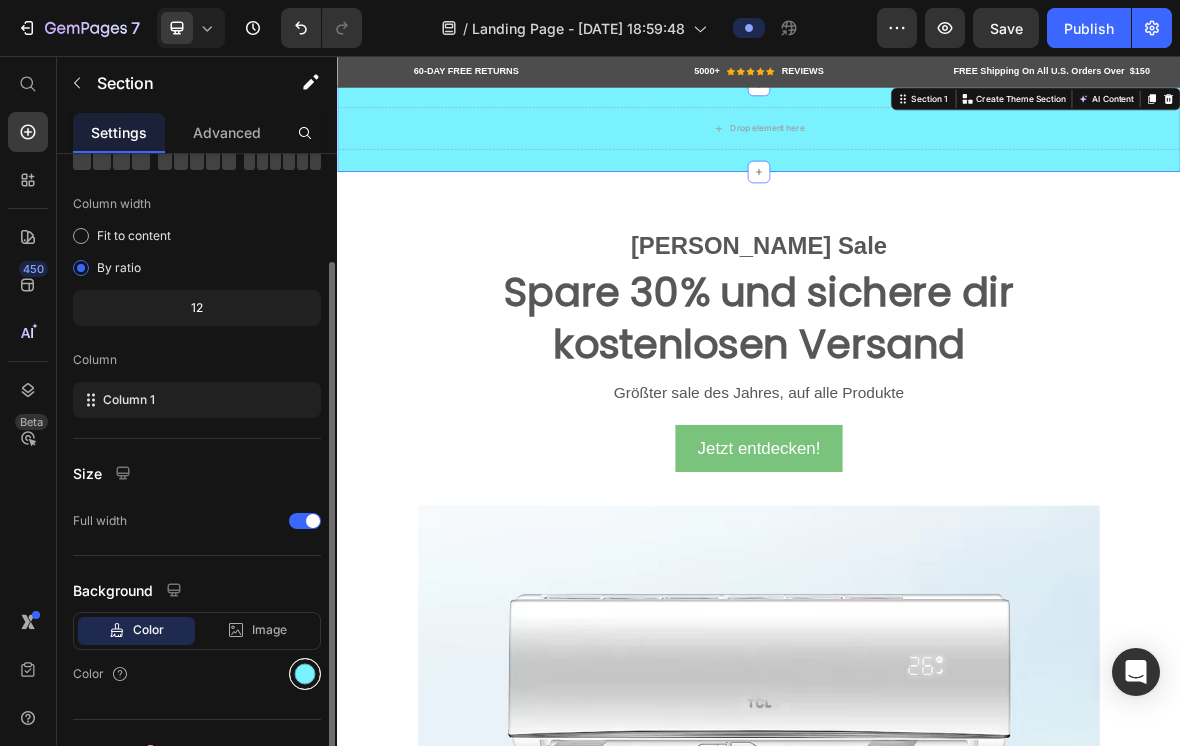 click at bounding box center [305, 674] 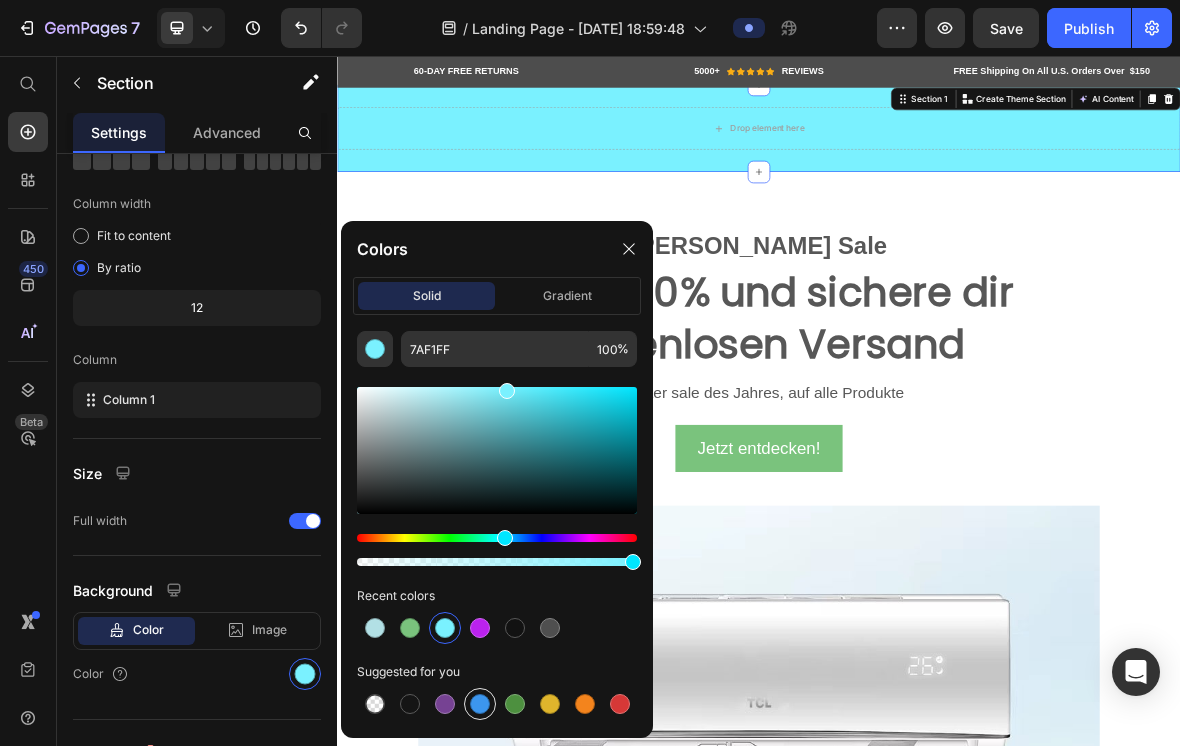 click at bounding box center [480, 704] 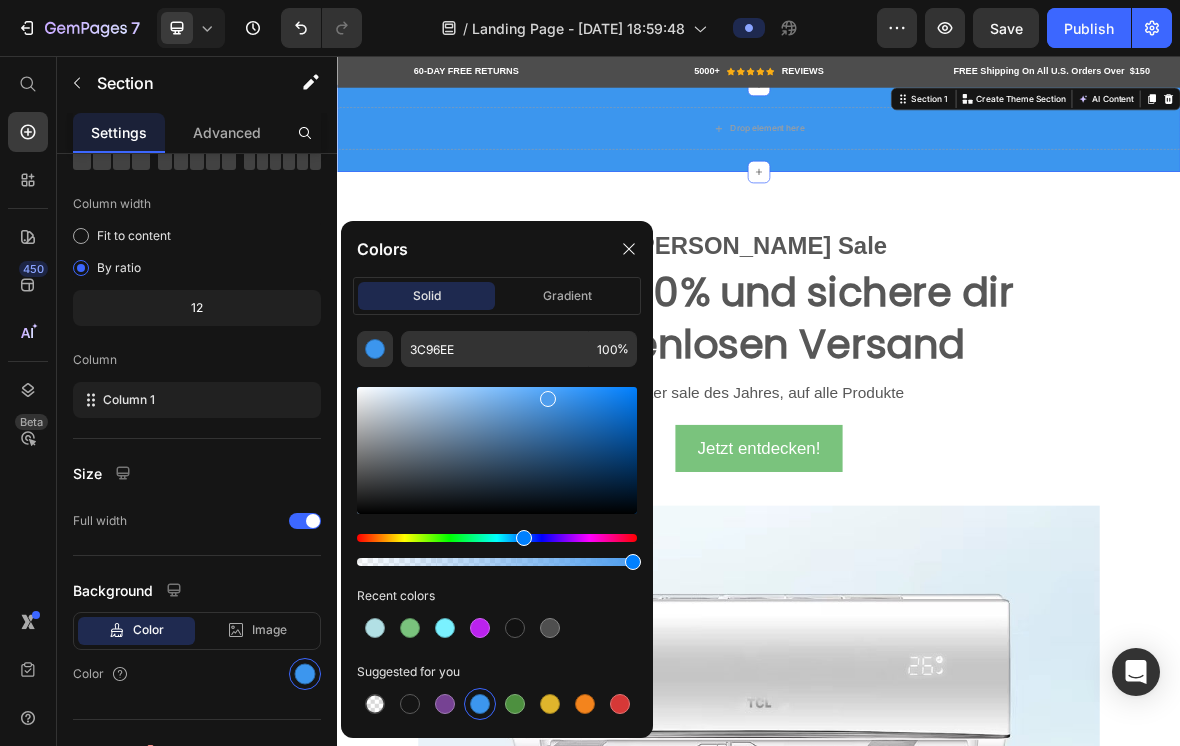 drag, startPoint x: 580, startPoint y: 398, endPoint x: 545, endPoint y: 395, distance: 35.128338 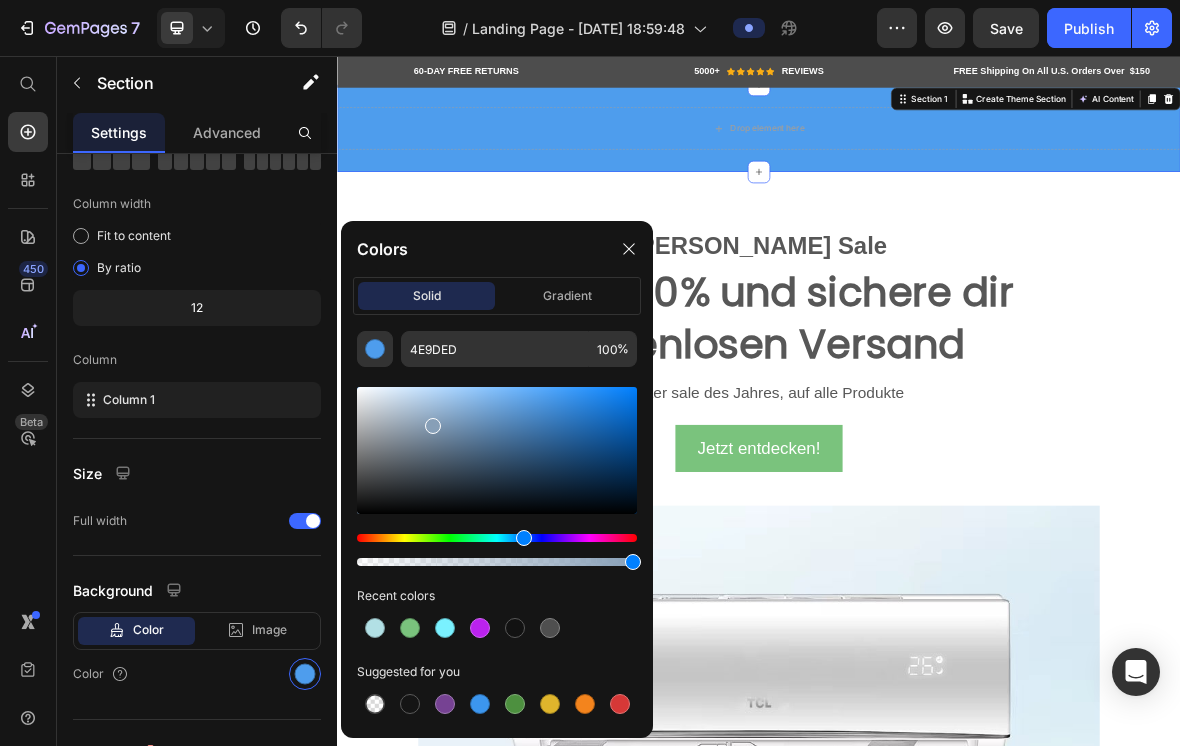 drag, startPoint x: 545, startPoint y: 395, endPoint x: 431, endPoint y: 422, distance: 117.15375 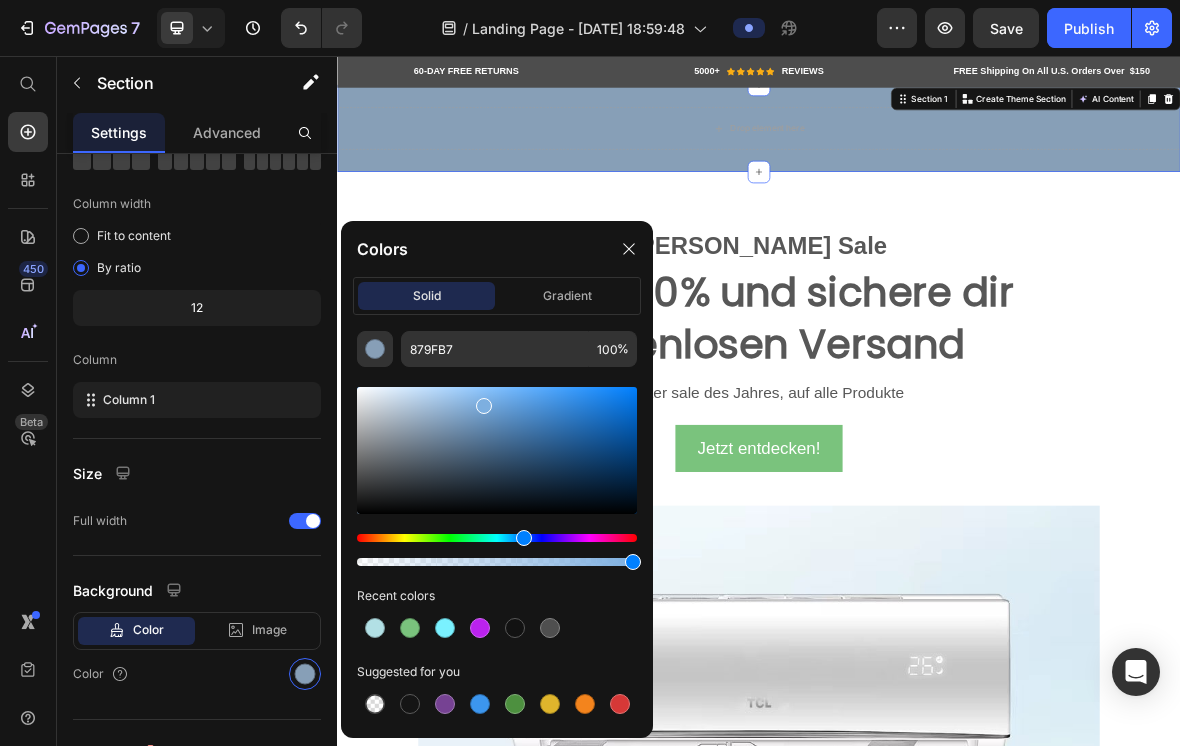 drag, startPoint x: 431, startPoint y: 422, endPoint x: 481, endPoint y: 401, distance: 54.230988 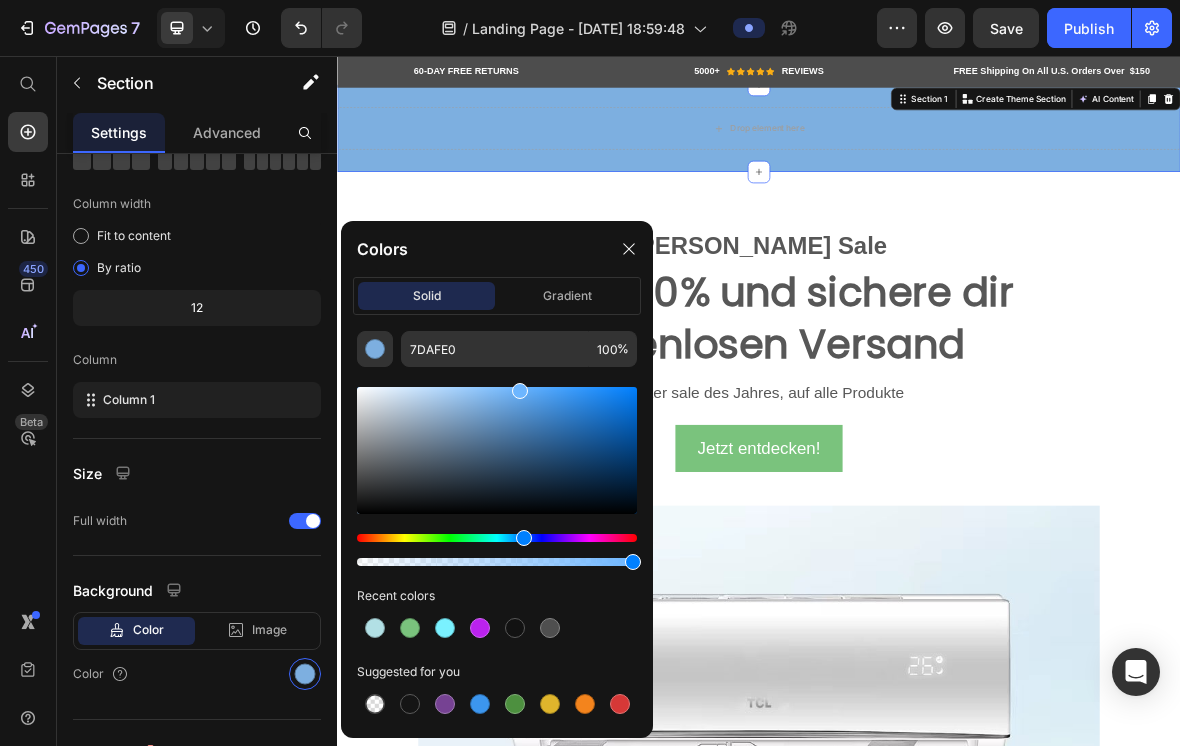 drag, startPoint x: 481, startPoint y: 389, endPoint x: 519, endPoint y: 386, distance: 38.118237 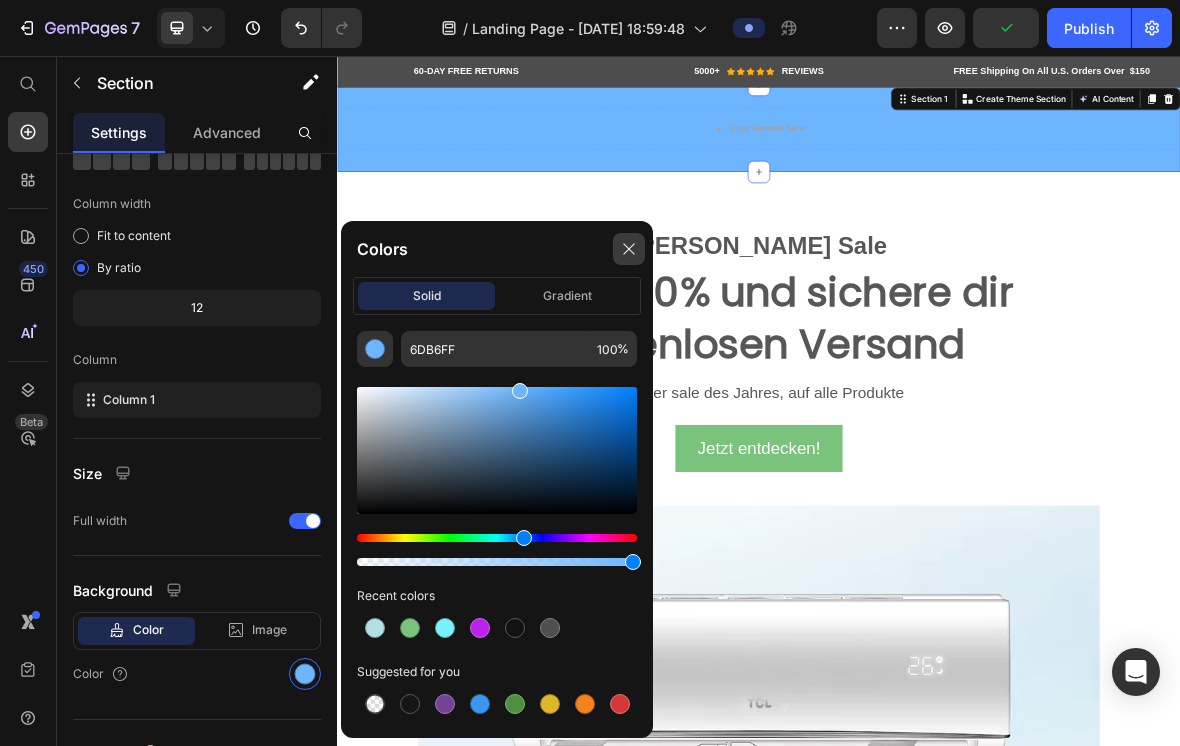 click 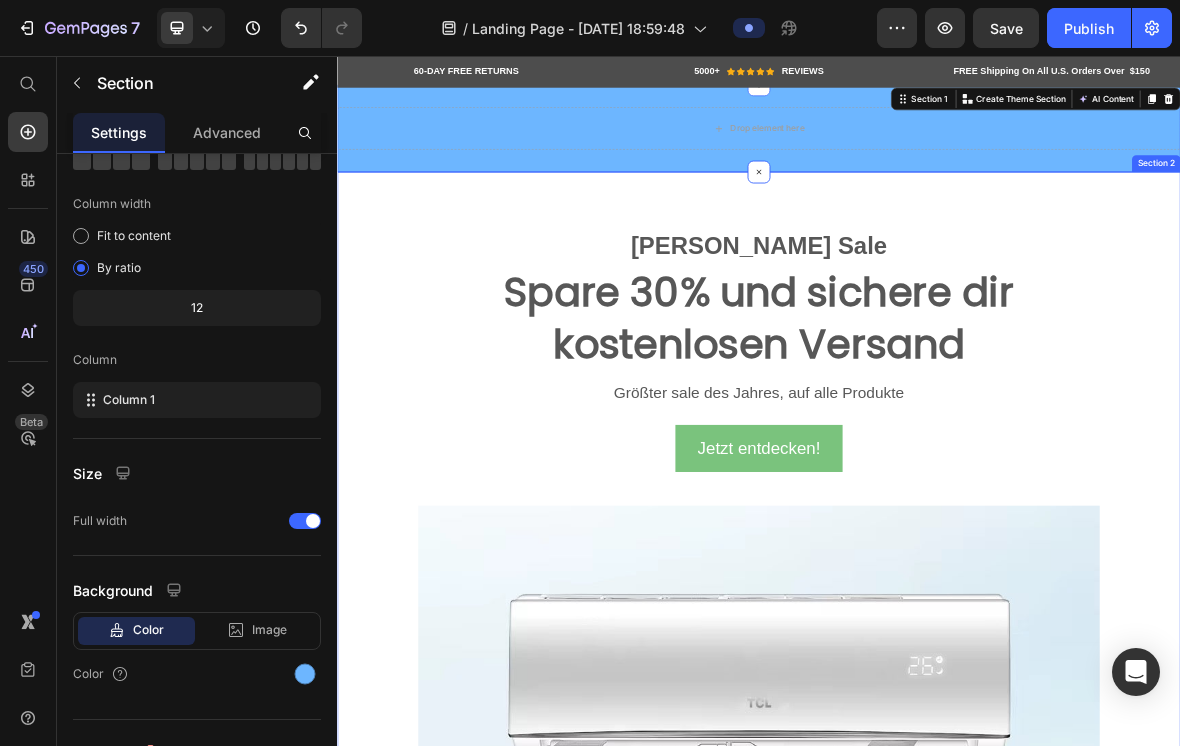 scroll, scrollTop: 0, scrollLeft: 0, axis: both 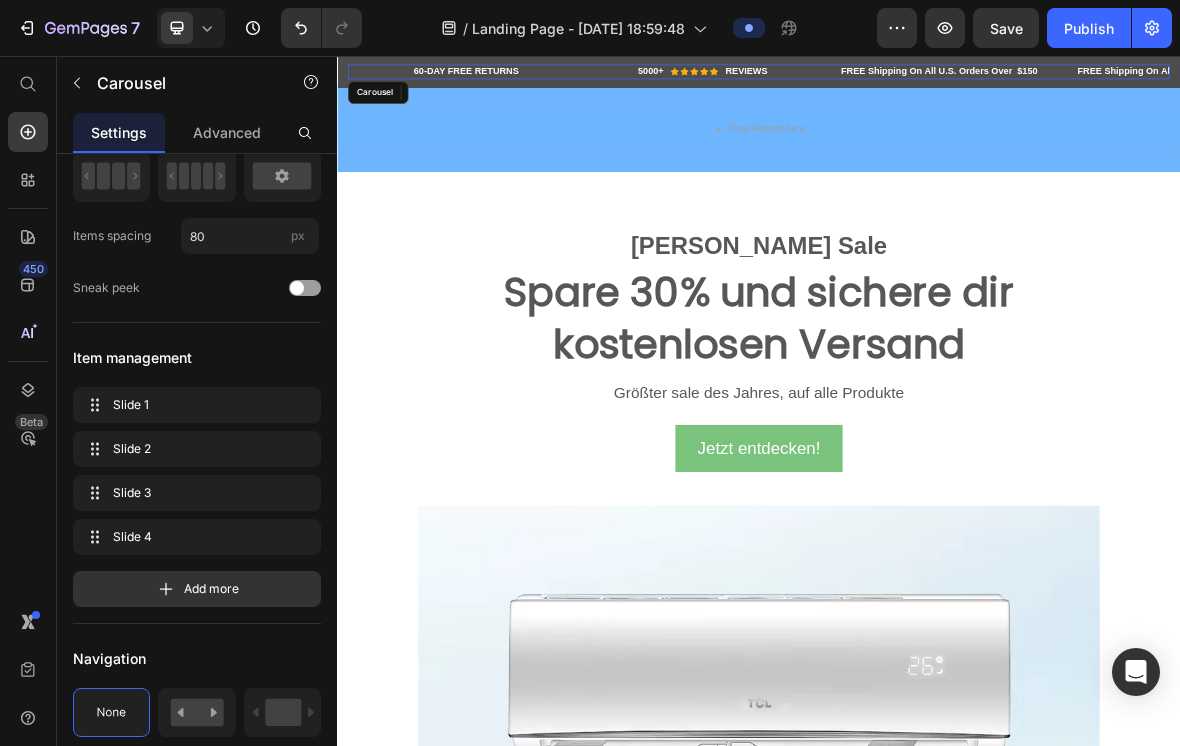 click on "60-DAY FREE RETURNS Heading Row 5000+ Heading                Icon                Icon                Icon                Icon                Icon Icon List Hoz REVIEWS Heading Row Row FREE Shipping On All U.S. Orders Over  $150 Heading Row FREE Shipping On All U.S. Orders Over  $150 Heading Row" at bounding box center [937, 78] 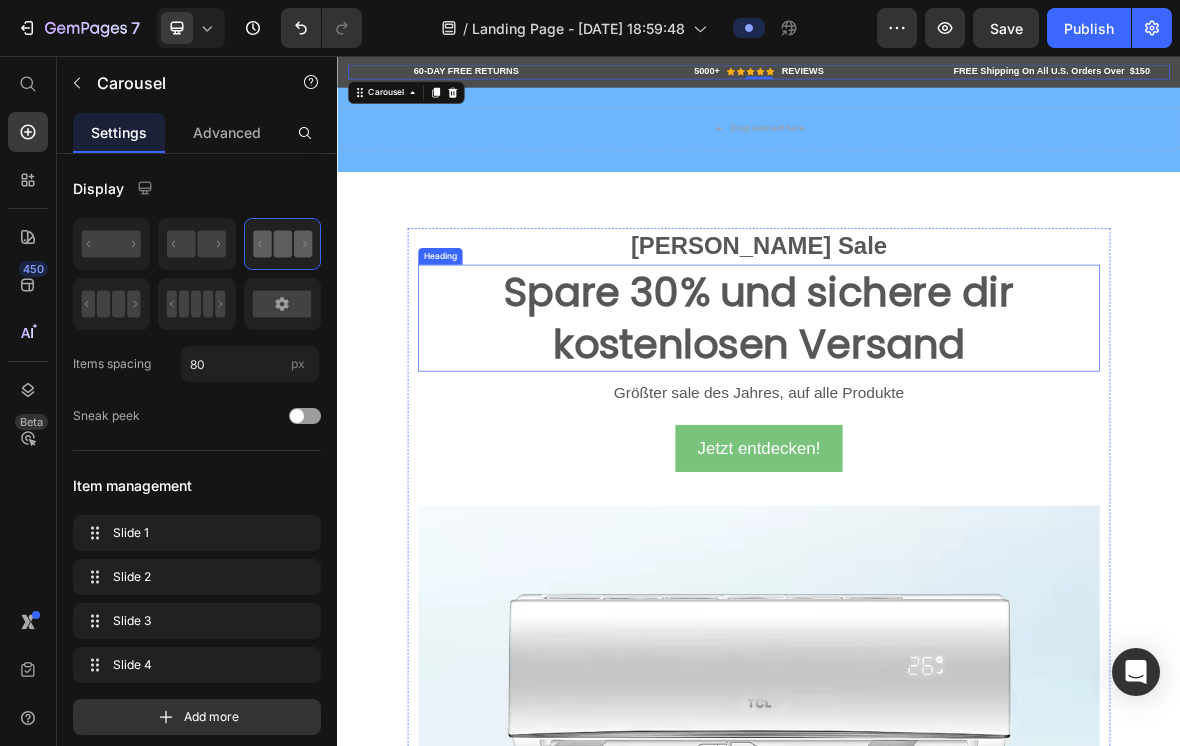 click on "Spare 30% und sichere dir kostenlosen Versand" at bounding box center [937, 429] 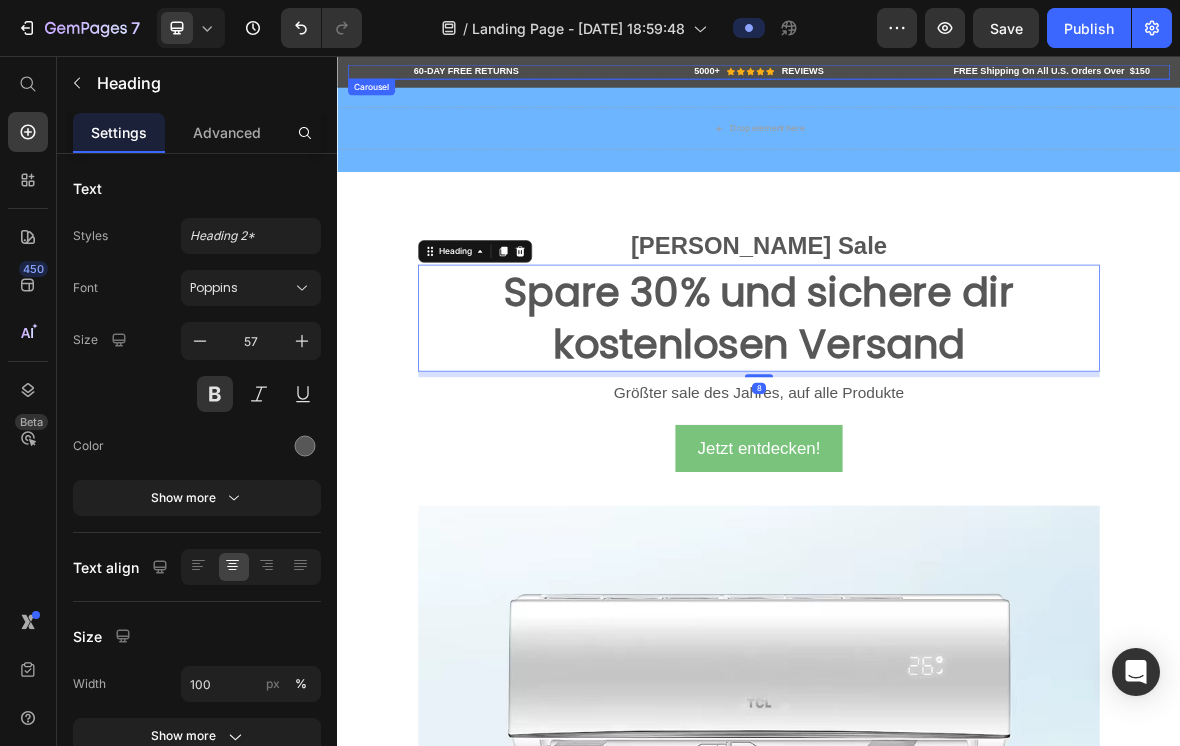 click on "60-DAY FREE RETURNS Heading Row 5000+ Heading                Icon                Icon                Icon                Icon                Icon Icon List Hoz REVIEWS Heading Row Row FREE Shipping On All U.S. Orders Over  $150 Heading Row FREE Shipping On All U.S. Orders Over  $150 Heading Row" at bounding box center (937, 78) 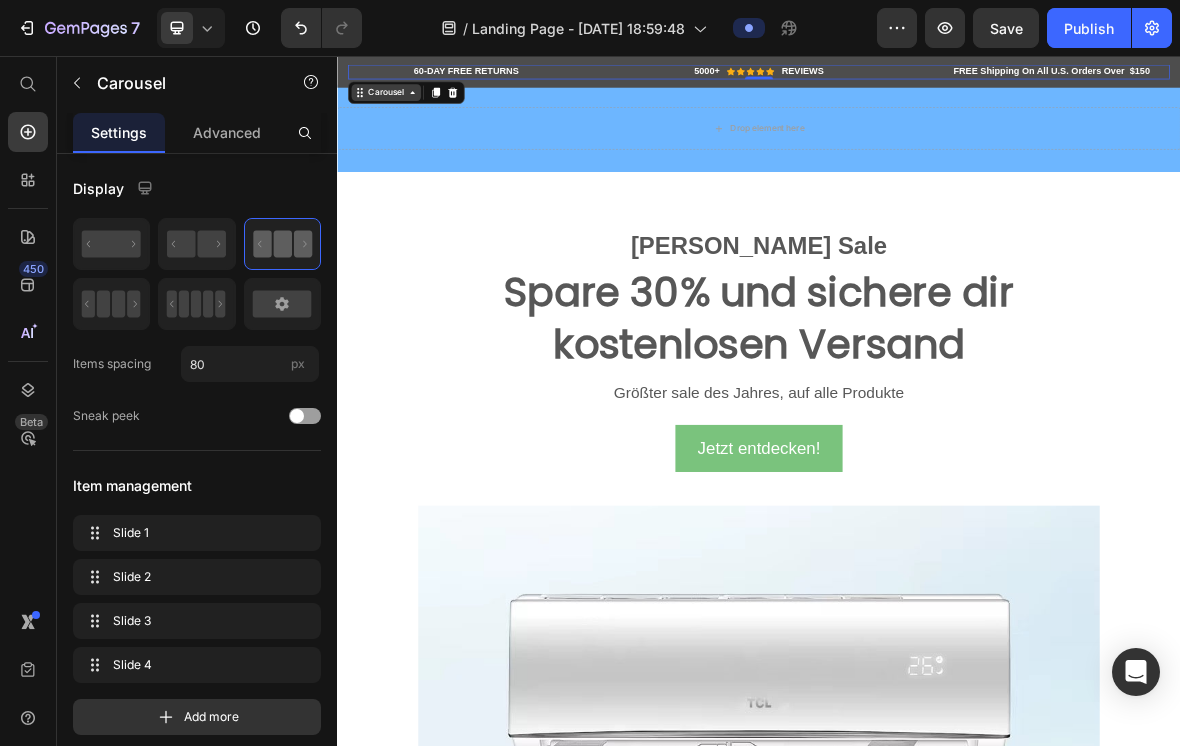 click 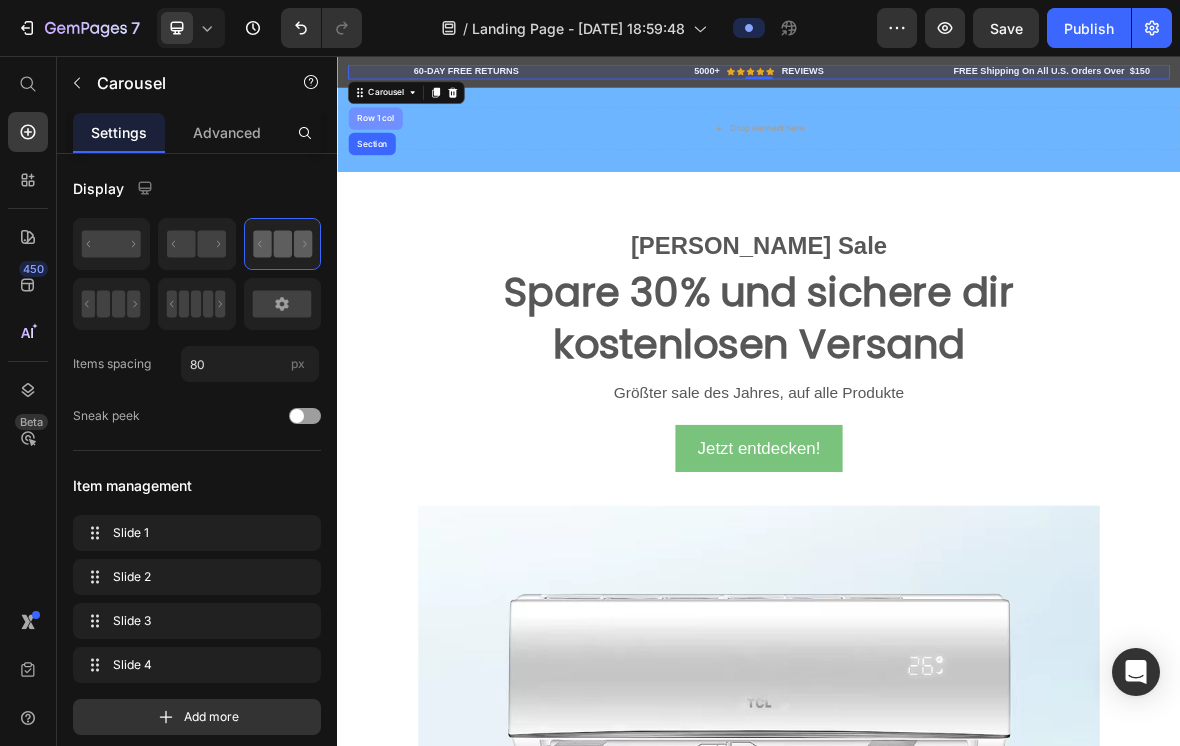 click on "Row 1 col" at bounding box center (391, 145) 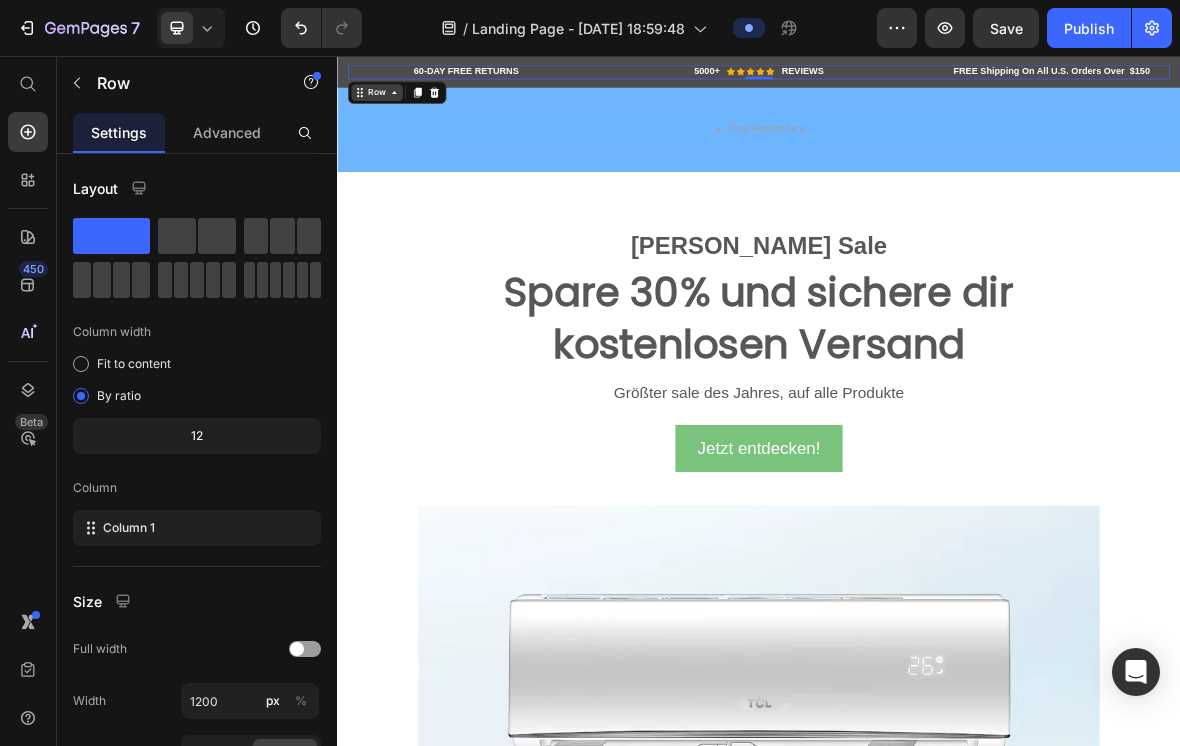 click on "Row" at bounding box center [393, 108] 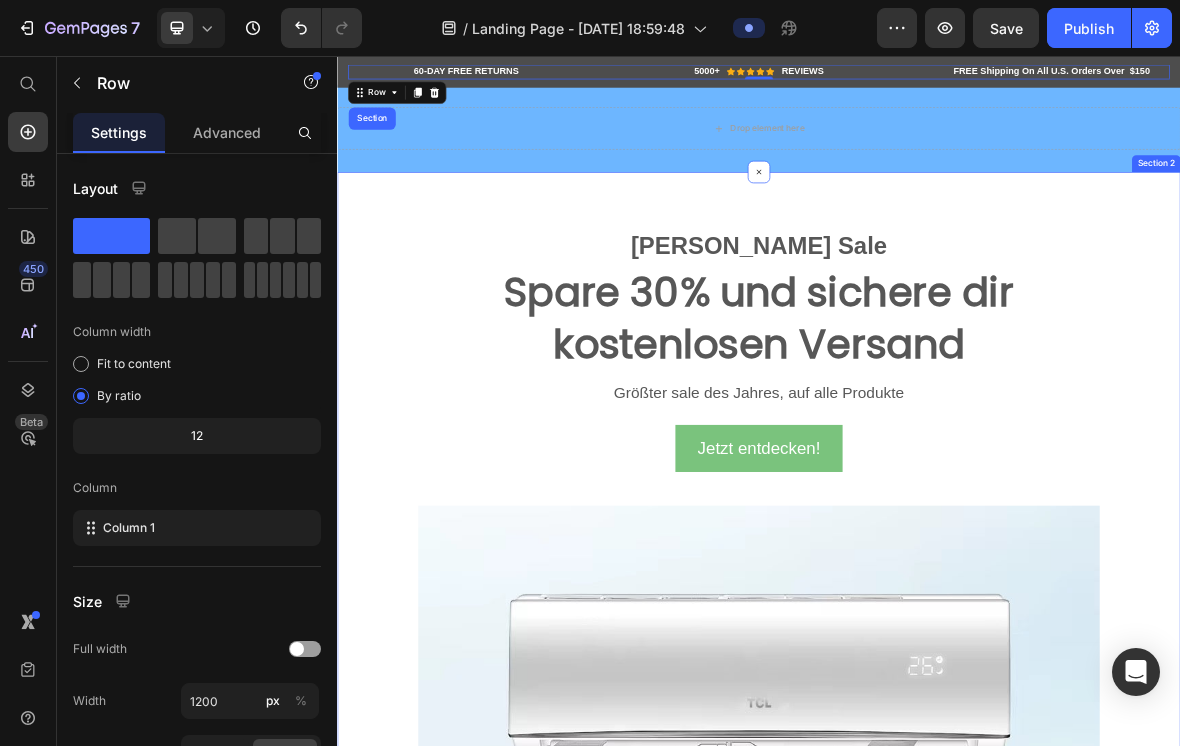 click on "[PERSON_NAME] Sale Text block Spare 30% und sichere dir kostenlosen Versand Heading Größter sale des Jahres, auf alle Produkte Text block Jetzt entdecken! Button Image Row" at bounding box center [937, 991] 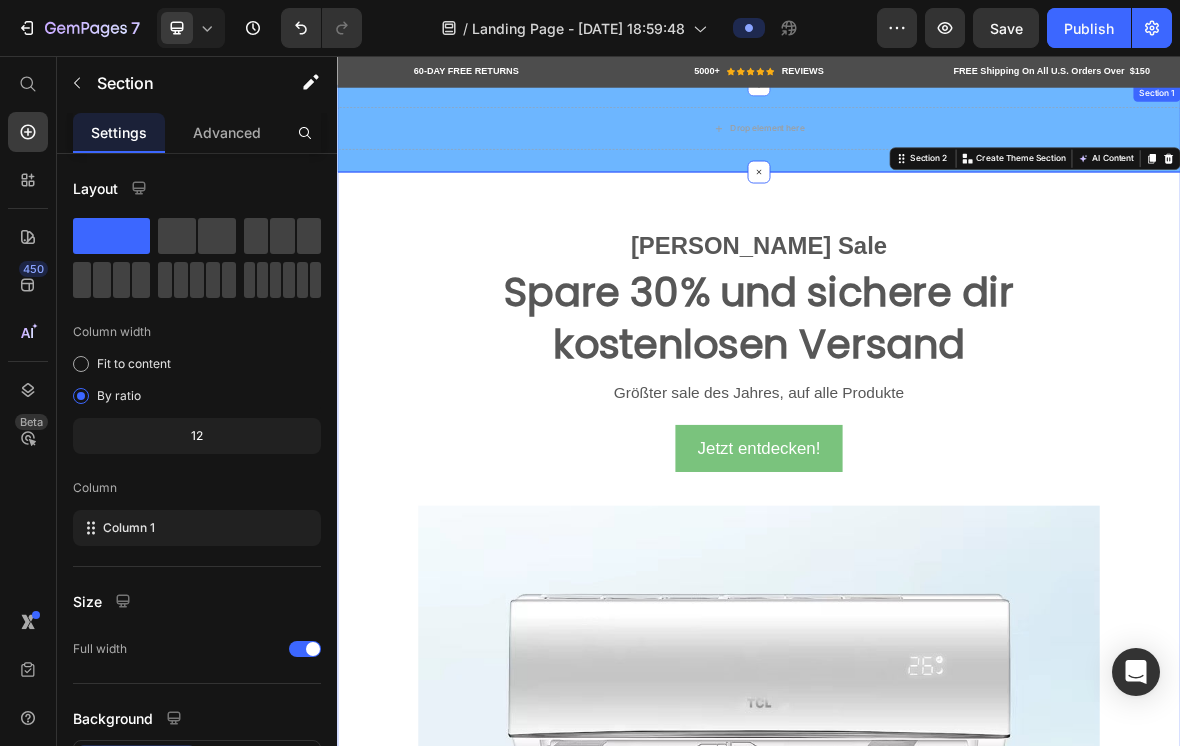 click on "Drop element here Section 1" at bounding box center [937, 159] 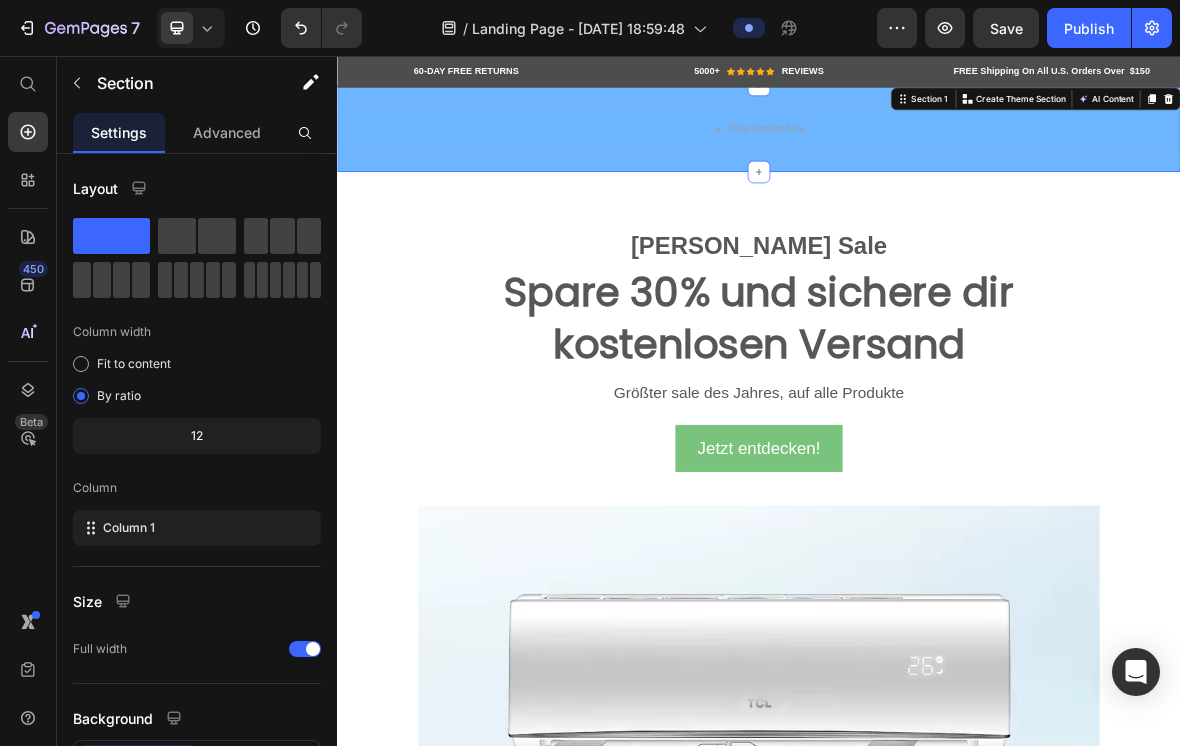 click on "Drop element here Section 1   You can create reusable sections Create Theme Section AI Content Write with GemAI What would you like to describe here? Tone and Voice Persuasive Product EcoClima Split-Klimaanlage 9.000 BTU (2,6 kW) Komplettset Show more Generate" at bounding box center (937, 159) 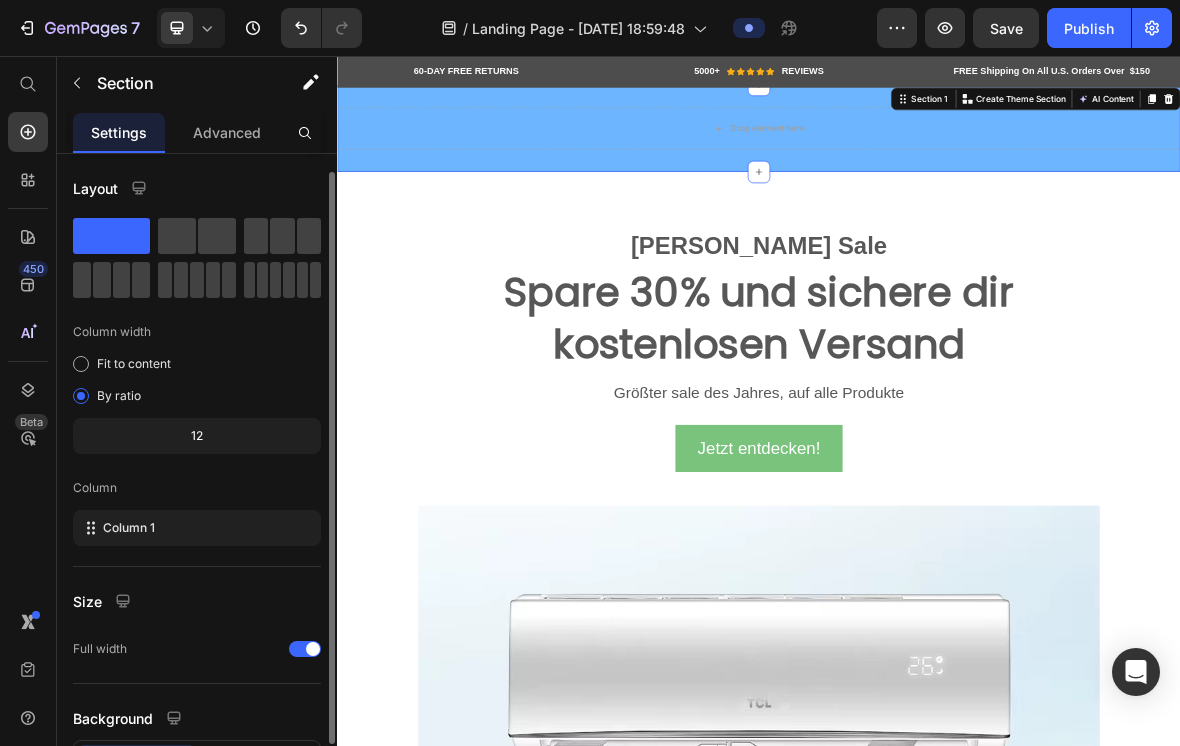 scroll, scrollTop: 128, scrollLeft: 0, axis: vertical 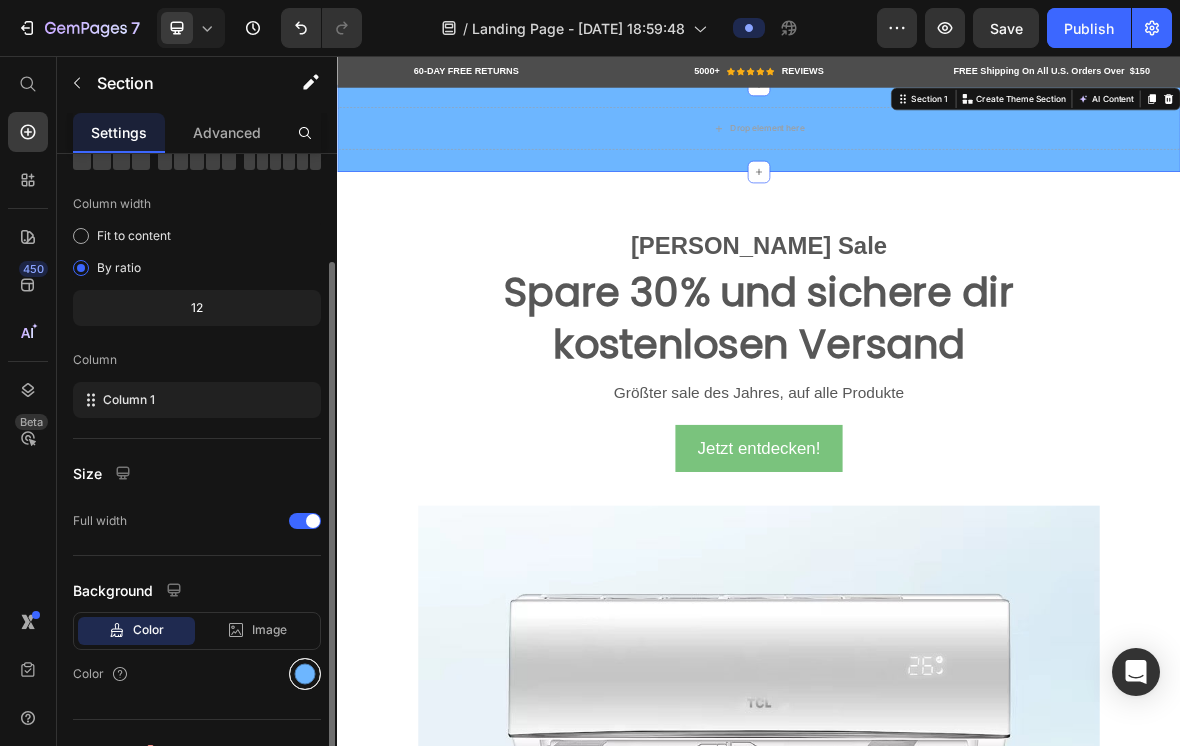 click at bounding box center (305, 674) 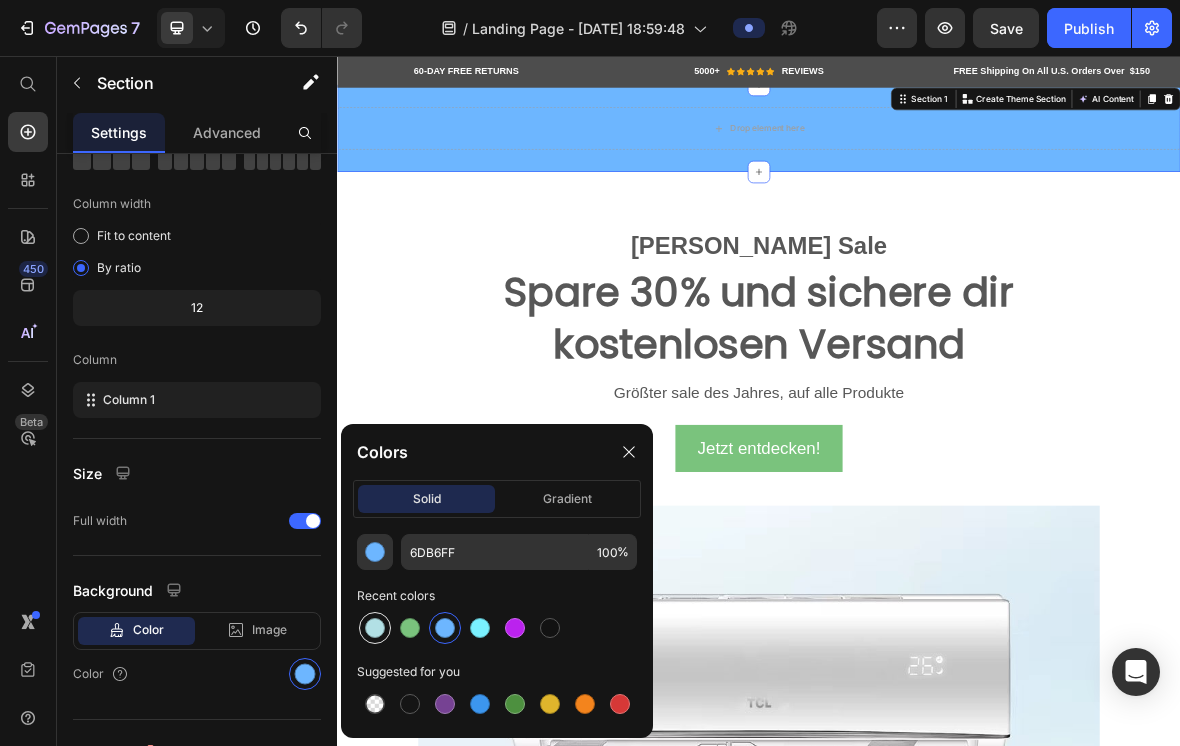 click at bounding box center [375, 628] 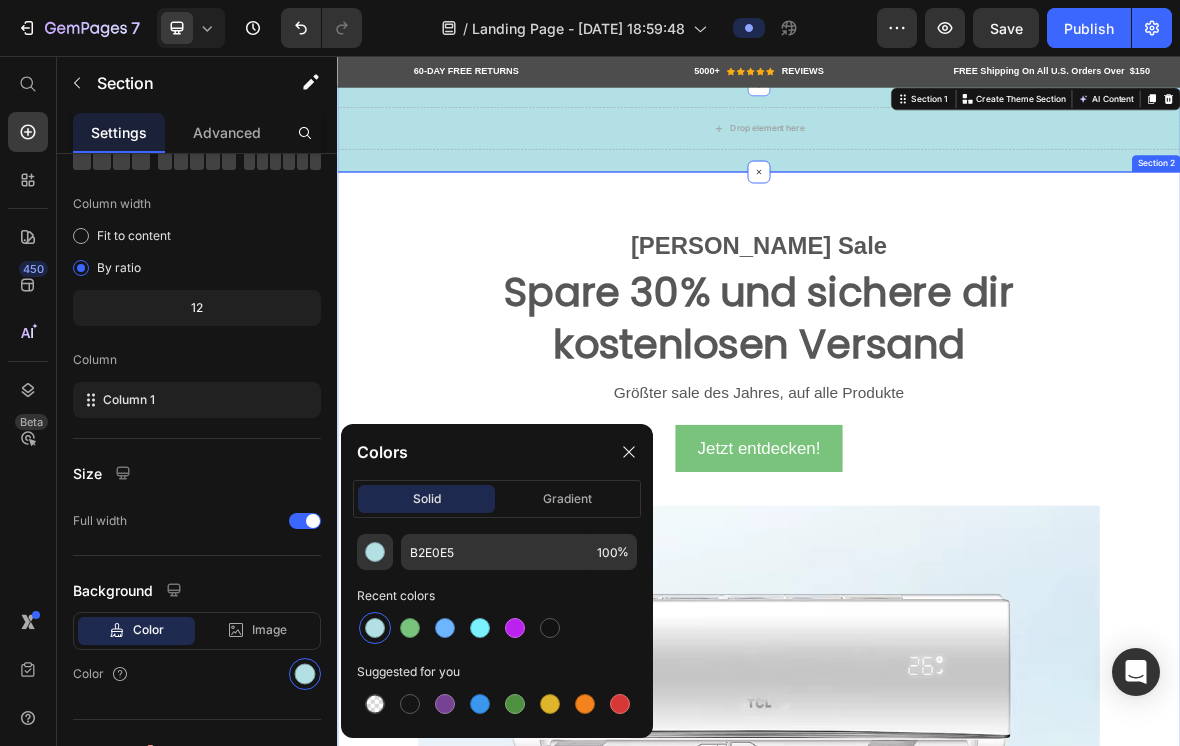 click on "[PERSON_NAME] Sale Text block Spare 30% und sichere dir kostenlosen Versand Heading Größter sale des Jahres, auf alle Produkte Text block Jetzt entdecken! Button Image Row" at bounding box center [937, 991] 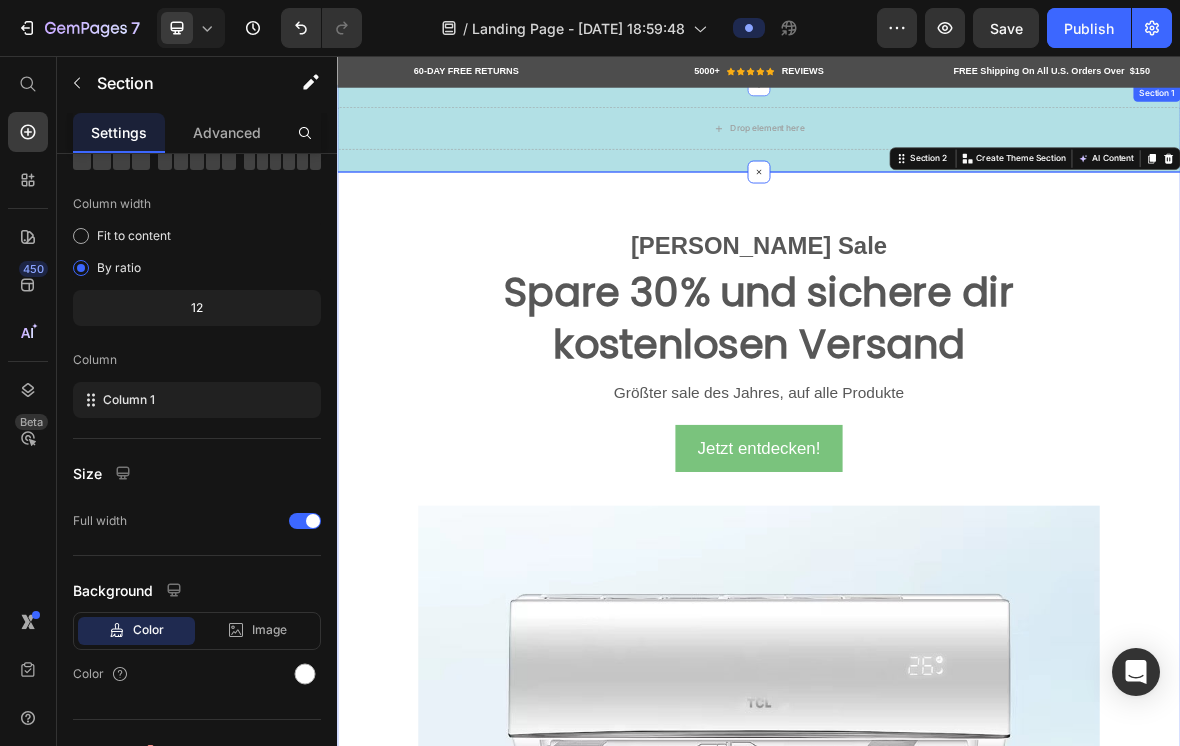 scroll, scrollTop: 0, scrollLeft: 0, axis: both 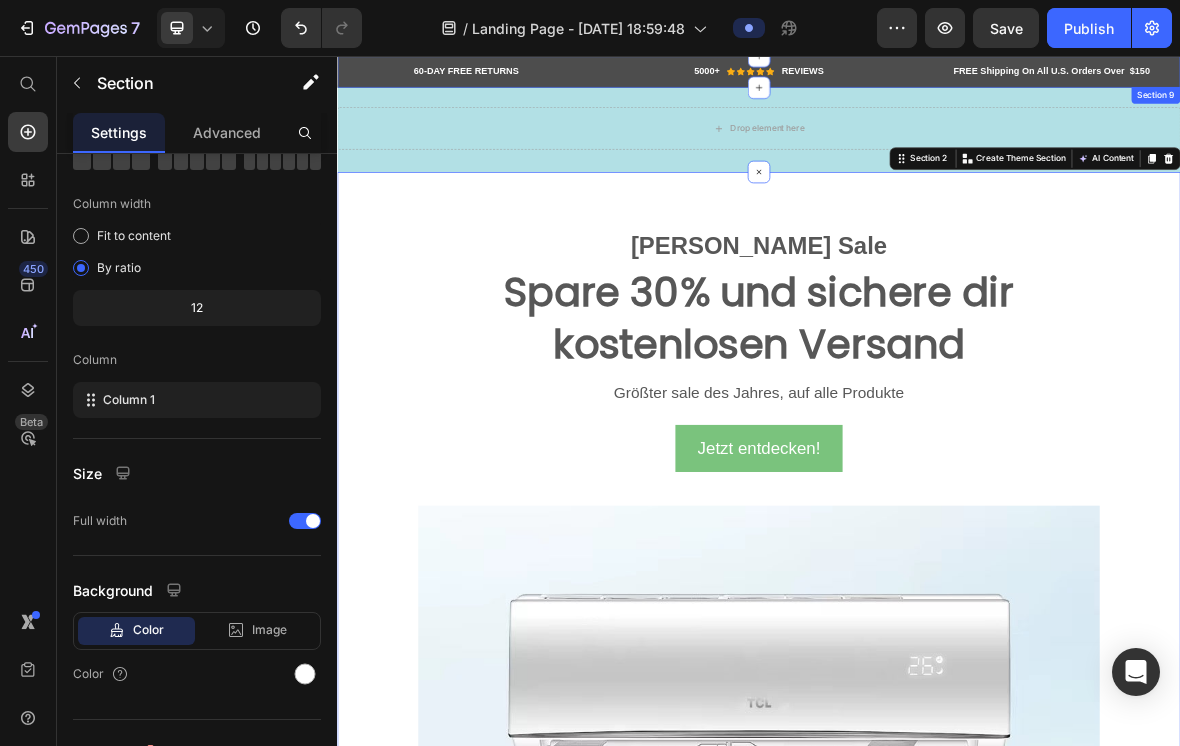 click on "60-DAY FREE RETURNS Heading Row 5000+ Heading                Icon                Icon                Icon                Icon                Icon Icon List Hoz REVIEWS Heading Row Row FREE Shipping On All U.S. Orders Over  $150 Heading Row FREE Shipping On All U.S. Orders Over  $150 Heading Row Carousel Row Section 9" at bounding box center (937, 78) 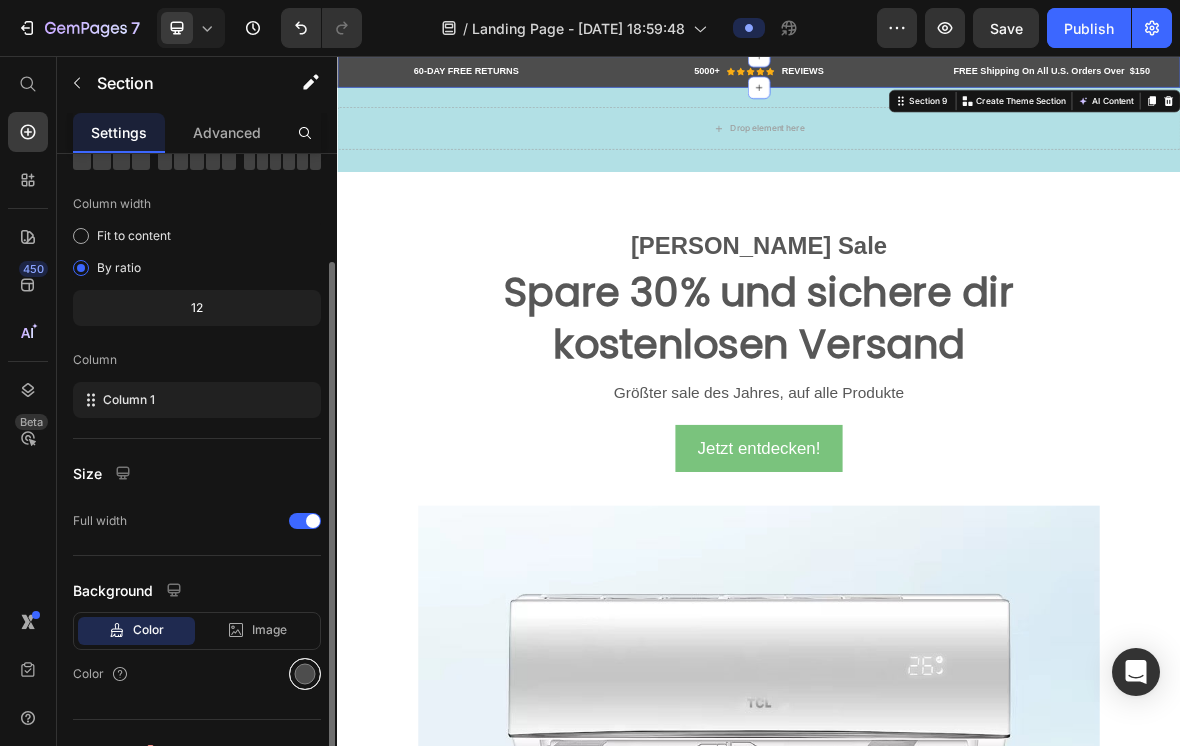 click at bounding box center (305, 674) 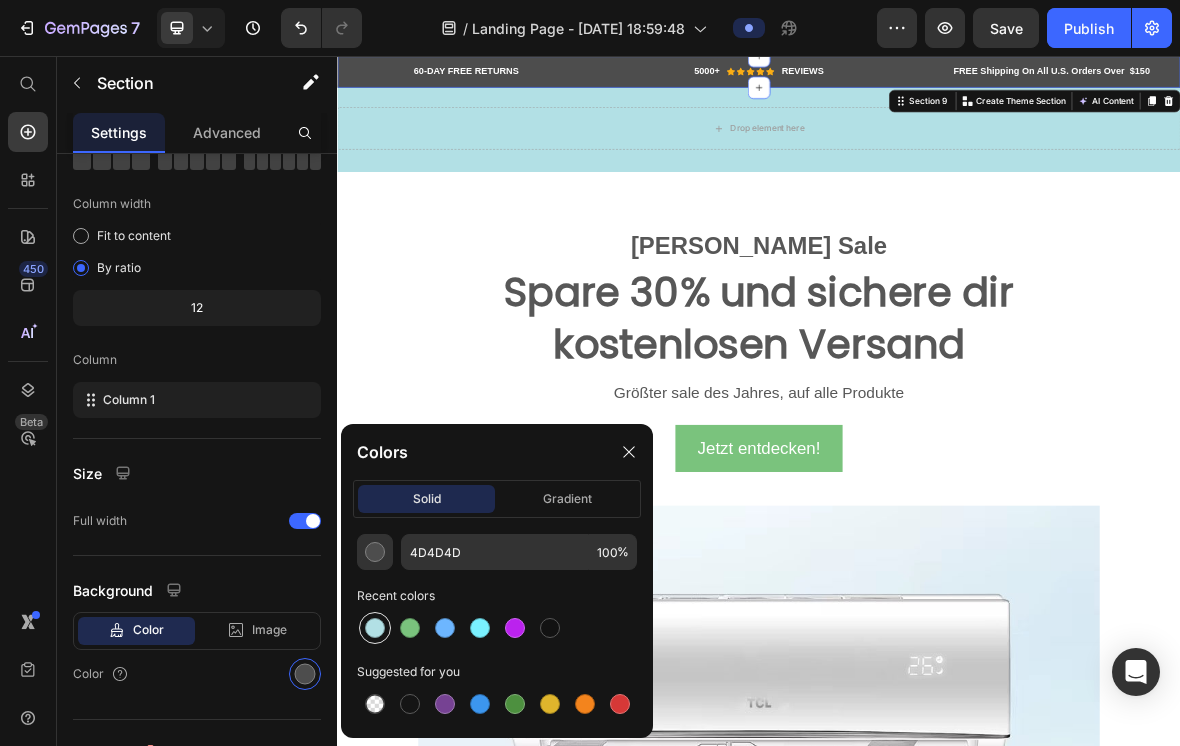 click at bounding box center [375, 628] 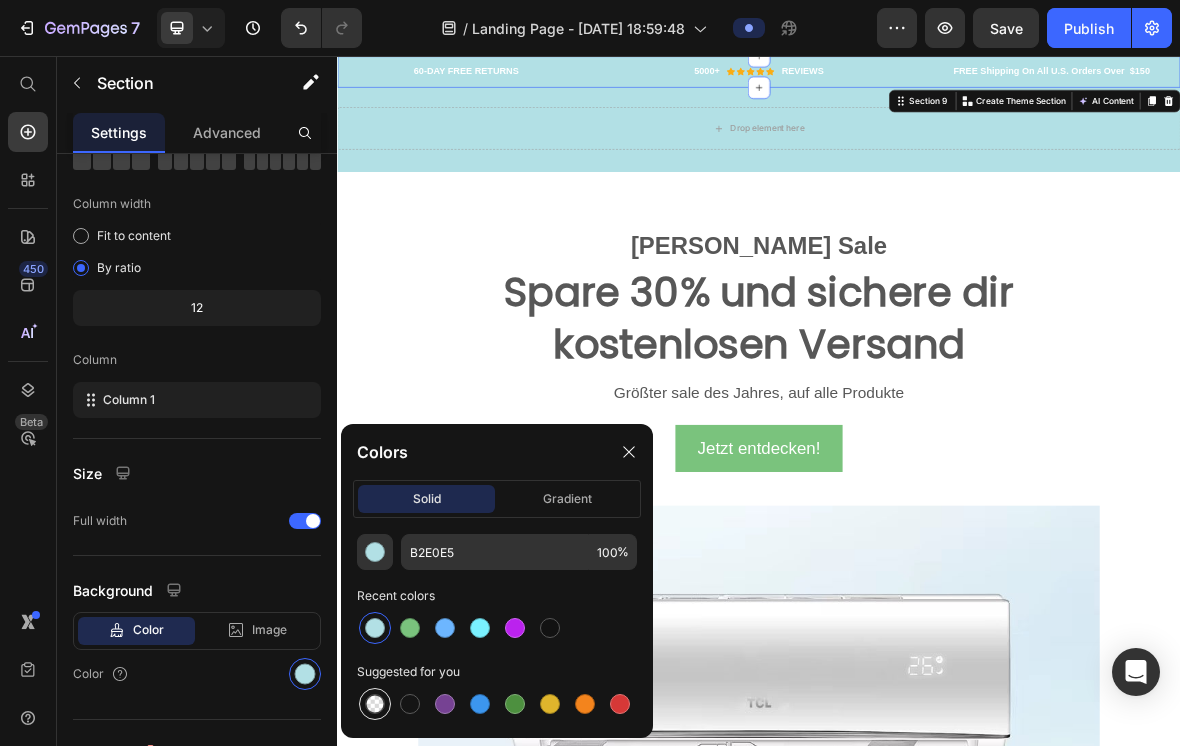 click at bounding box center [375, 704] 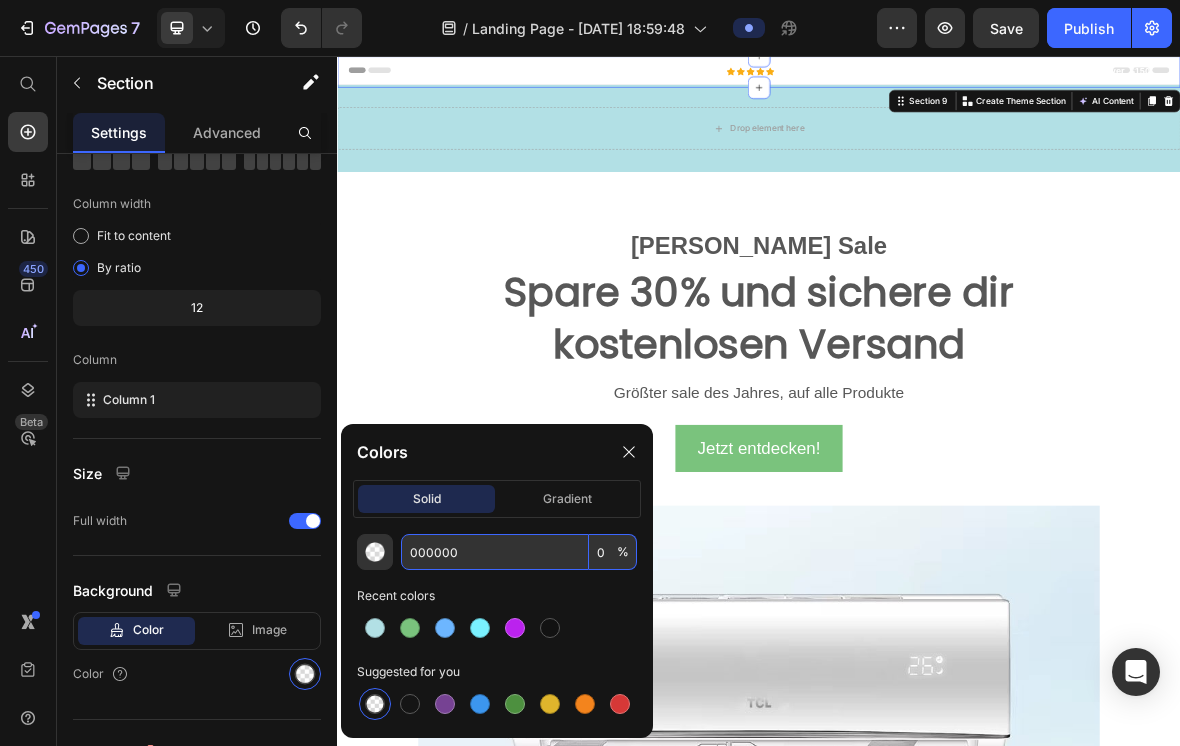 scroll, scrollTop: 0, scrollLeft: 0, axis: both 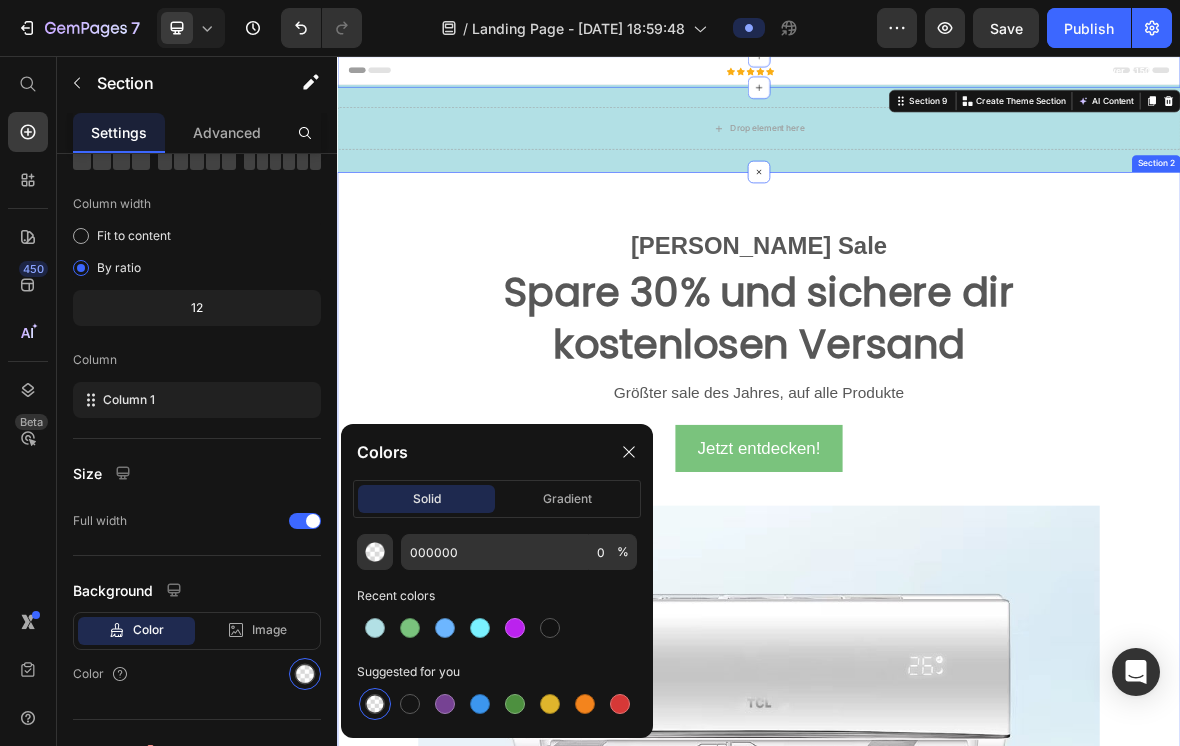 click on "[PERSON_NAME] Sale Text block Spare 30% und sichere dir kostenlosen Versand Heading Größter sale des Jahres, auf alle Produkte Text block Jetzt entdecken! Button Image Row" at bounding box center [937, 991] 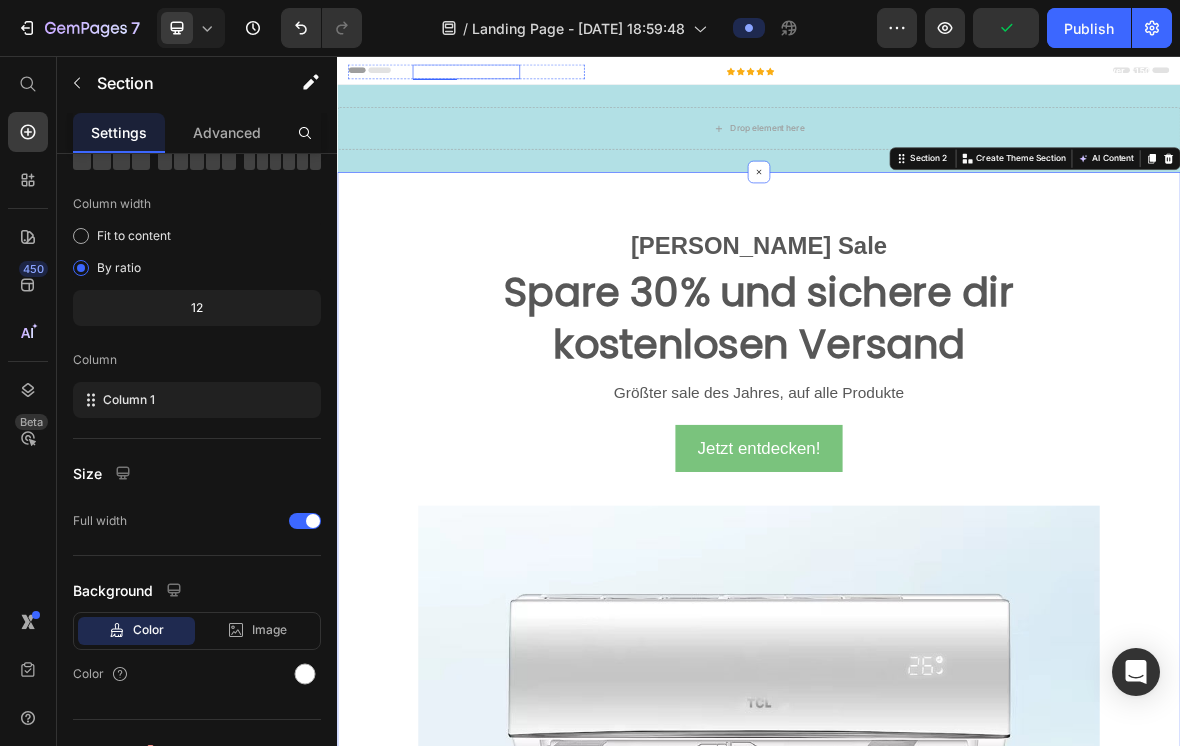 click on "60-DAY FREE RETURNS" at bounding box center (521, 78) 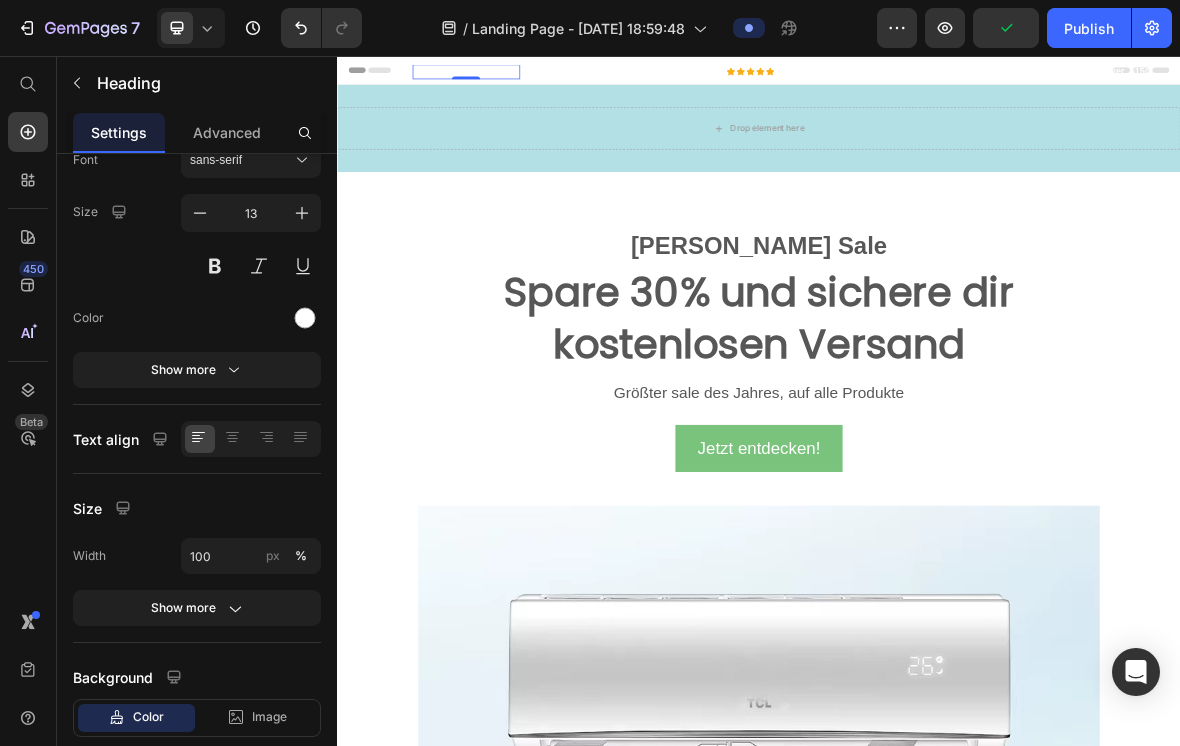scroll, scrollTop: 0, scrollLeft: 0, axis: both 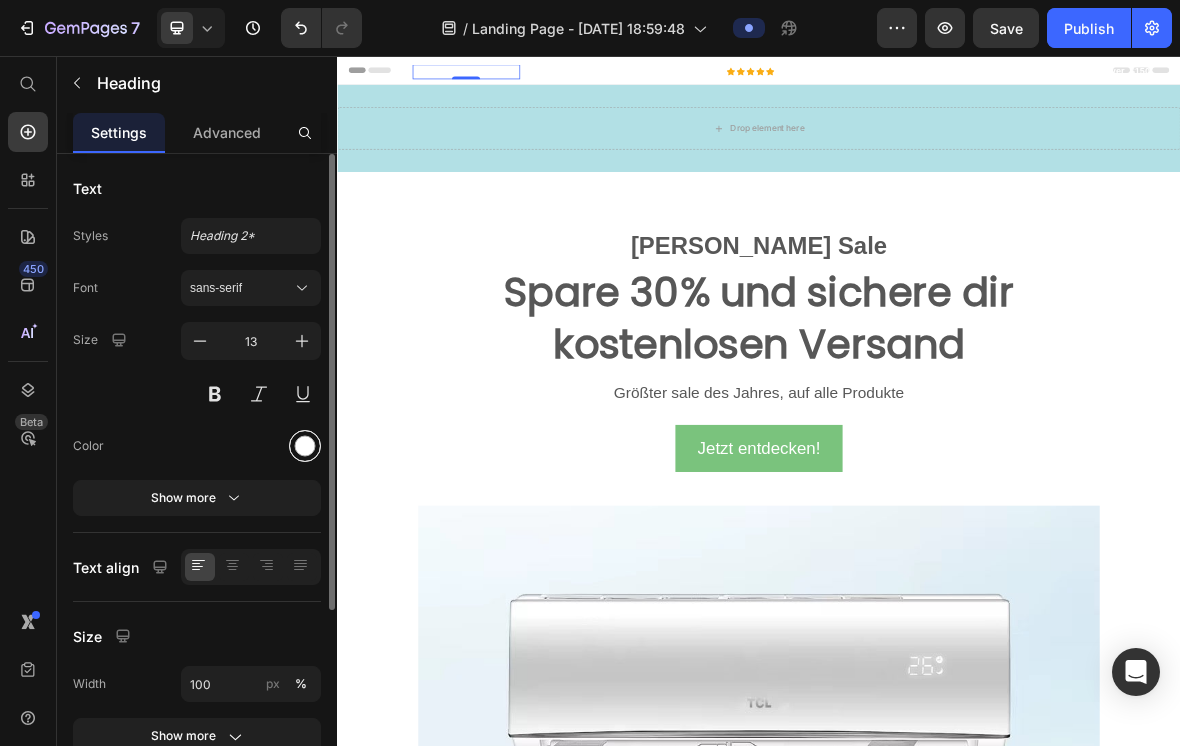click at bounding box center [305, 446] 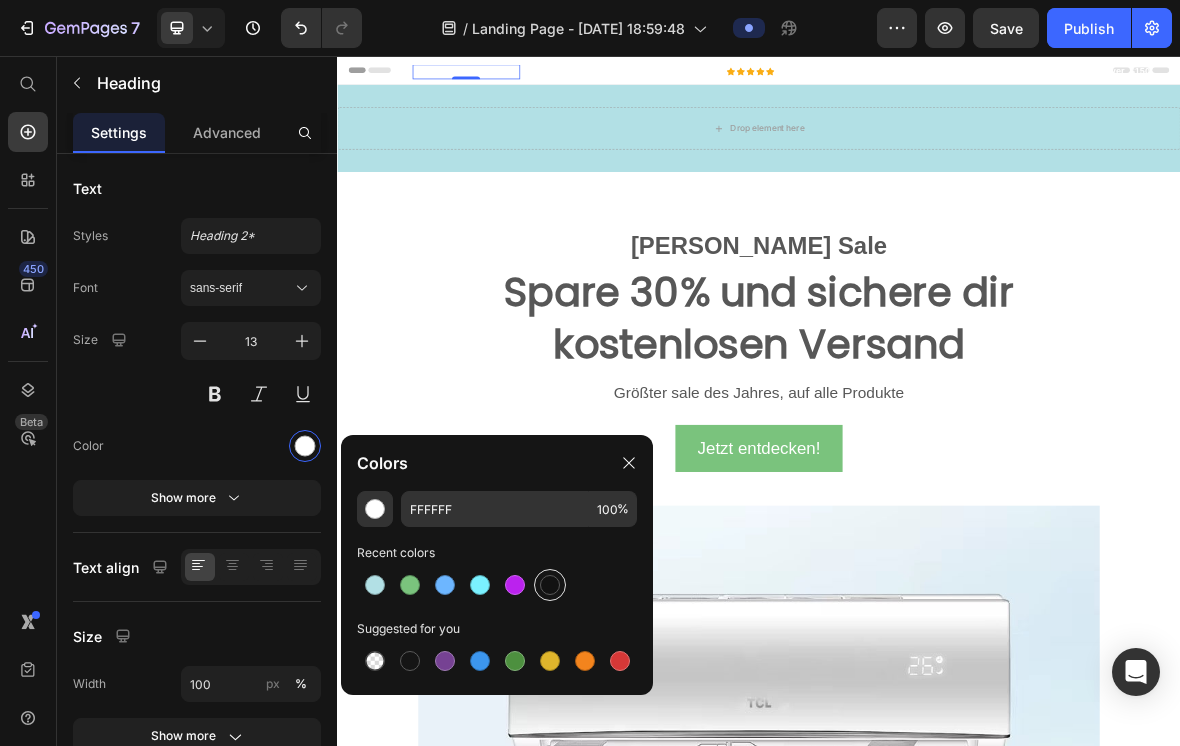 click at bounding box center (550, 585) 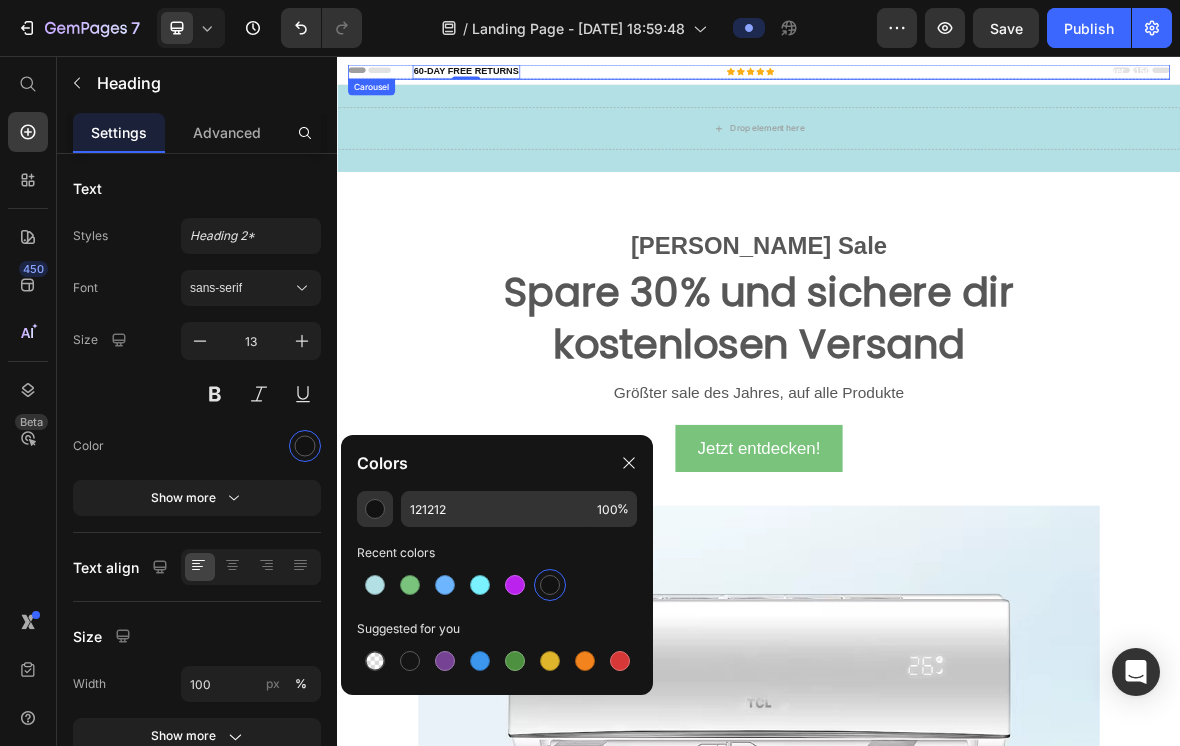 click on "60-DAY FREE RETURNS Heading   0 Row 5000+ Heading                Icon                Icon                Icon                Icon                Icon Icon List Hoz REVIEWS Heading Row Row FREE Shipping On All U.S. Orders Over  $150 Heading Row FREE Shipping On All U.S. Orders Over  $150 Heading Row" at bounding box center (937, 78) 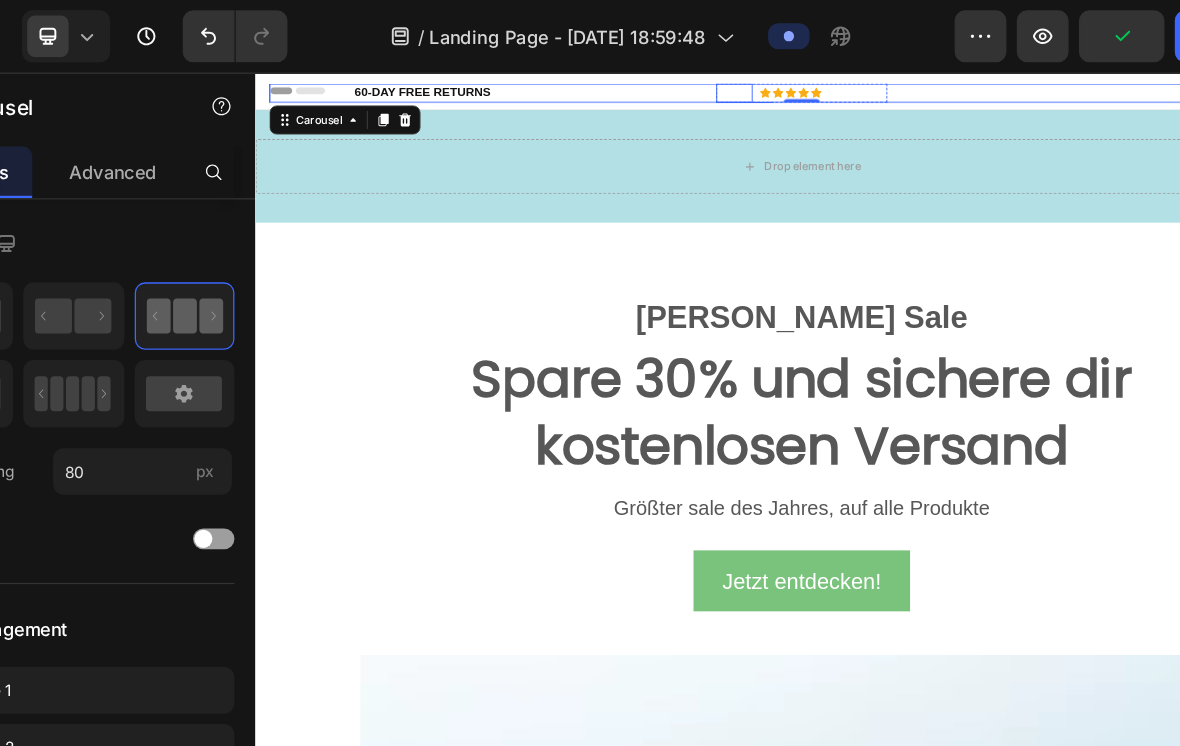click on "5000+" at bounding box center [781, 94] 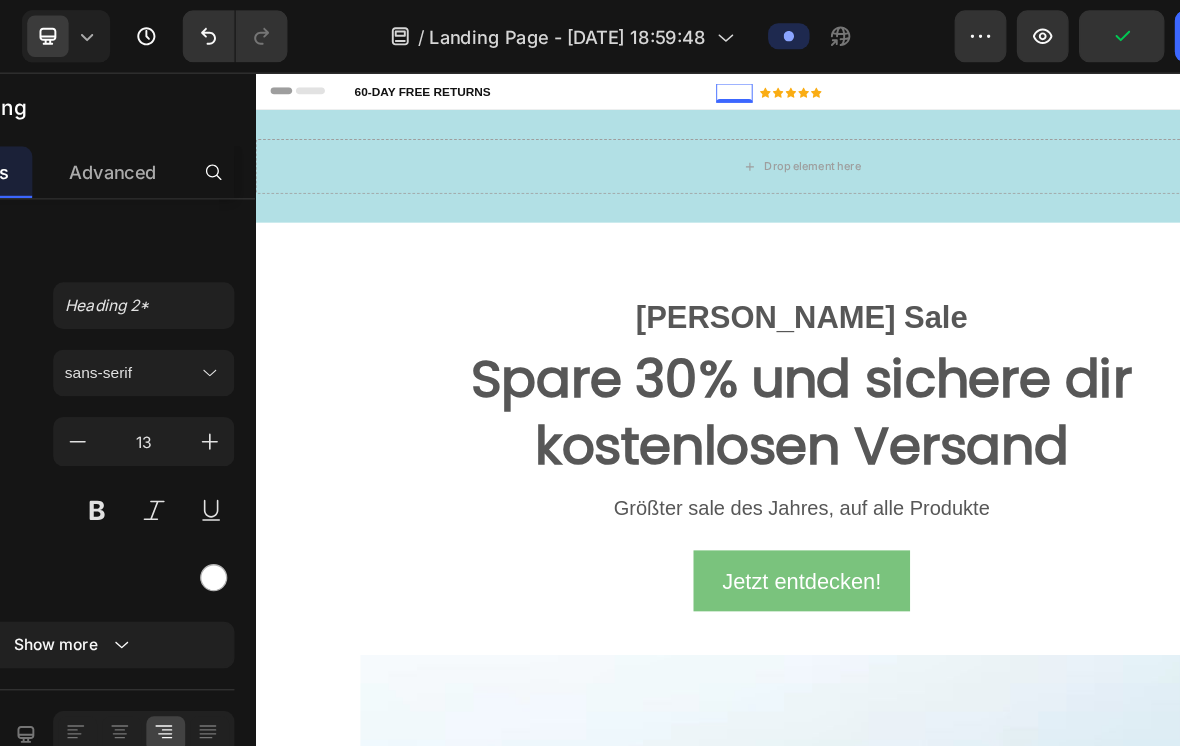 click on "0" at bounding box center (781, 105) 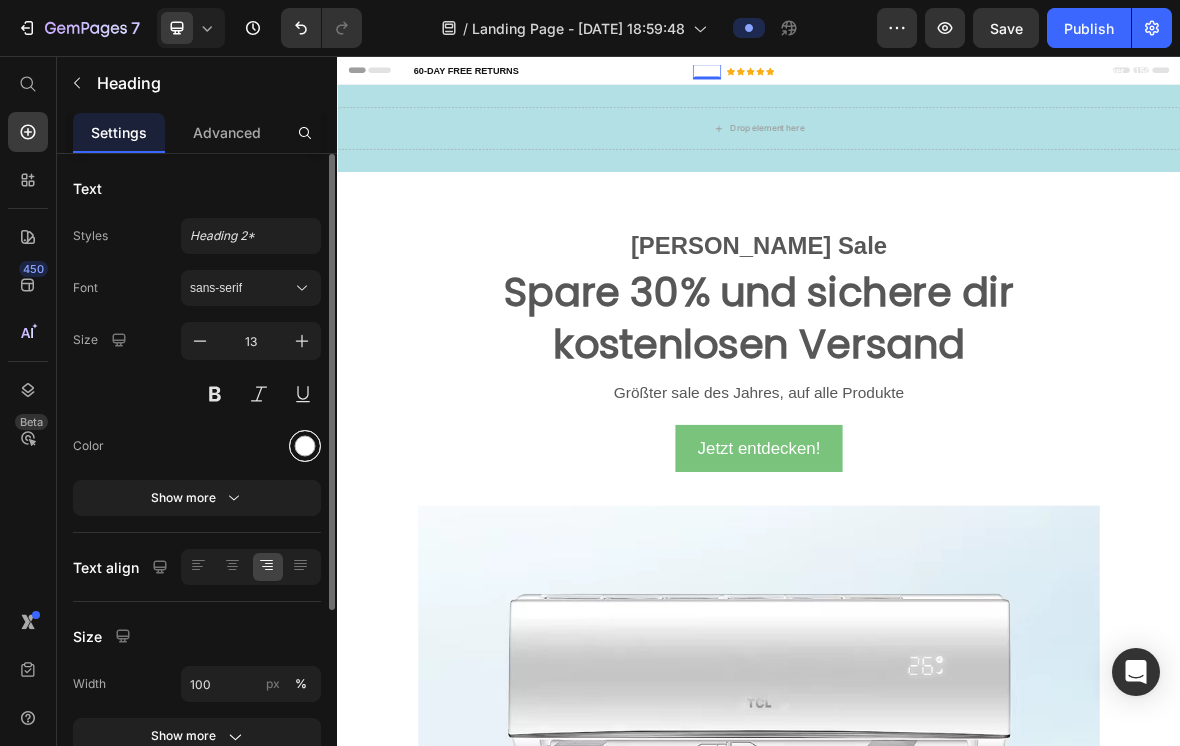 click at bounding box center (305, 446) 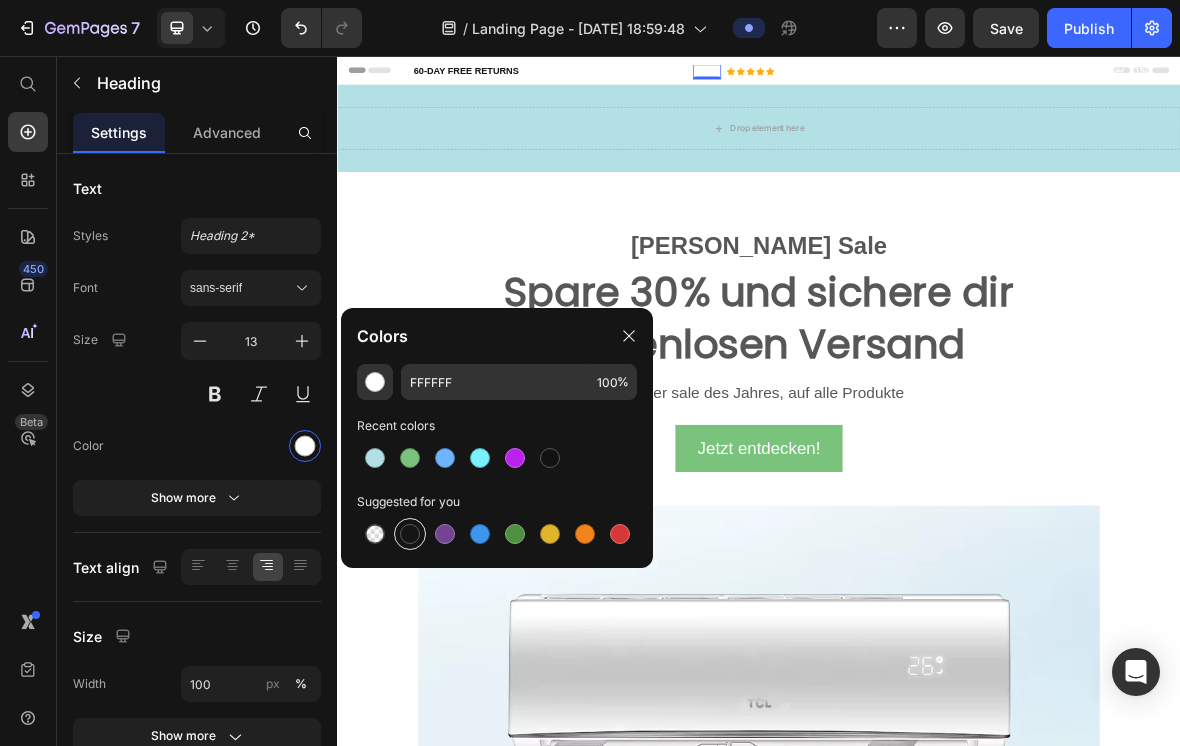 click at bounding box center (410, 534) 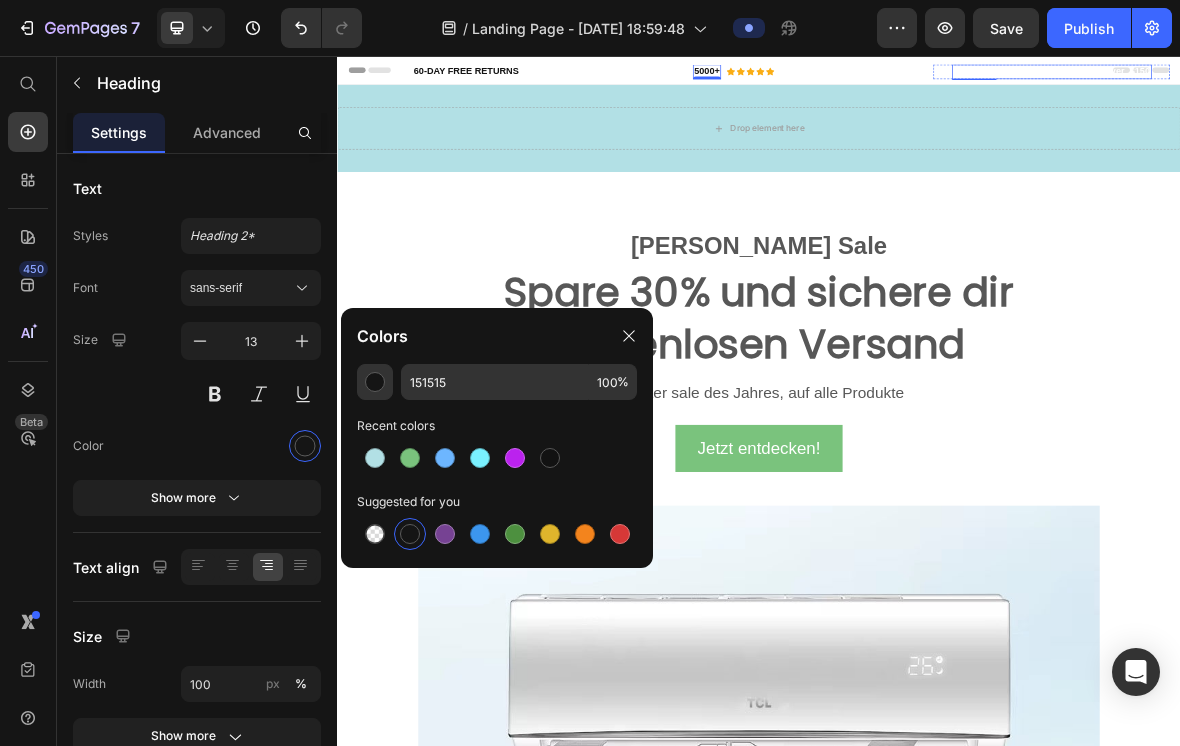 click on "FREE Shipping On All U.S. Orders Over  $150" at bounding box center [1354, 78] 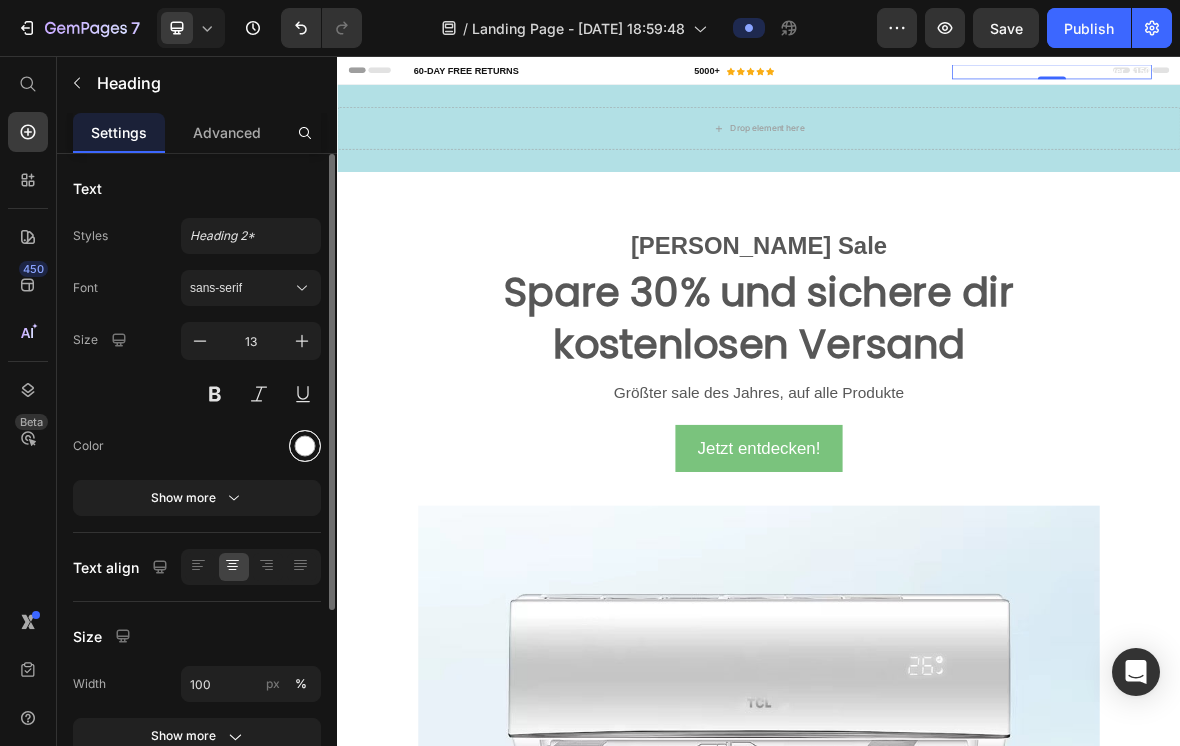 click at bounding box center (305, 446) 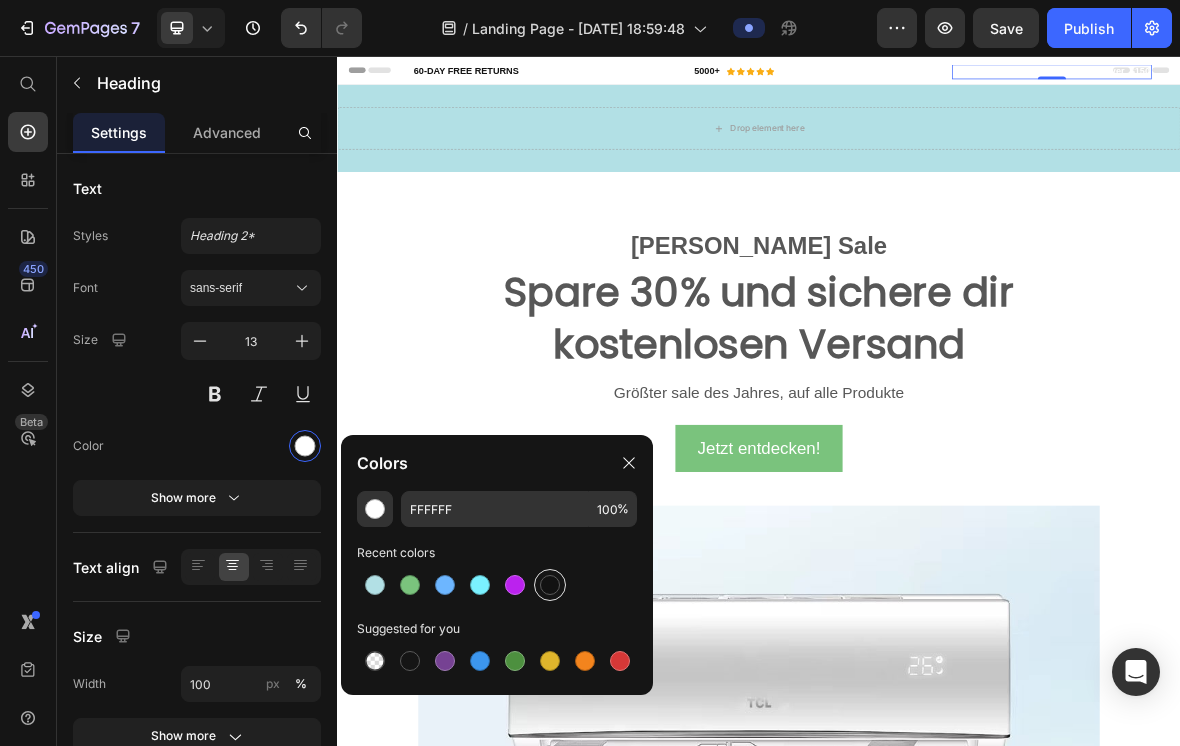click at bounding box center [550, 585] 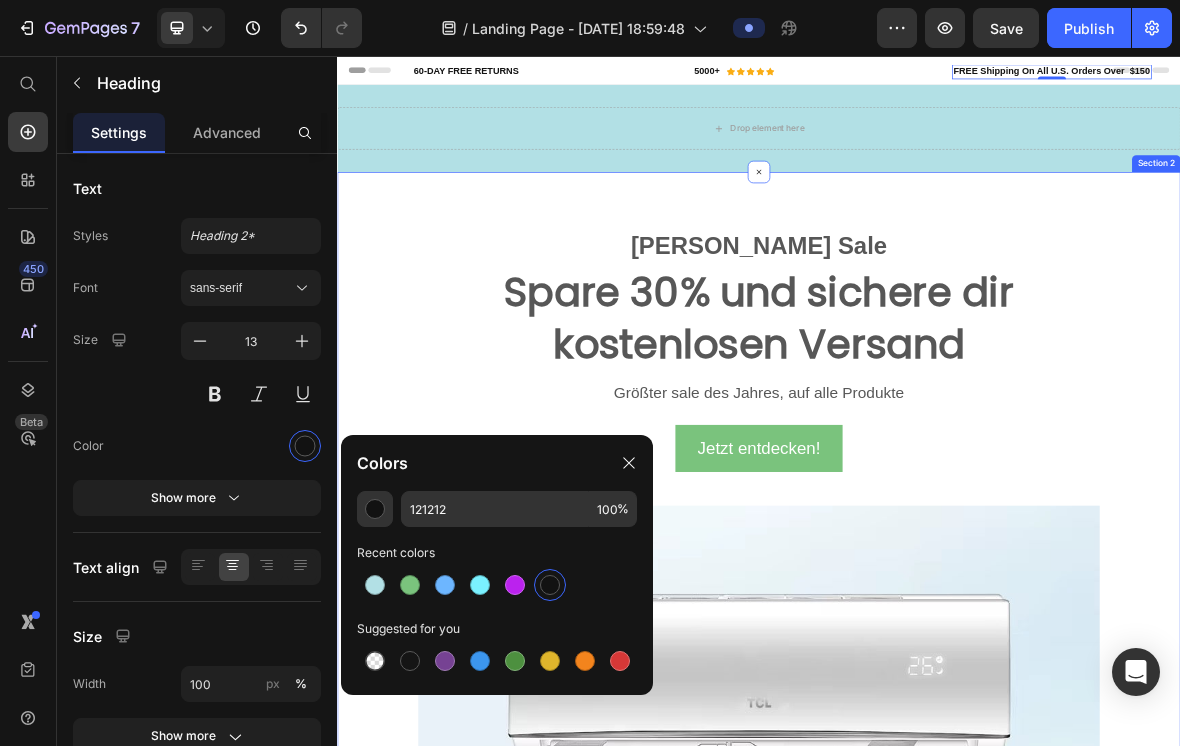 click on "[PERSON_NAME] Sale Text block Spare 30% und sichere dir kostenlosen Versand Heading Größter sale des Jahres, auf alle Produkte Text block Jetzt entdecken! Button Image Row" at bounding box center [937, 991] 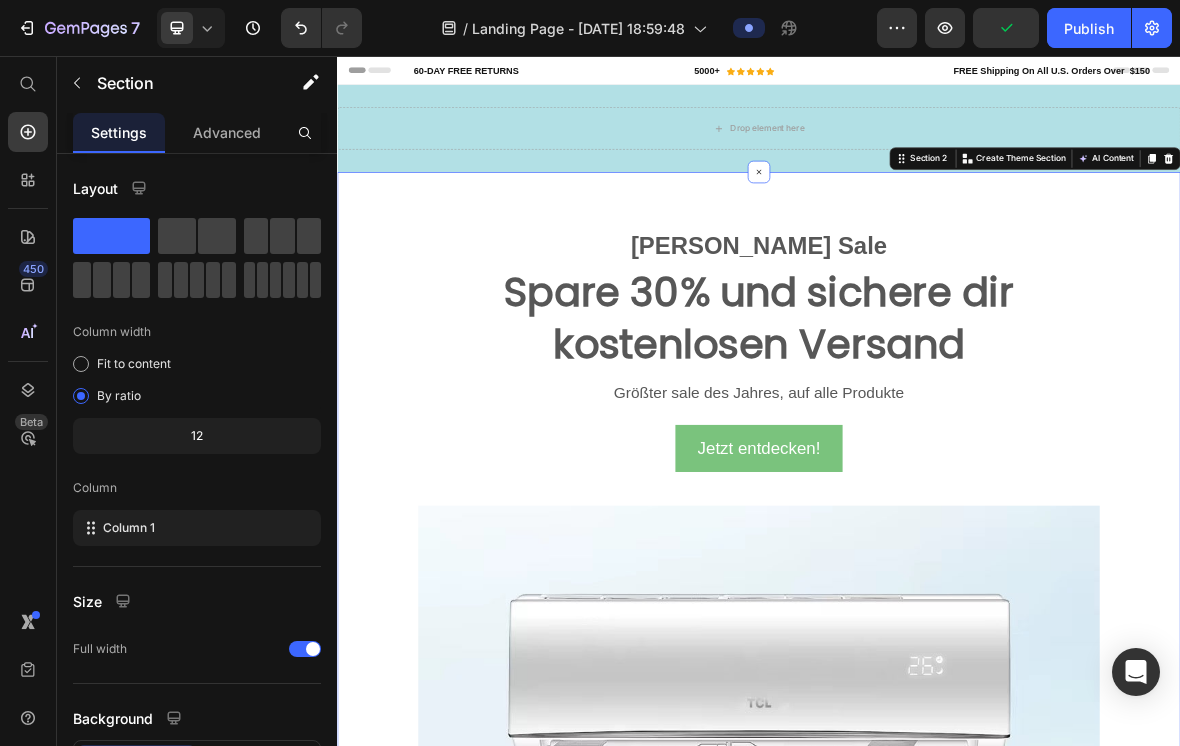 scroll, scrollTop: 0, scrollLeft: 0, axis: both 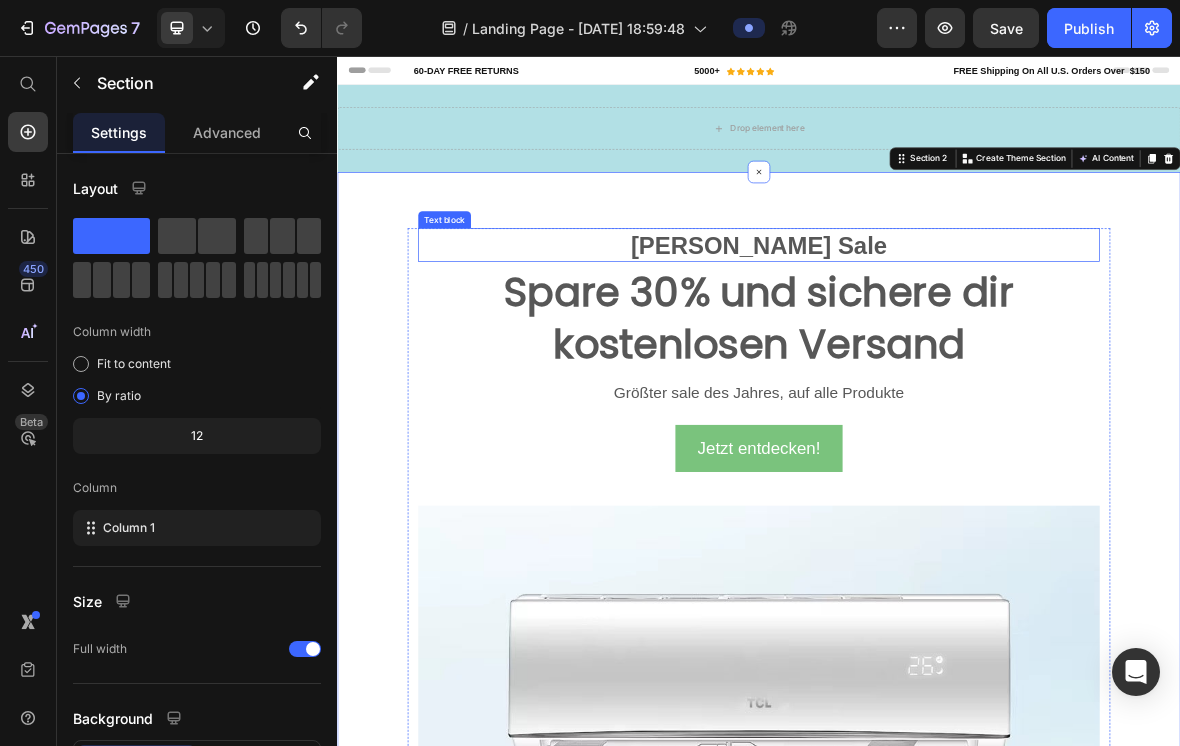 click on "[PERSON_NAME] Sale" at bounding box center [937, 325] 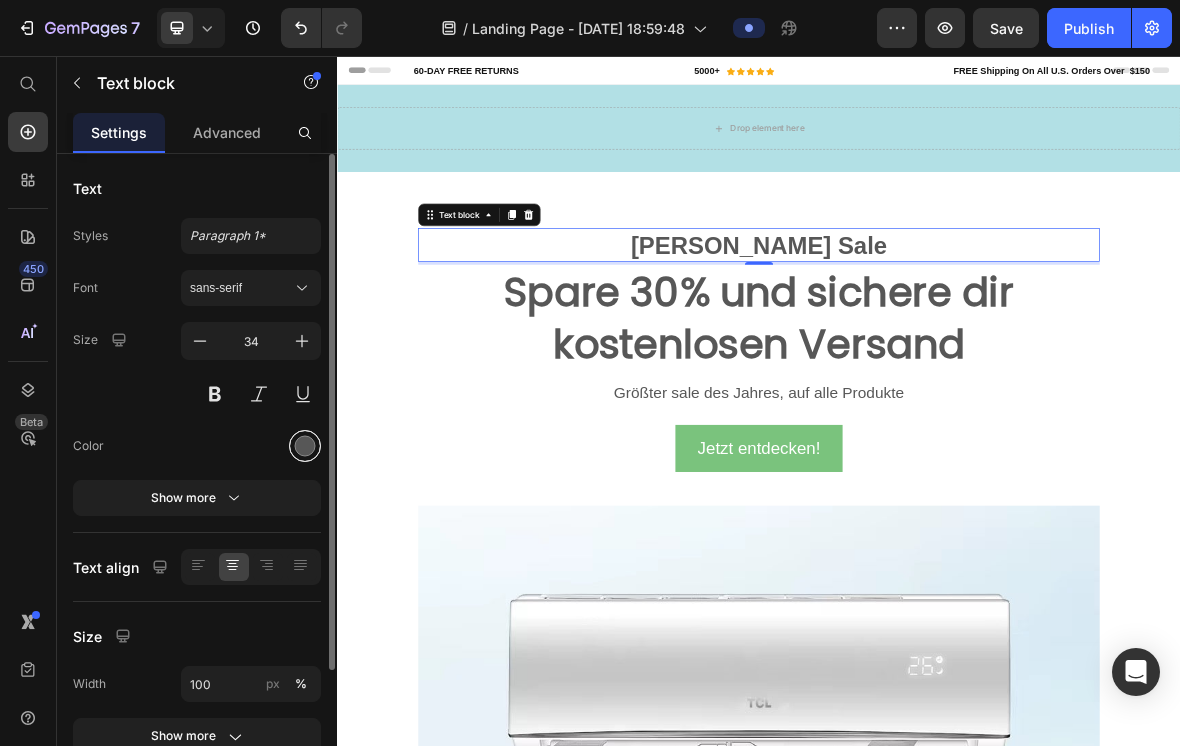 click at bounding box center (305, 446) 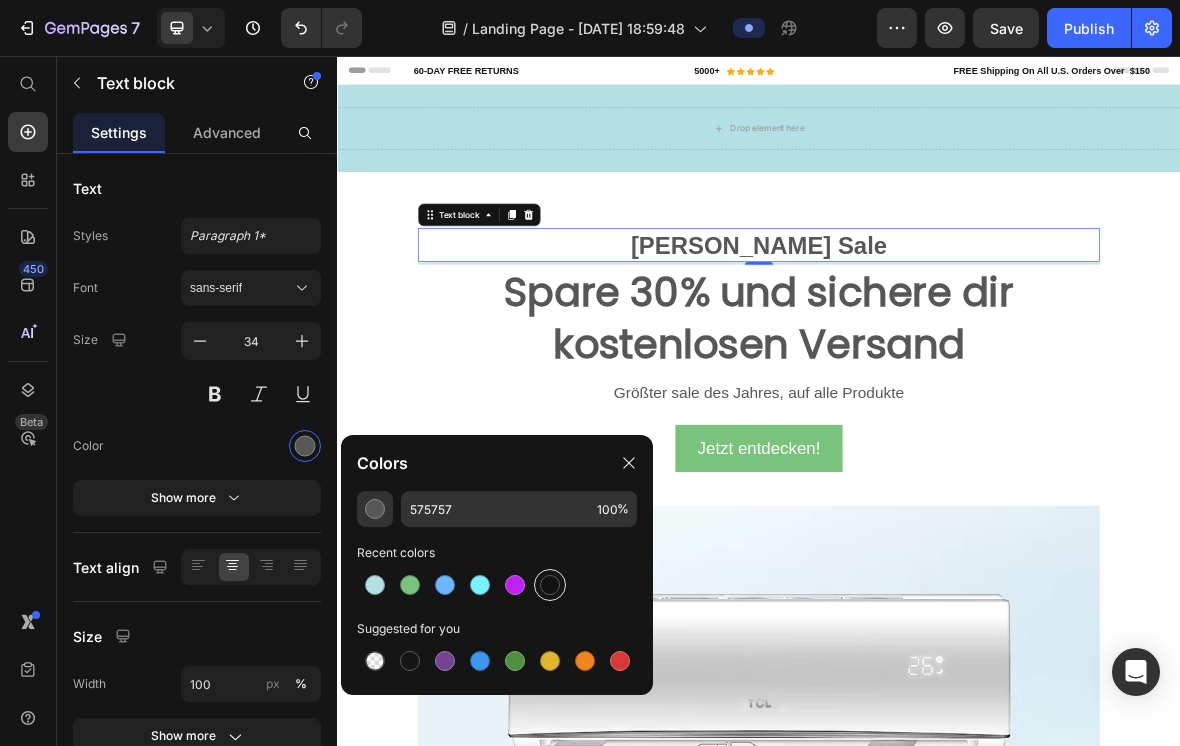 click at bounding box center (550, 585) 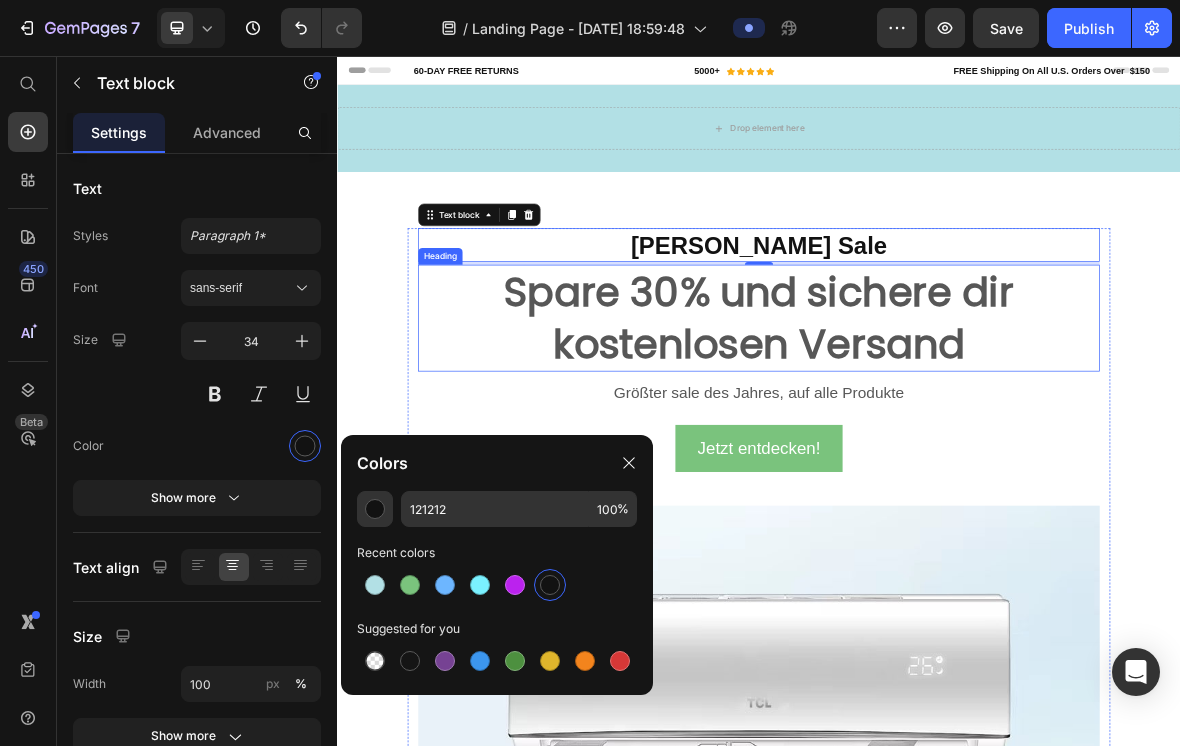 click on "Spare 30% und sichere dir kostenlosen Versand" at bounding box center [937, 429] 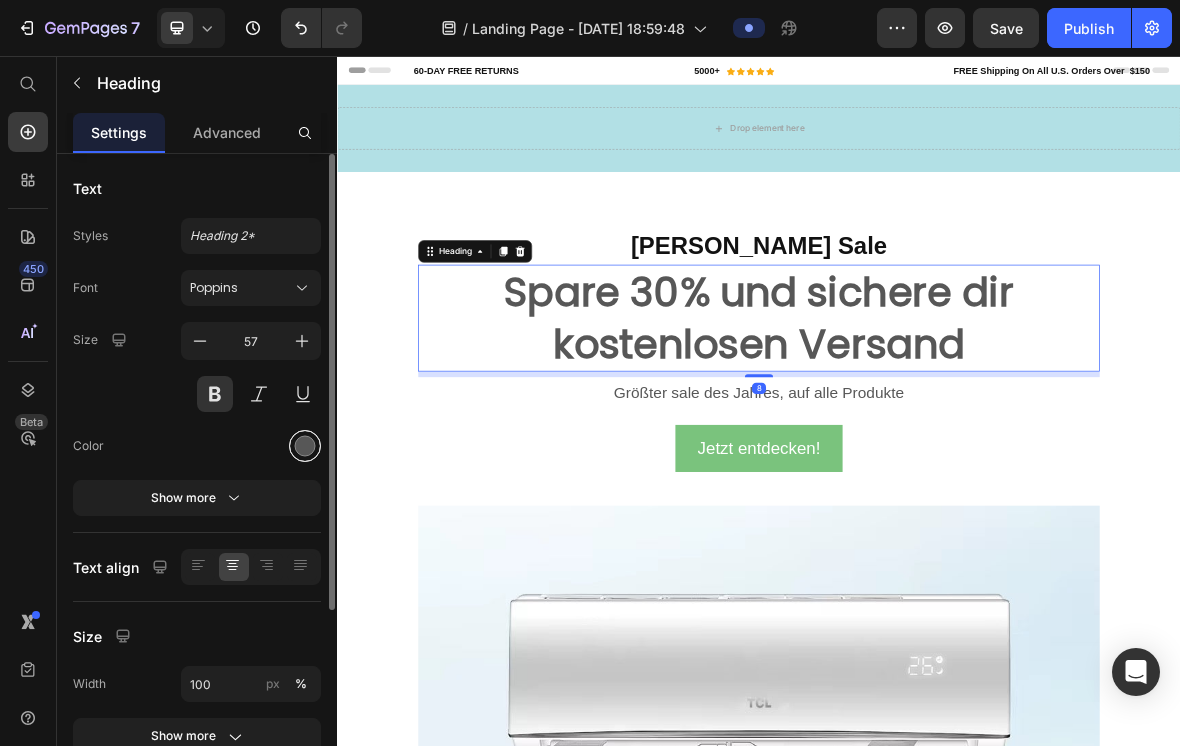 click at bounding box center (305, 446) 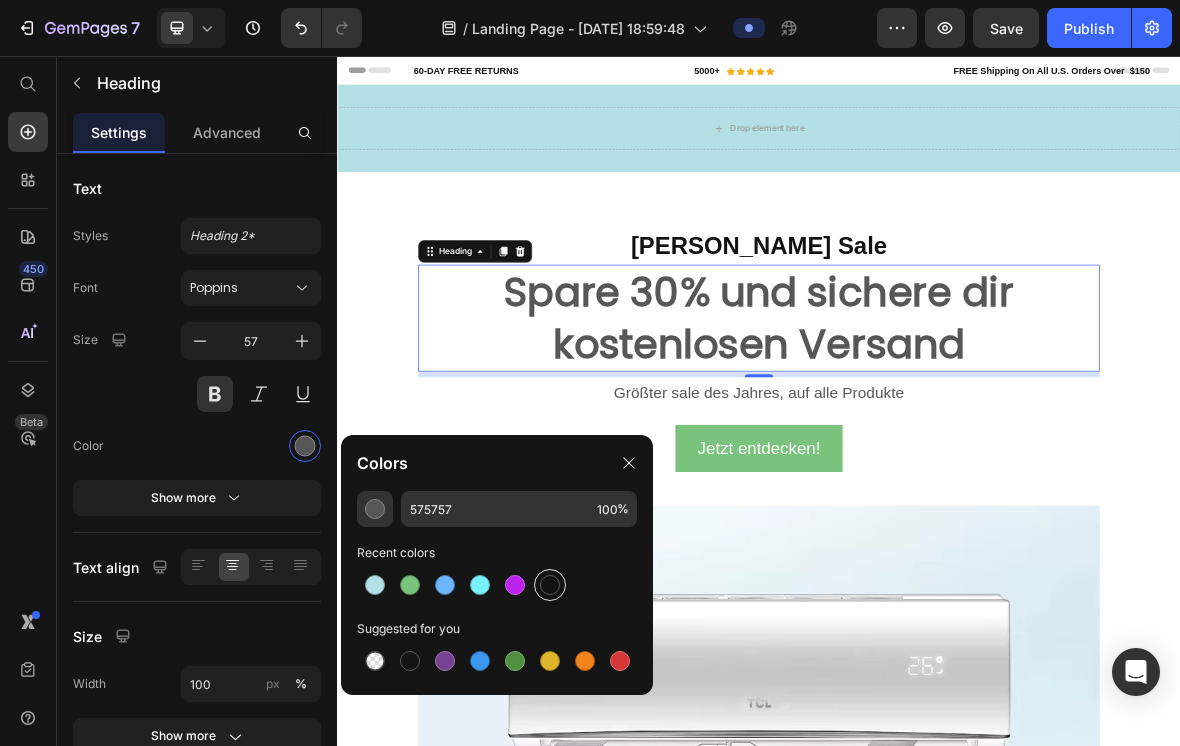 click at bounding box center [550, 585] 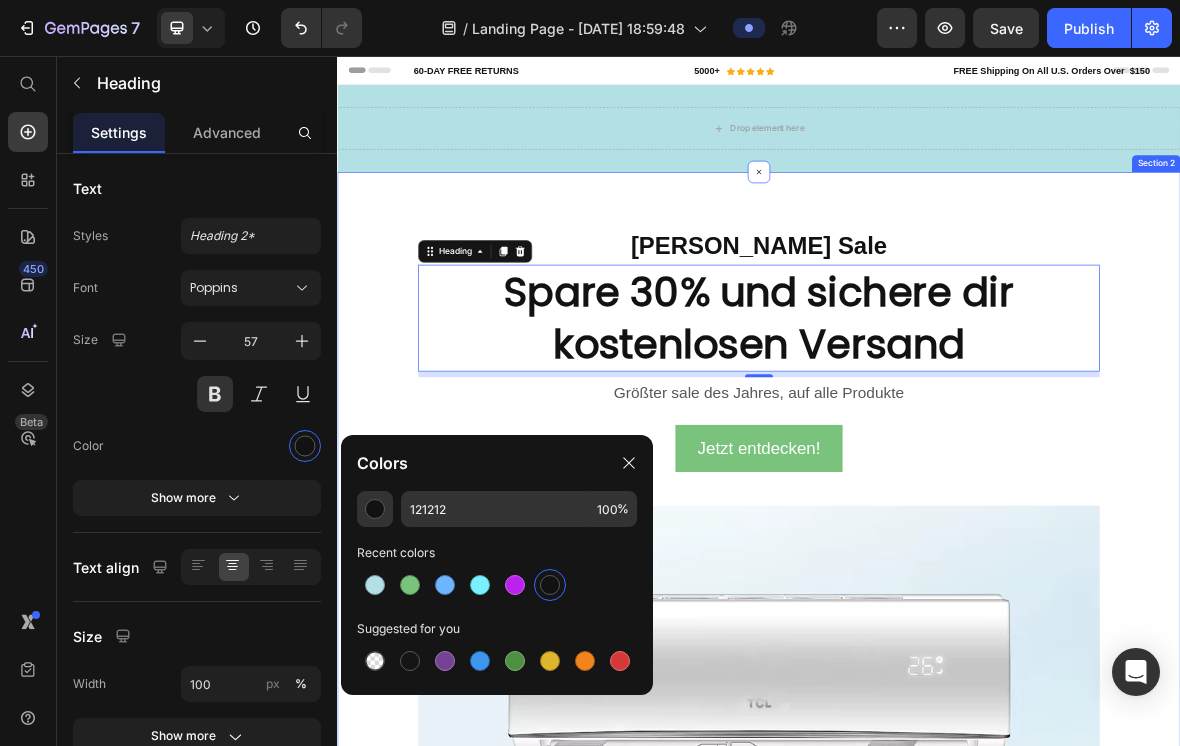 click on "[PERSON_NAME] Sale Text block Spare 30% und sichere dir kostenlosen Versand Heading   8 Größter sale des Jahres, auf alle Produkte Text block Jetzt entdecken! Button Image Row" at bounding box center (937, 991) 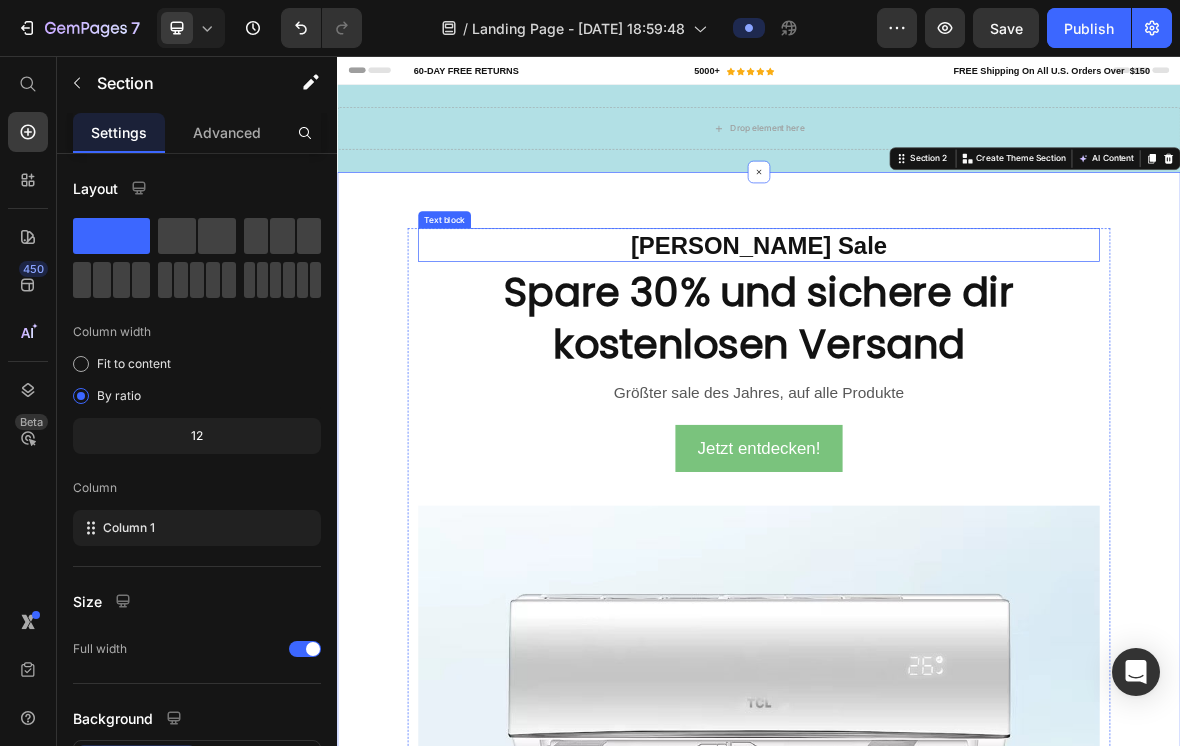 click on "[PERSON_NAME] Sale" at bounding box center (937, 325) 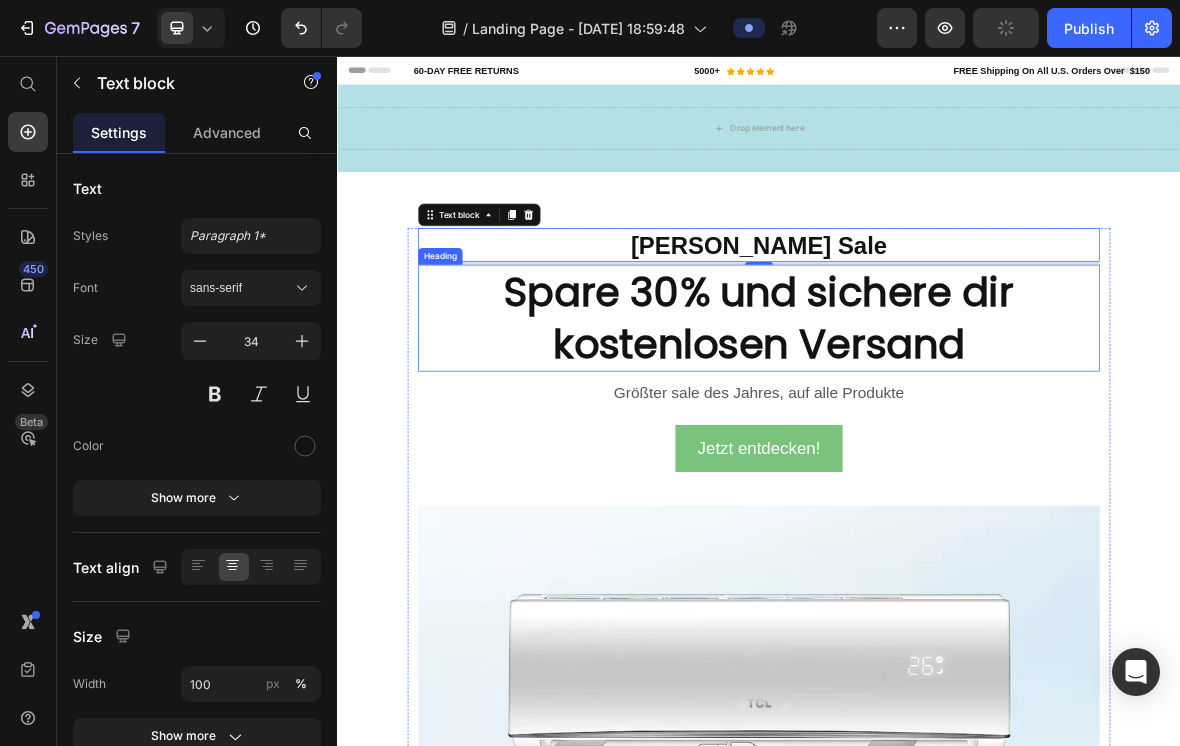 click on "Spare 30% und sichere dir kostenlosen Versand" at bounding box center [937, 429] 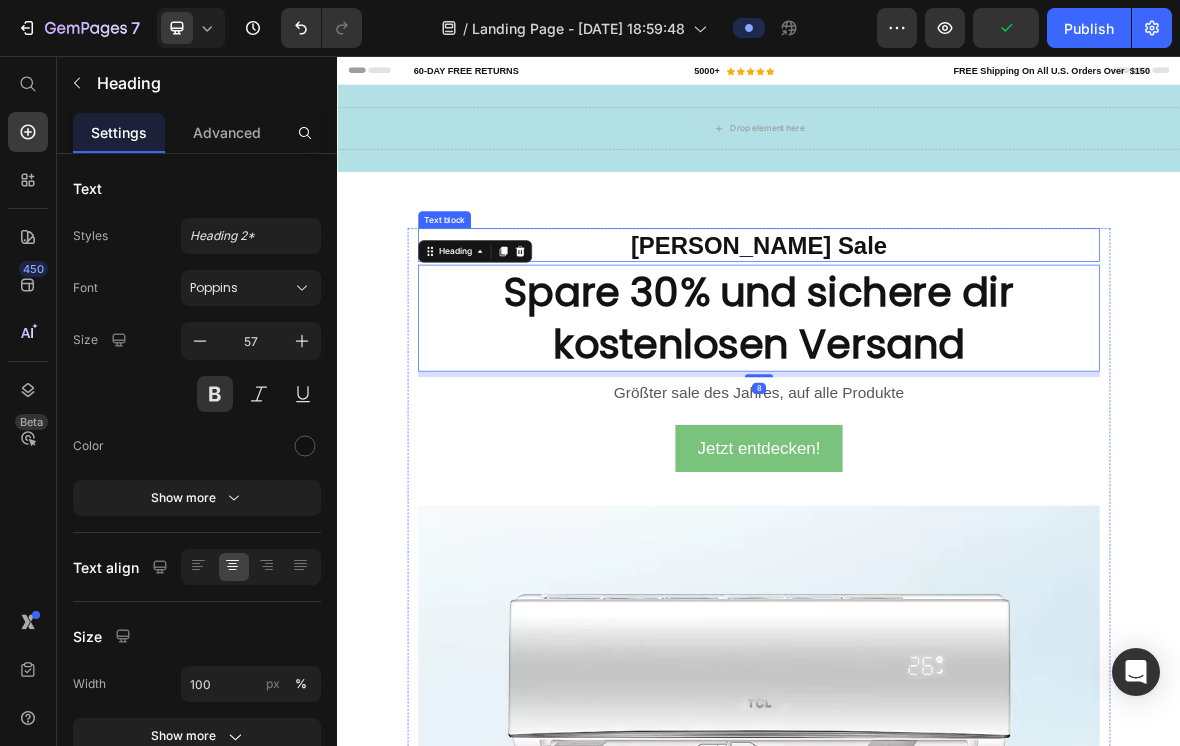 click on "[PERSON_NAME] Sale" at bounding box center [937, 325] 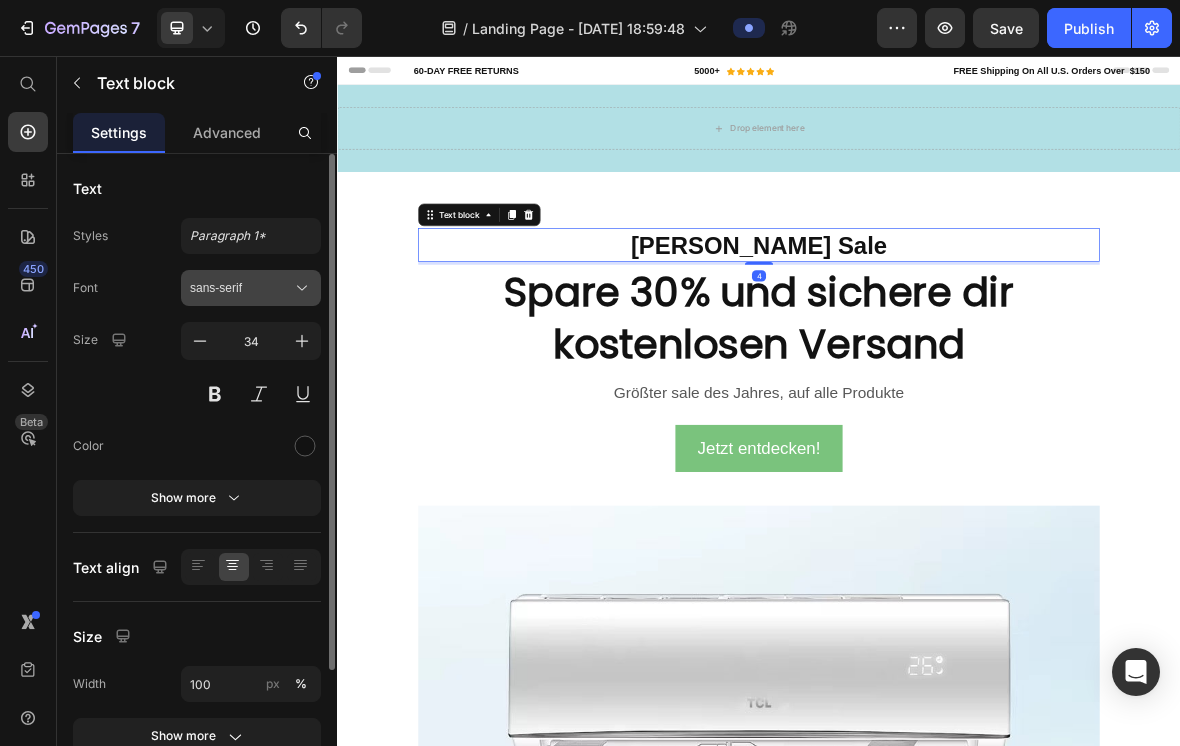 click on "sans-serif" at bounding box center (241, 288) 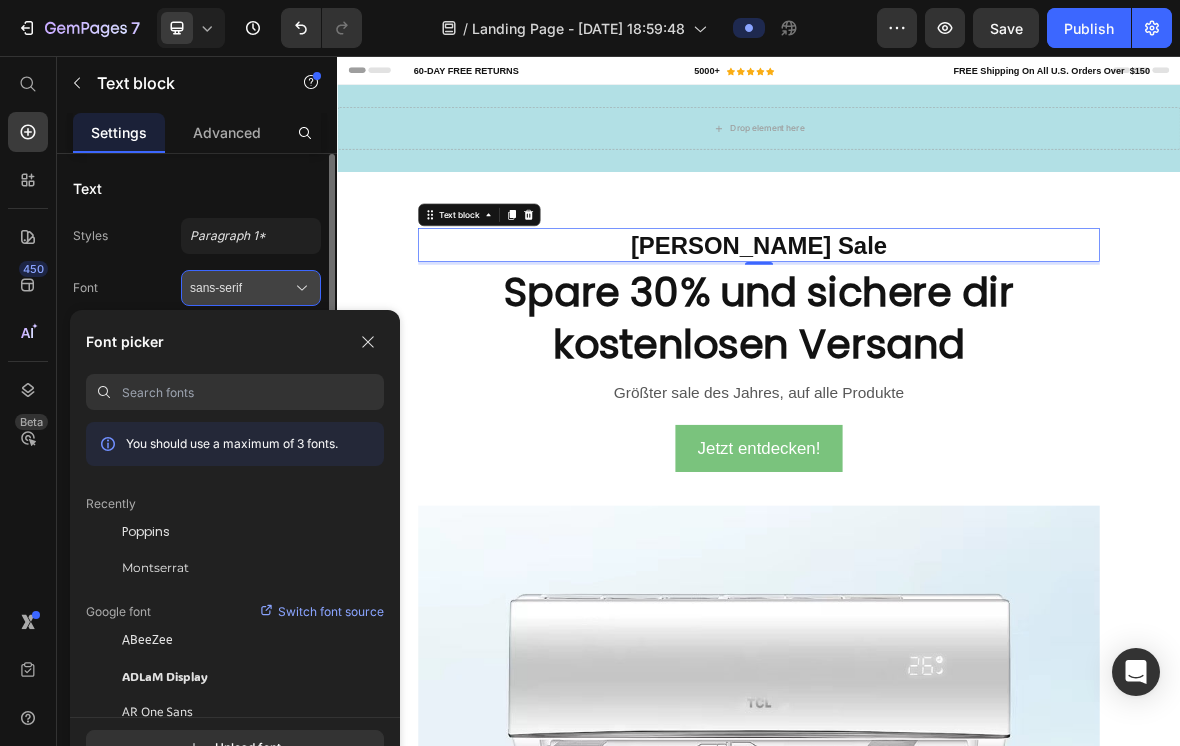 click on "sans-serif" at bounding box center (241, 288) 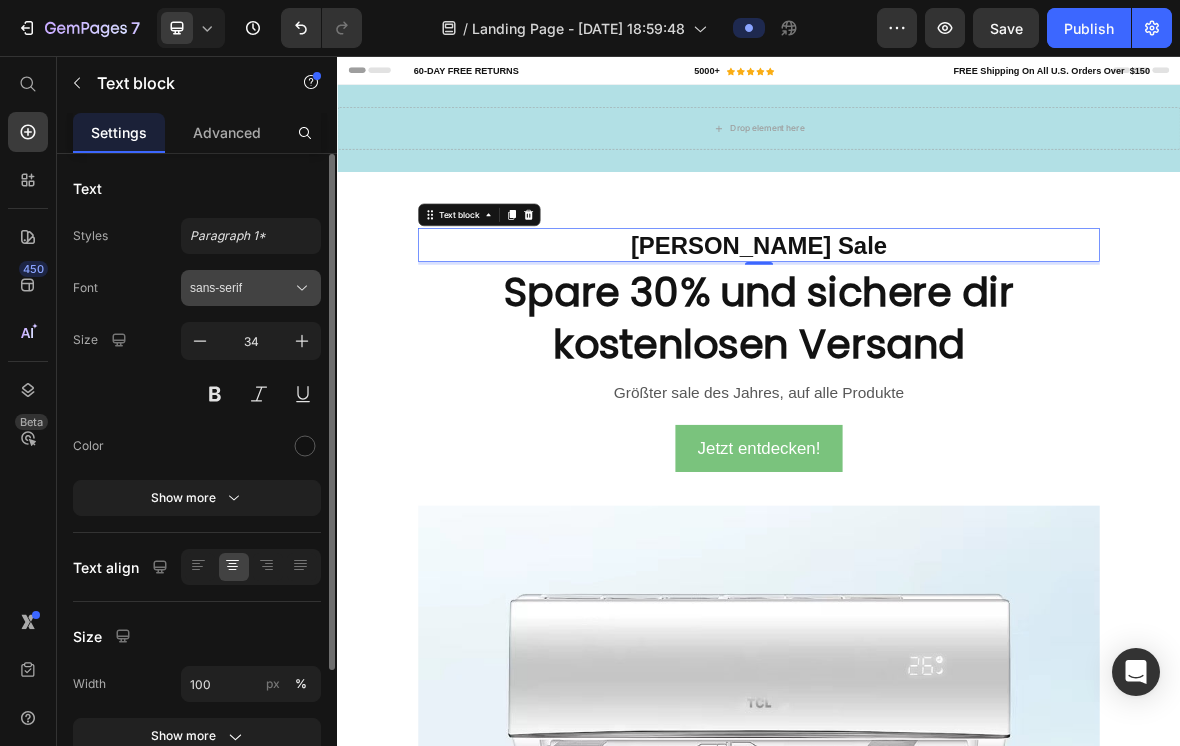 click on "sans-serif" at bounding box center (241, 288) 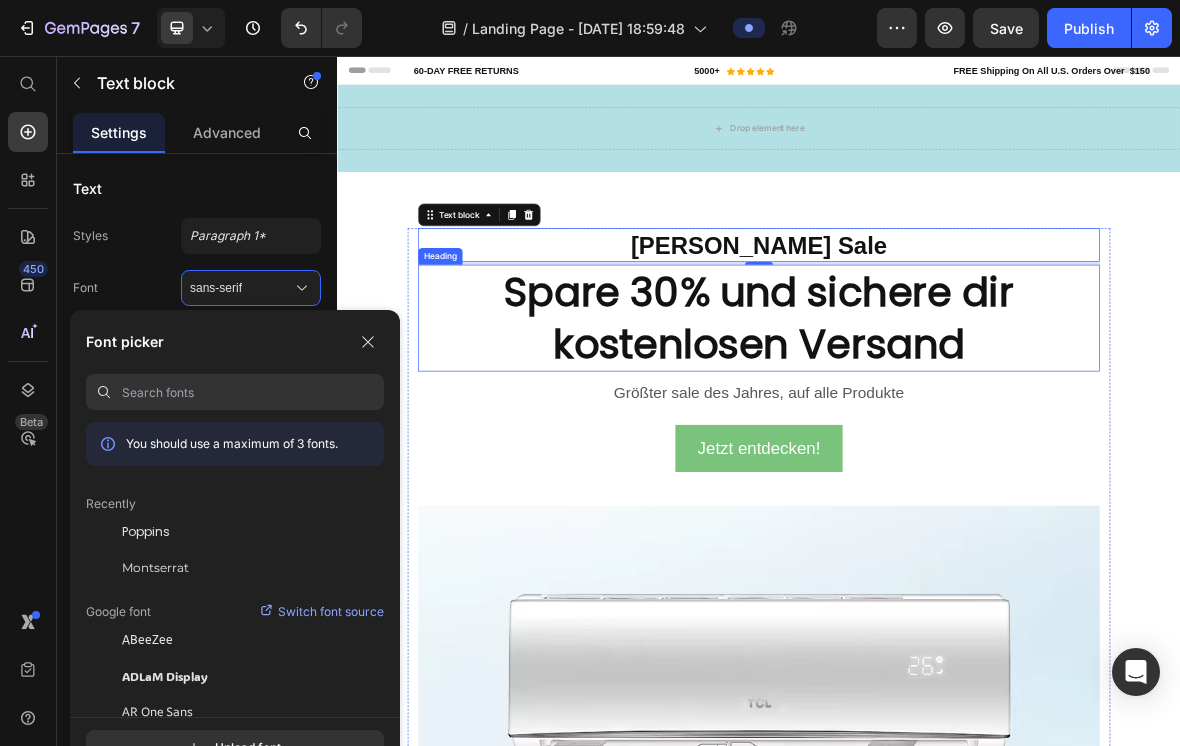 click on "Spare 30% und sichere dir kostenlosen Versand" at bounding box center (937, 429) 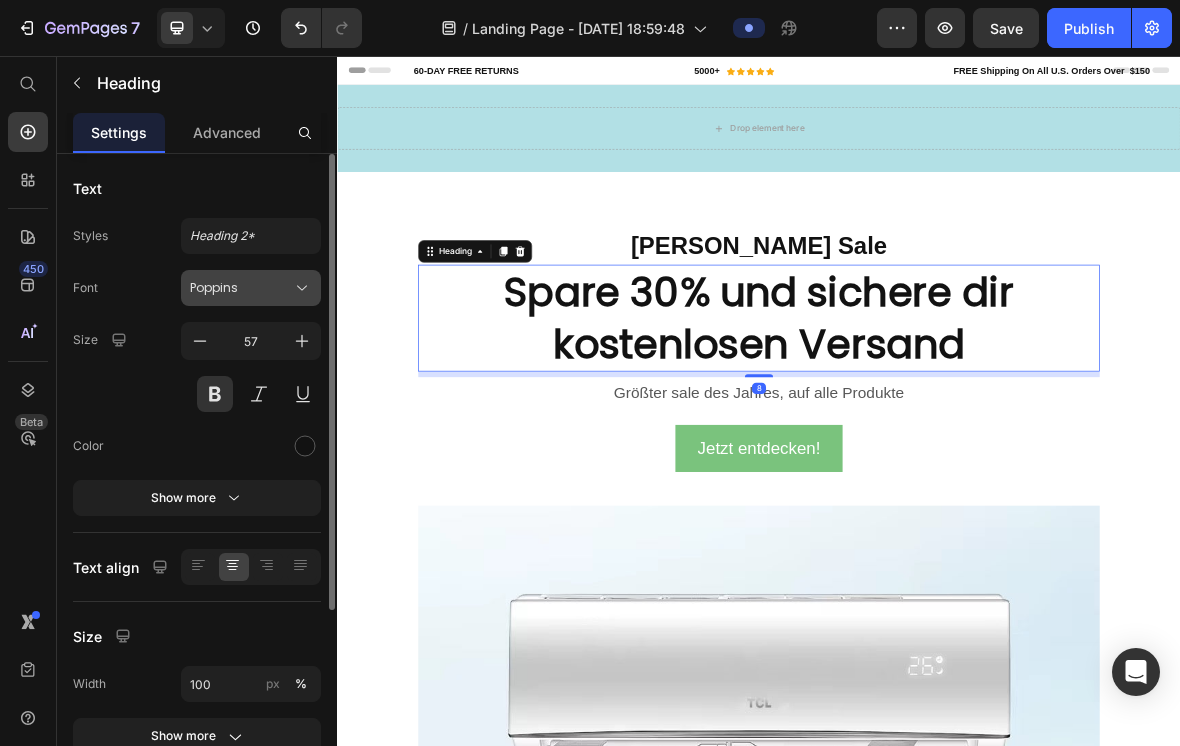 click 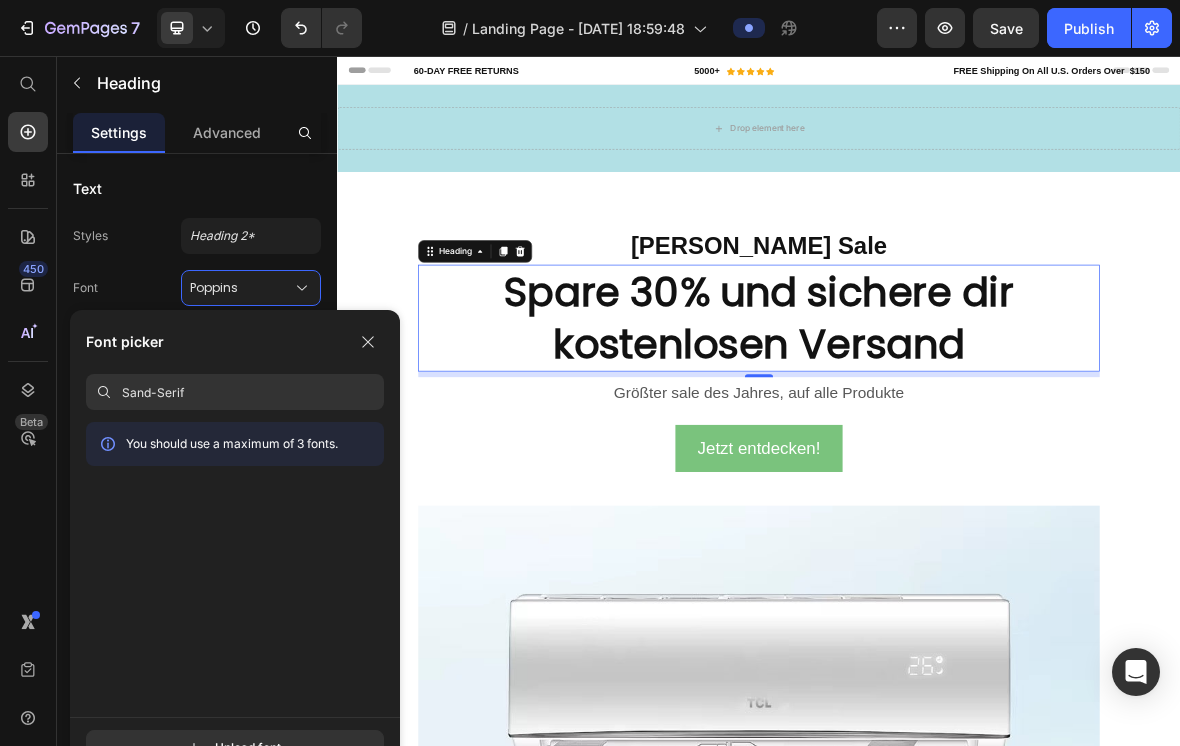 click on "Sand-Serif" at bounding box center (253, 392) 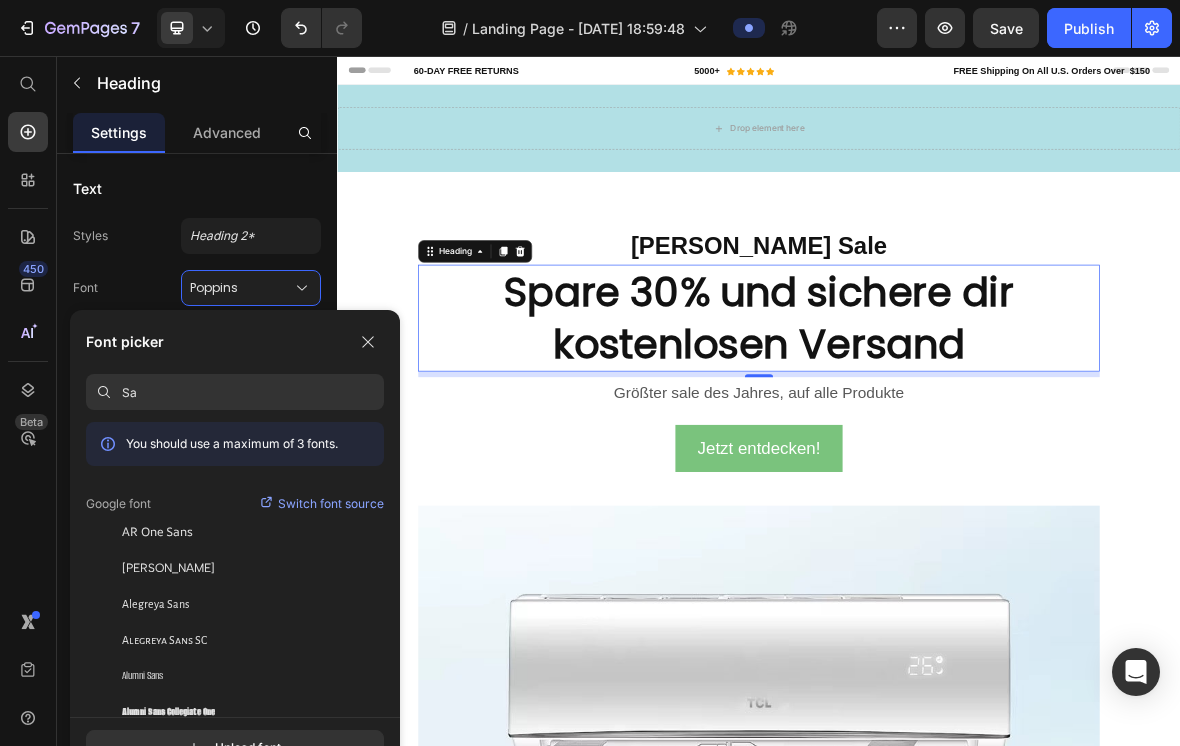 type on "S" 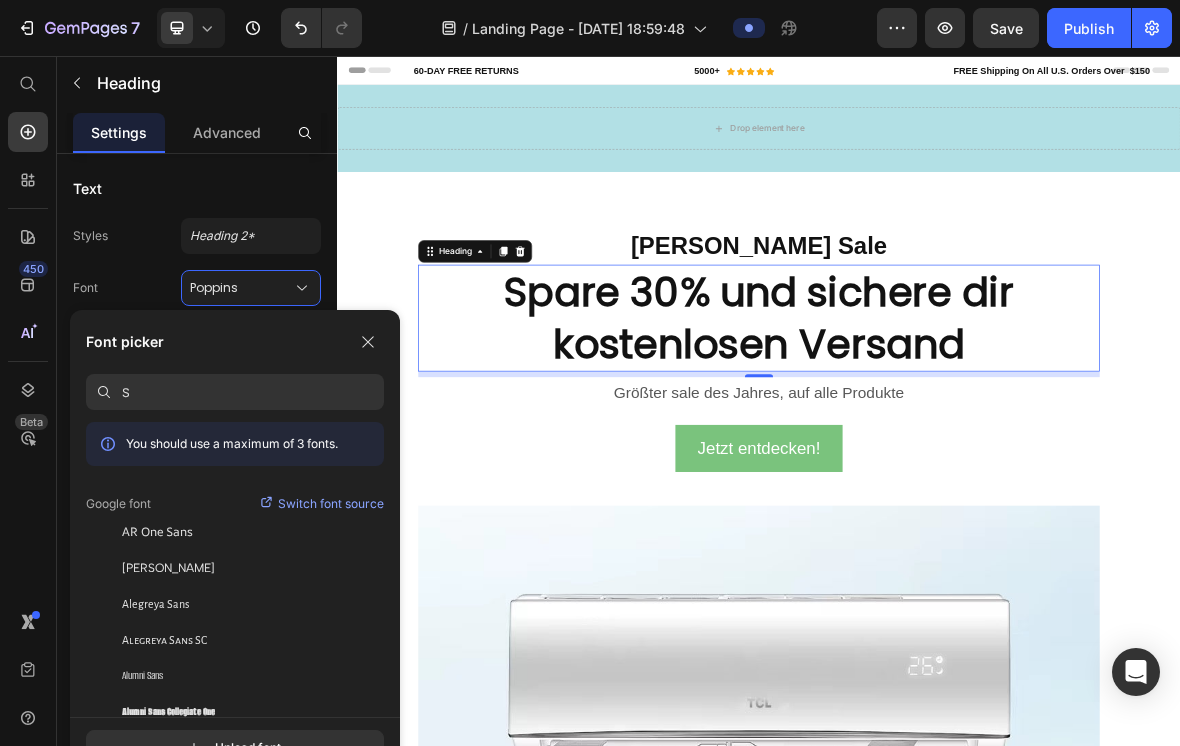 type 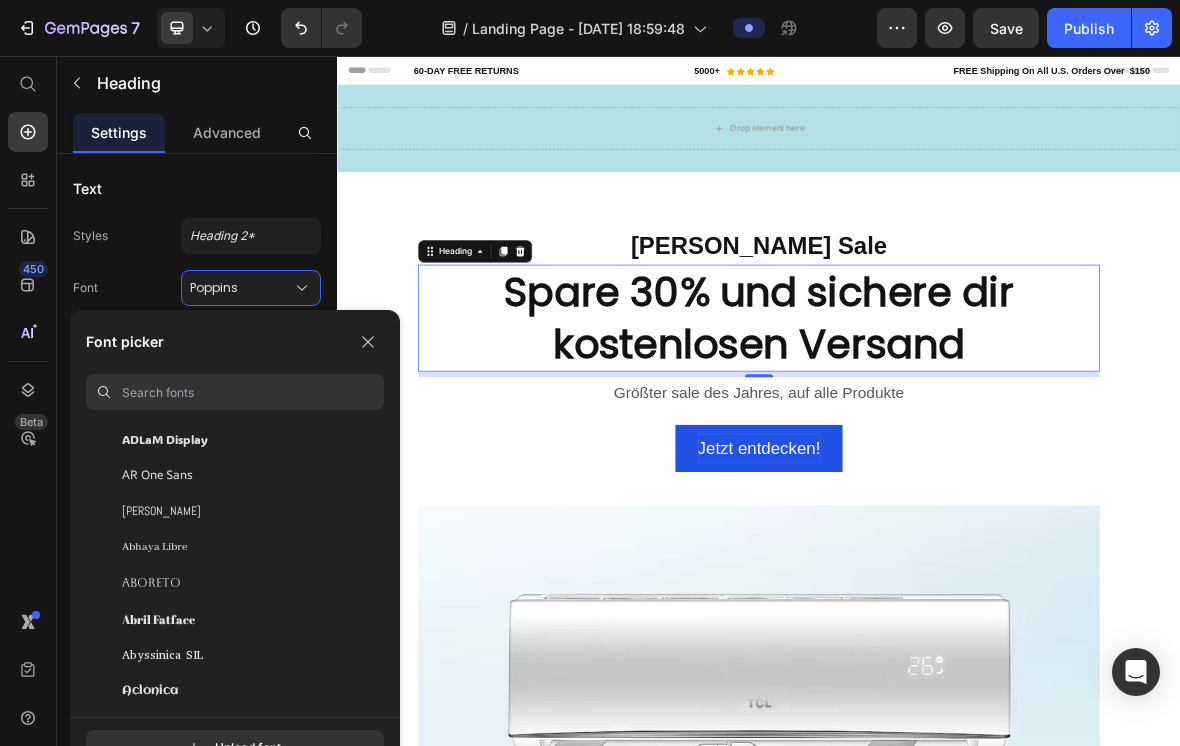 scroll, scrollTop: 237, scrollLeft: 0, axis: vertical 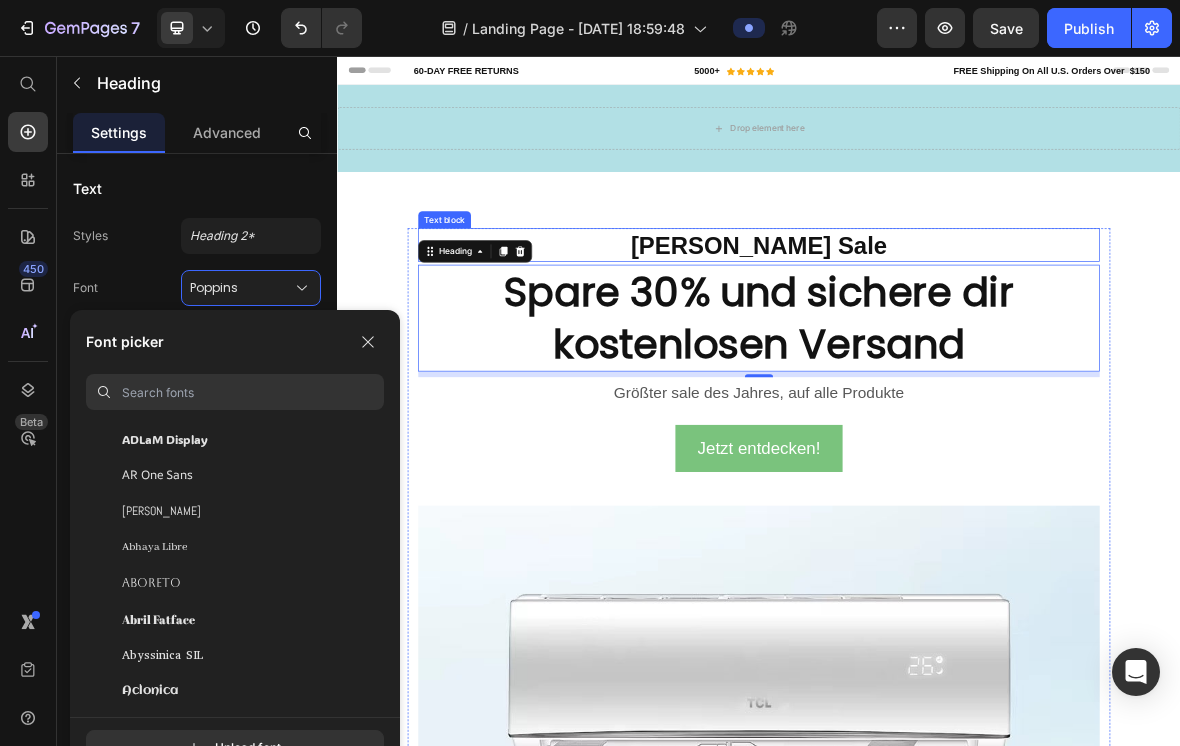 click on "[PERSON_NAME] Sale" at bounding box center (937, 325) 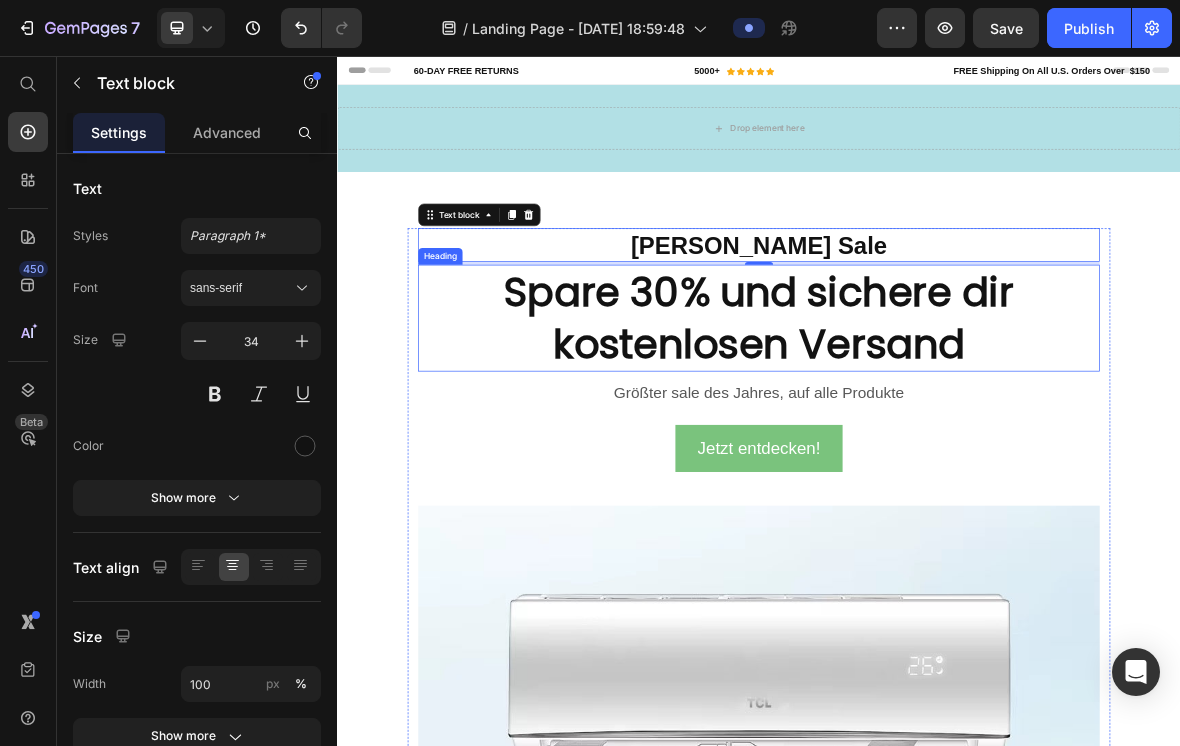 click on "Spare 30% und sichere dir kostenlosen Versand" at bounding box center (937, 429) 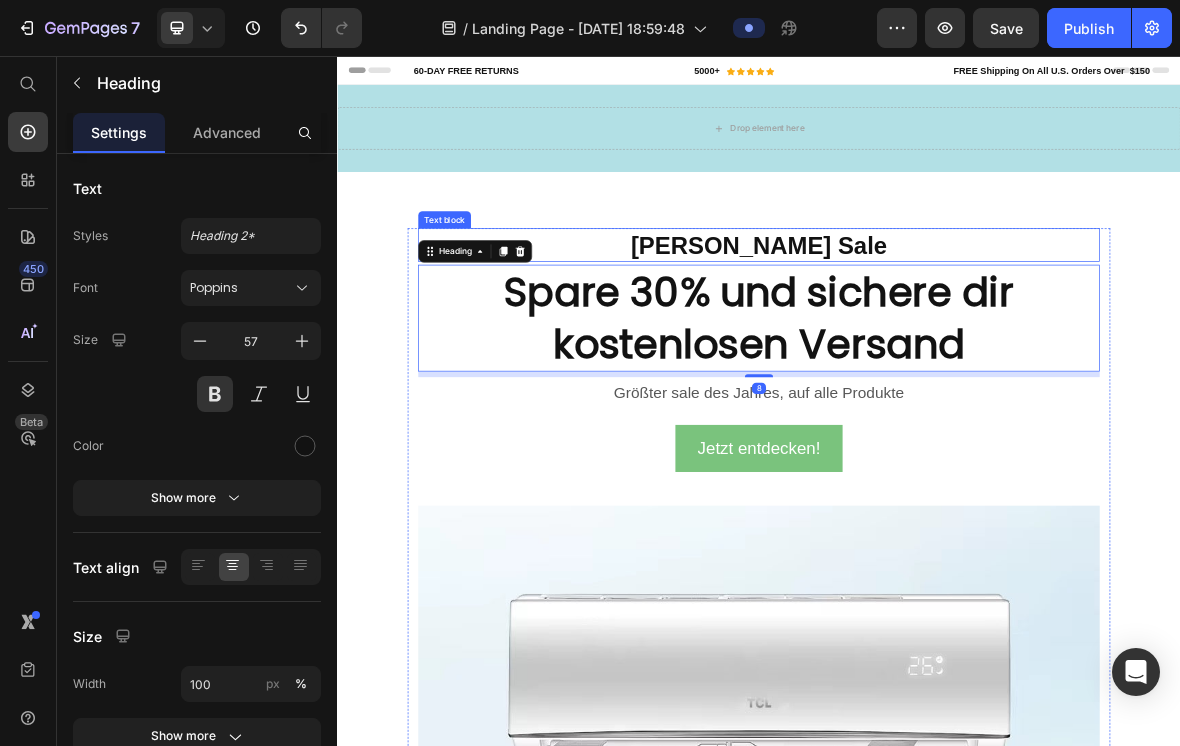 click on "[PERSON_NAME] Sale" at bounding box center (937, 325) 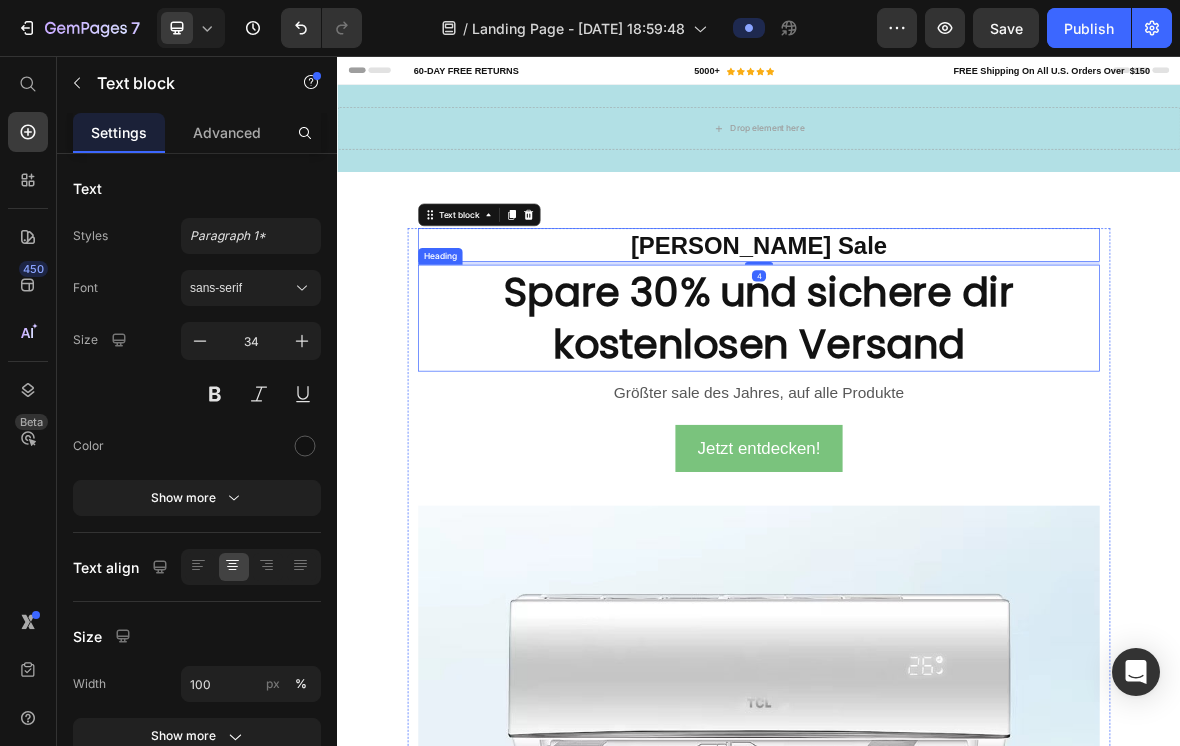 click on "Spare 30% und sichere dir kostenlosen Versand" at bounding box center (937, 429) 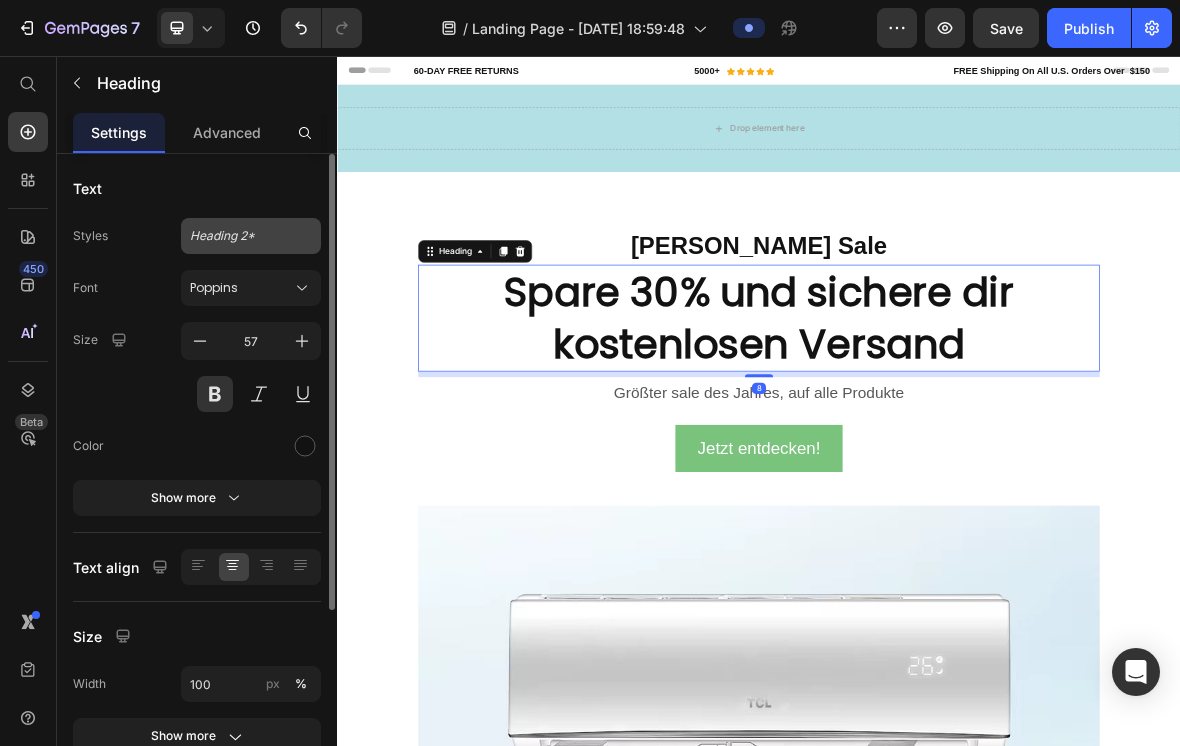 click on "Heading 2*" at bounding box center [239, 236] 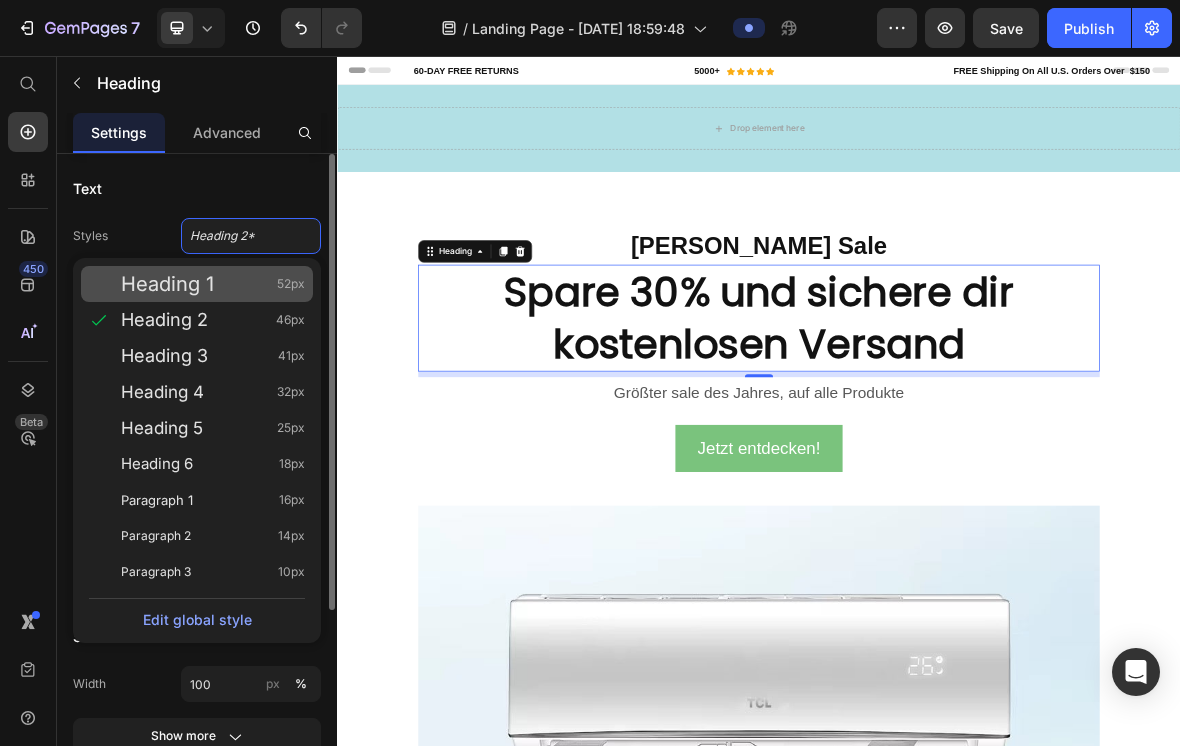 click on "Heading 1 52px" at bounding box center [213, 284] 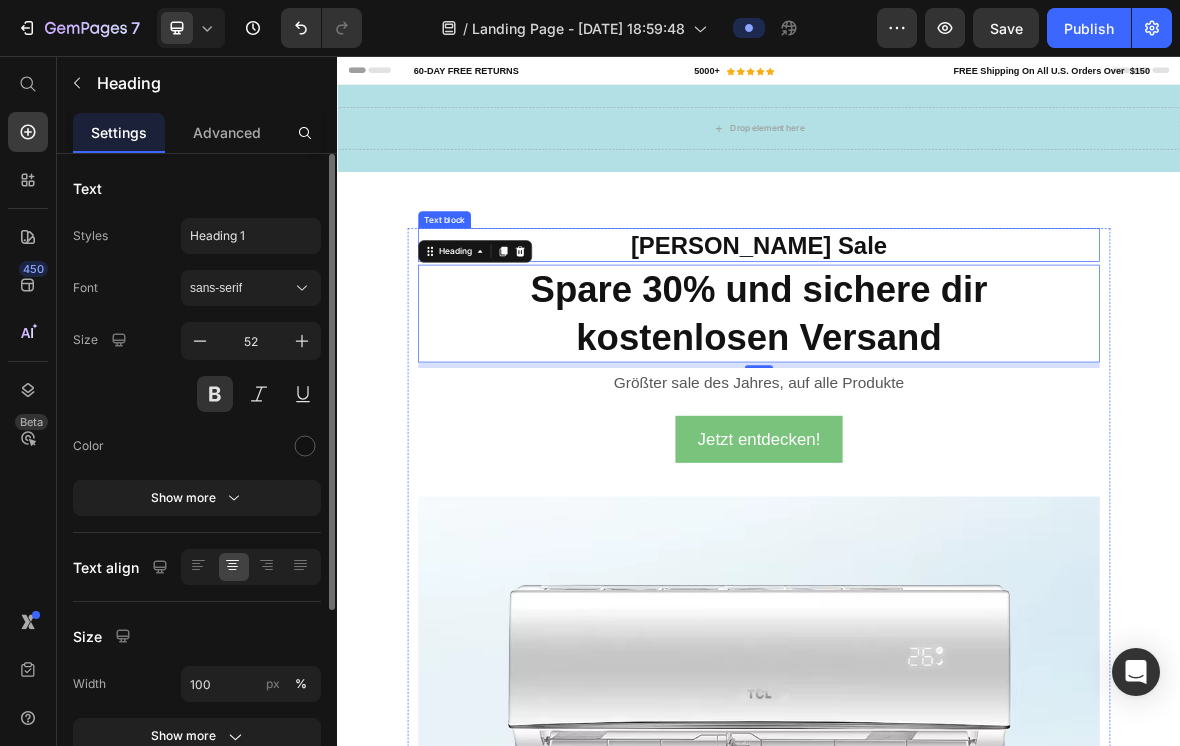 click on "[PERSON_NAME] Sale" at bounding box center [937, 325] 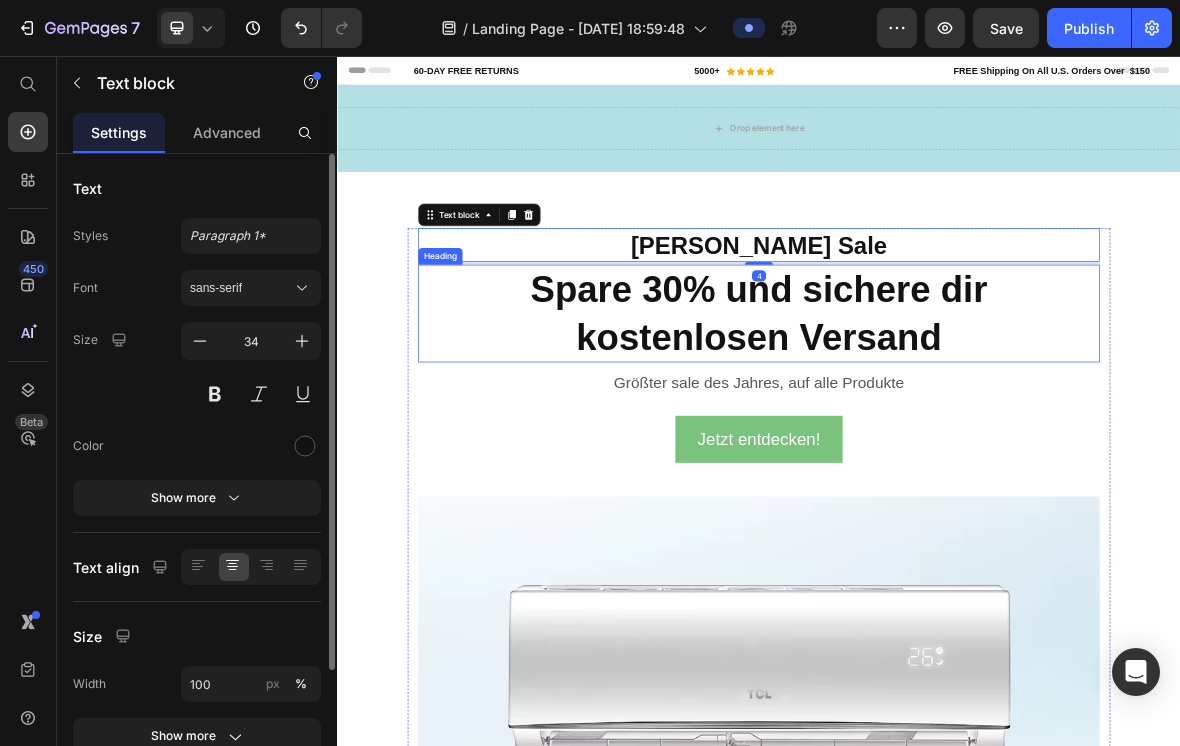 click on "Spare 30% und sichere dir kostenlosen Versand" at bounding box center [937, 422] 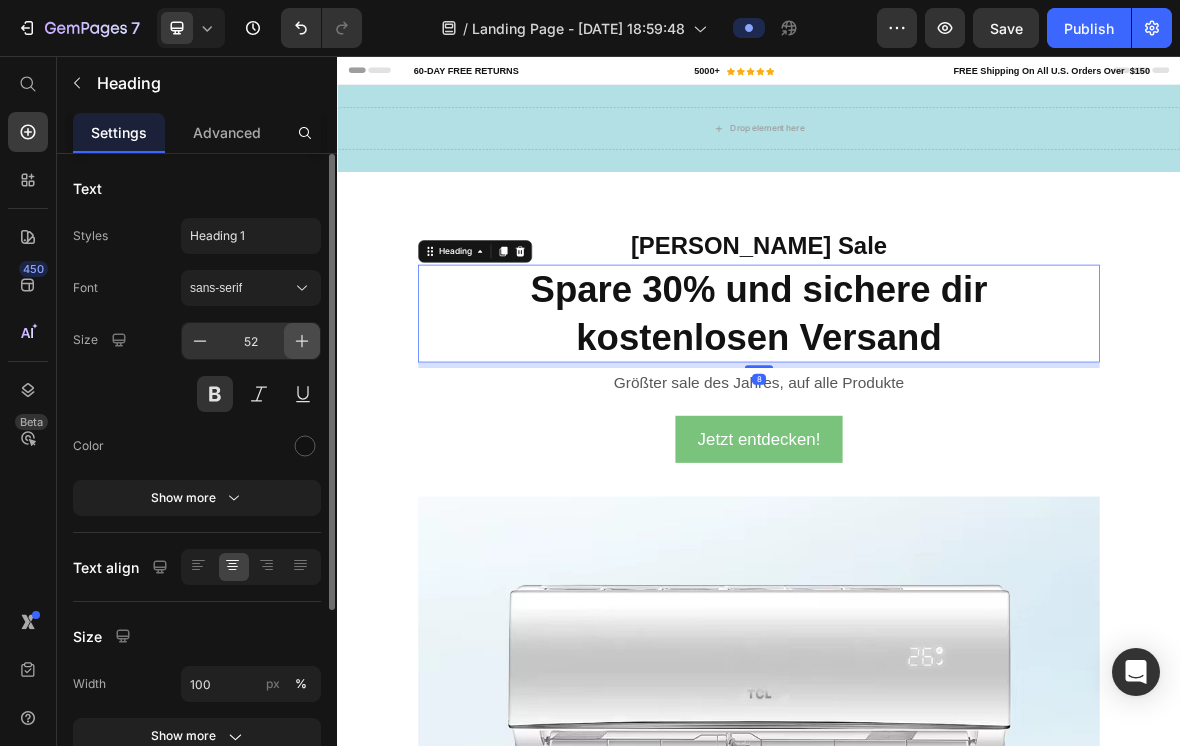 click 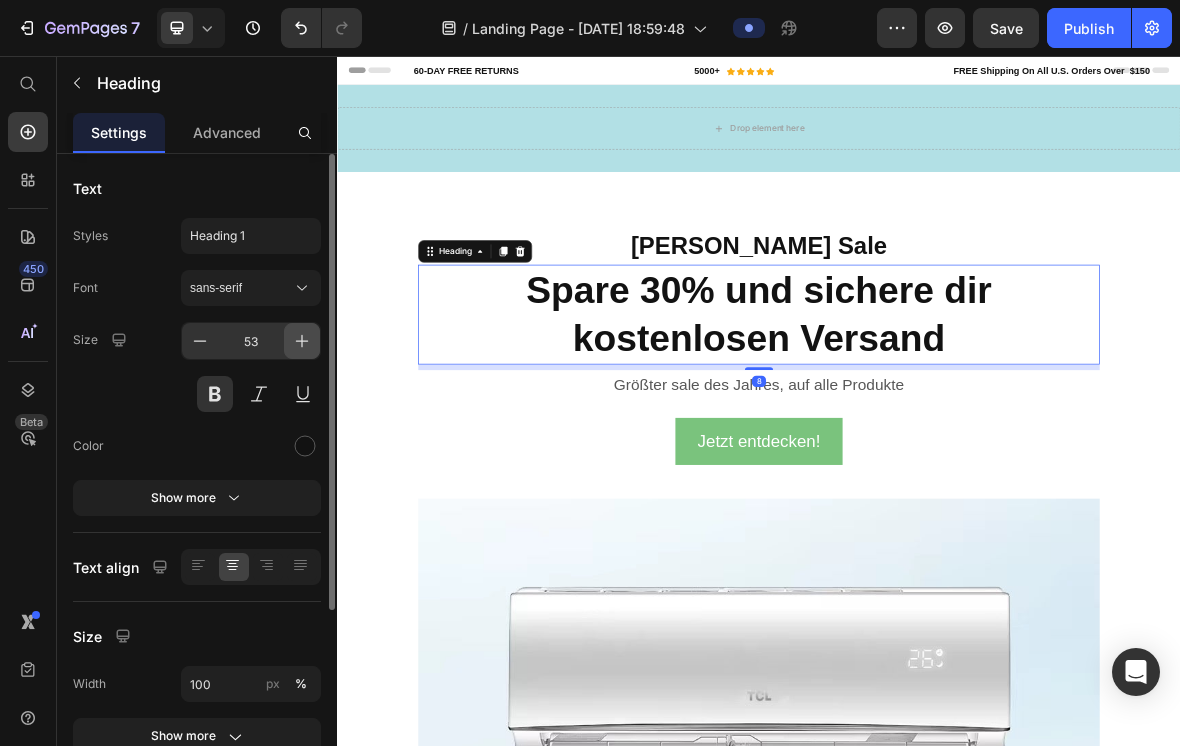 click 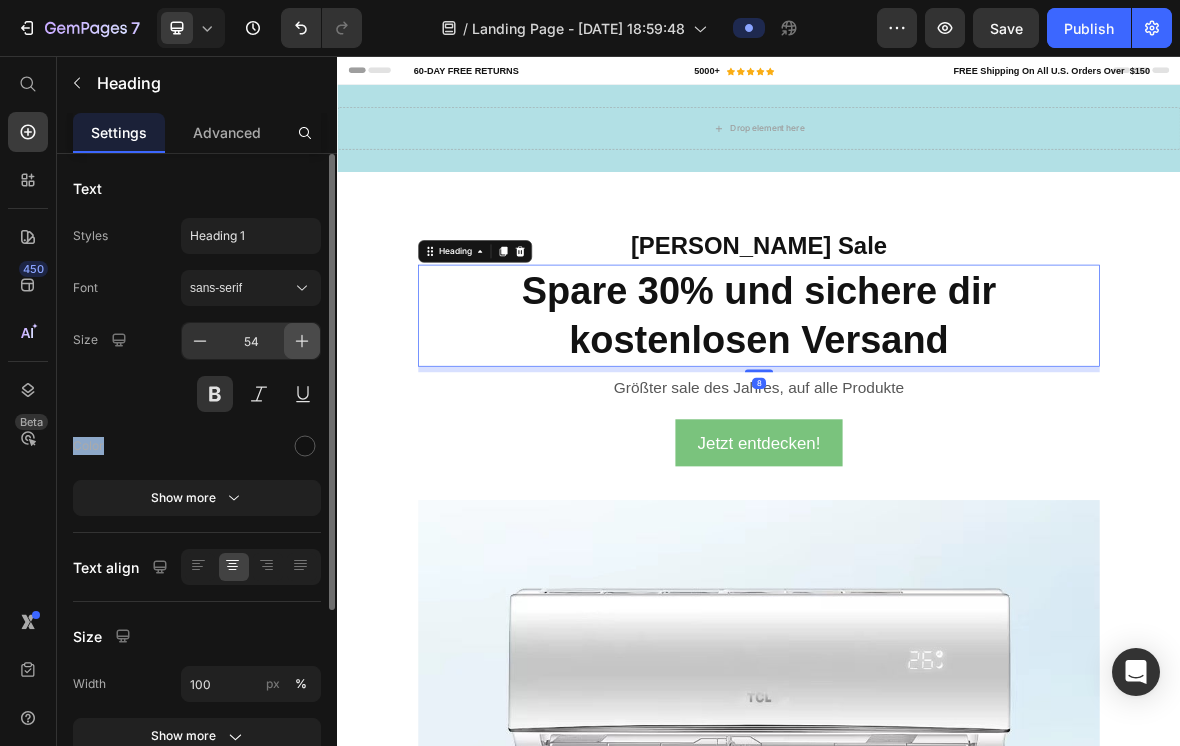 click 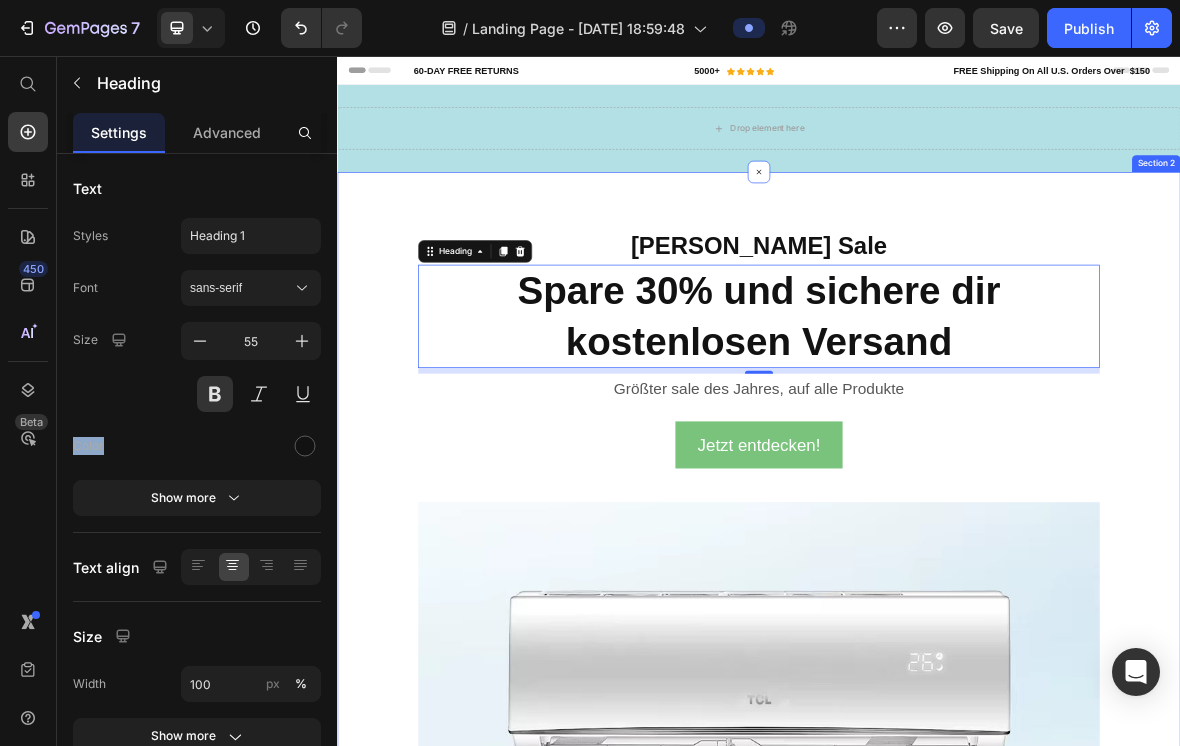 click on "[PERSON_NAME] Sale Text block Spare 30% und sichere dir kostenlosen Versand Heading   8 Größter sale des Jahres, auf alle Produkte Text block Jetzt entdecken! Button Image Row" at bounding box center (937, 989) 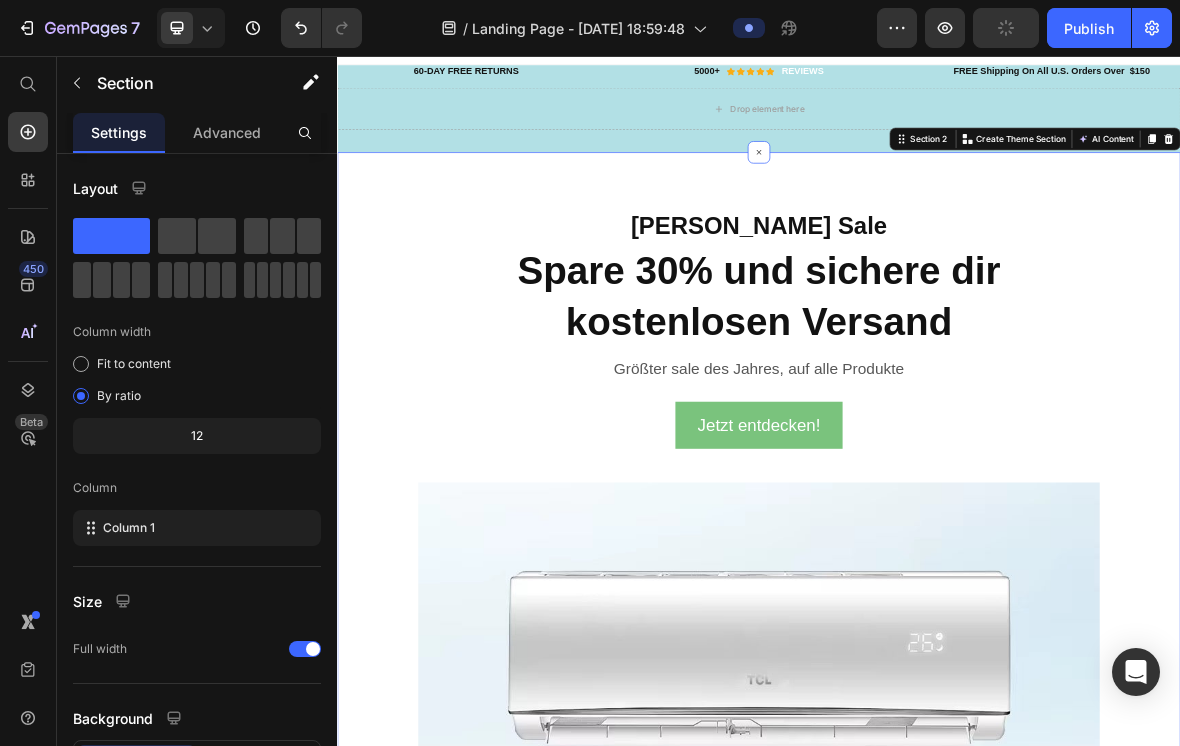 scroll, scrollTop: 29, scrollLeft: 0, axis: vertical 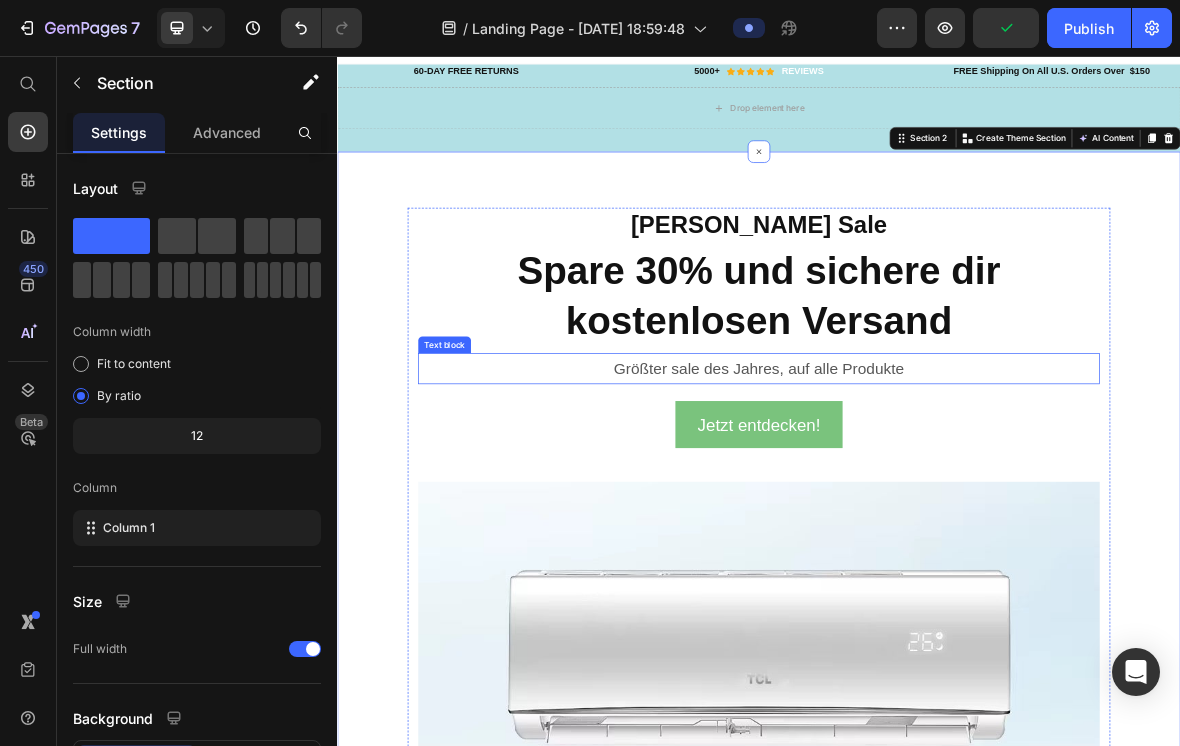 click on "Größter sale des Jahres, auf alle Produkte" at bounding box center [937, 501] 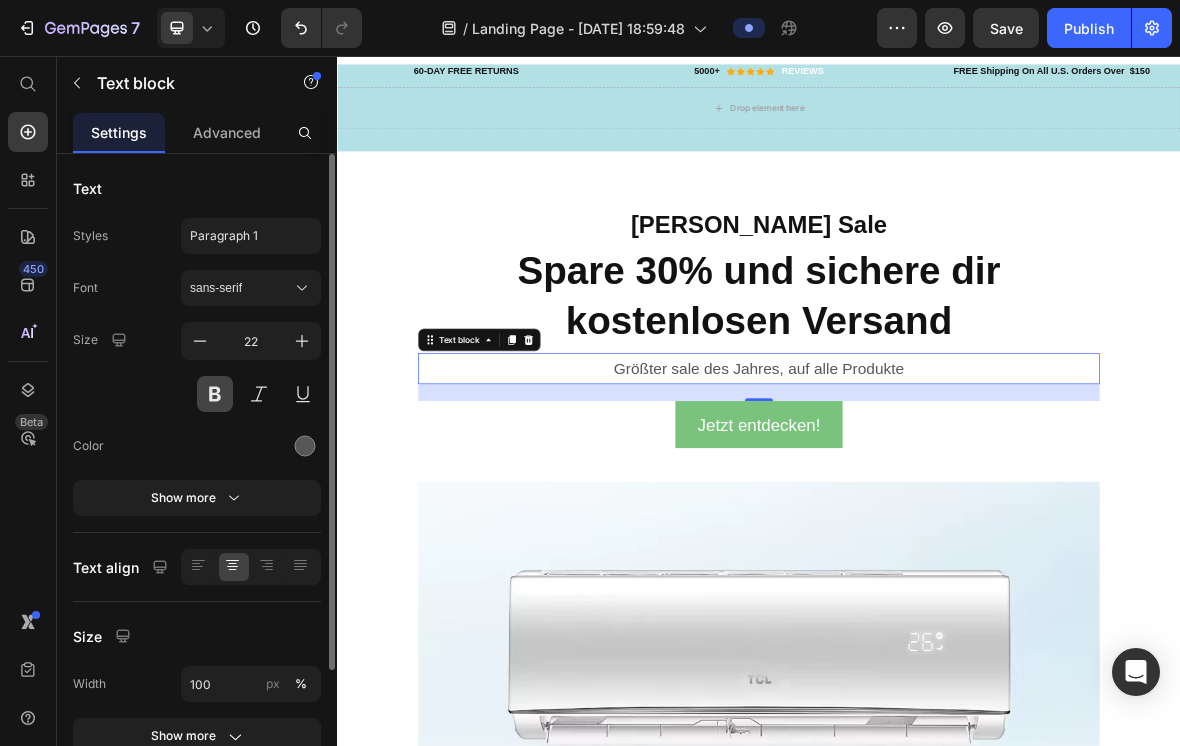 click at bounding box center [215, 394] 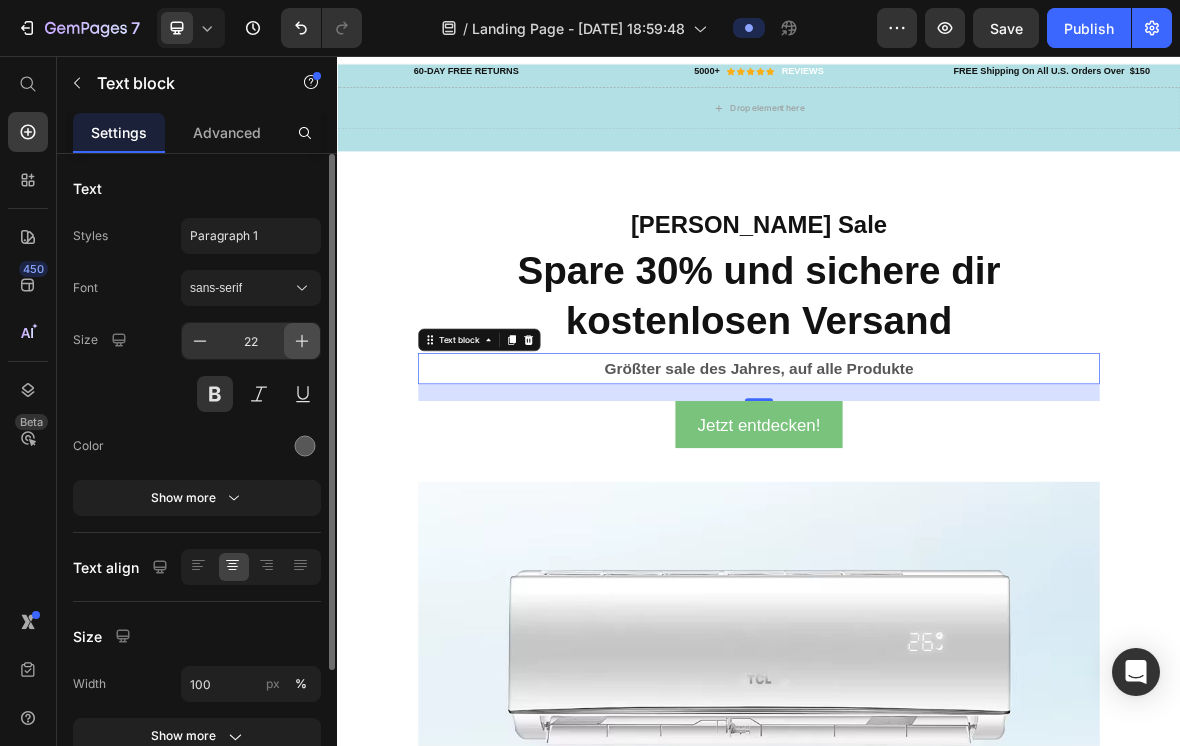 click 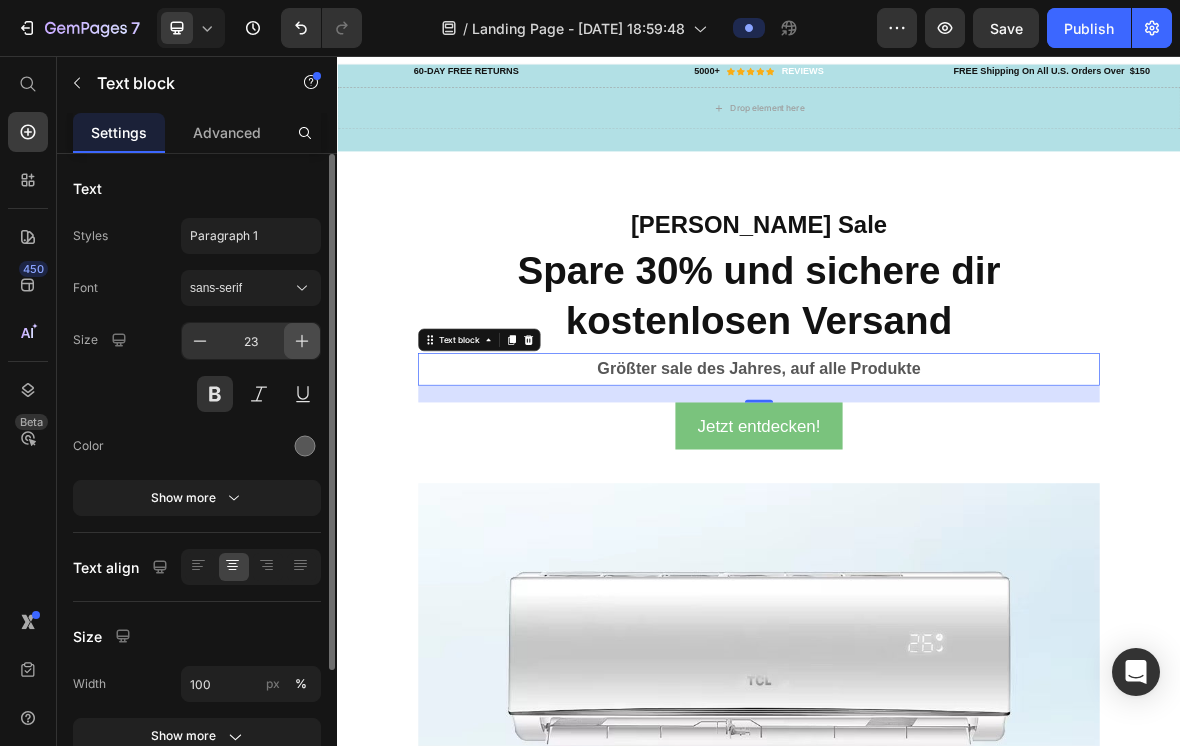 click 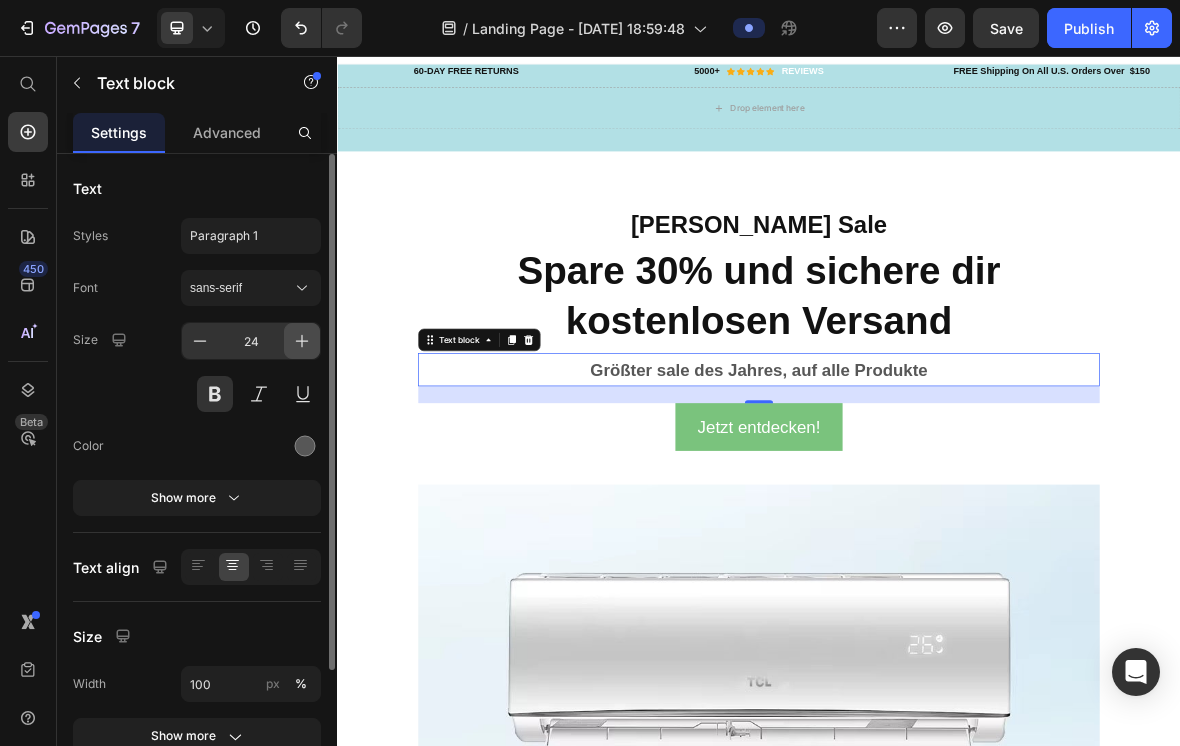 click 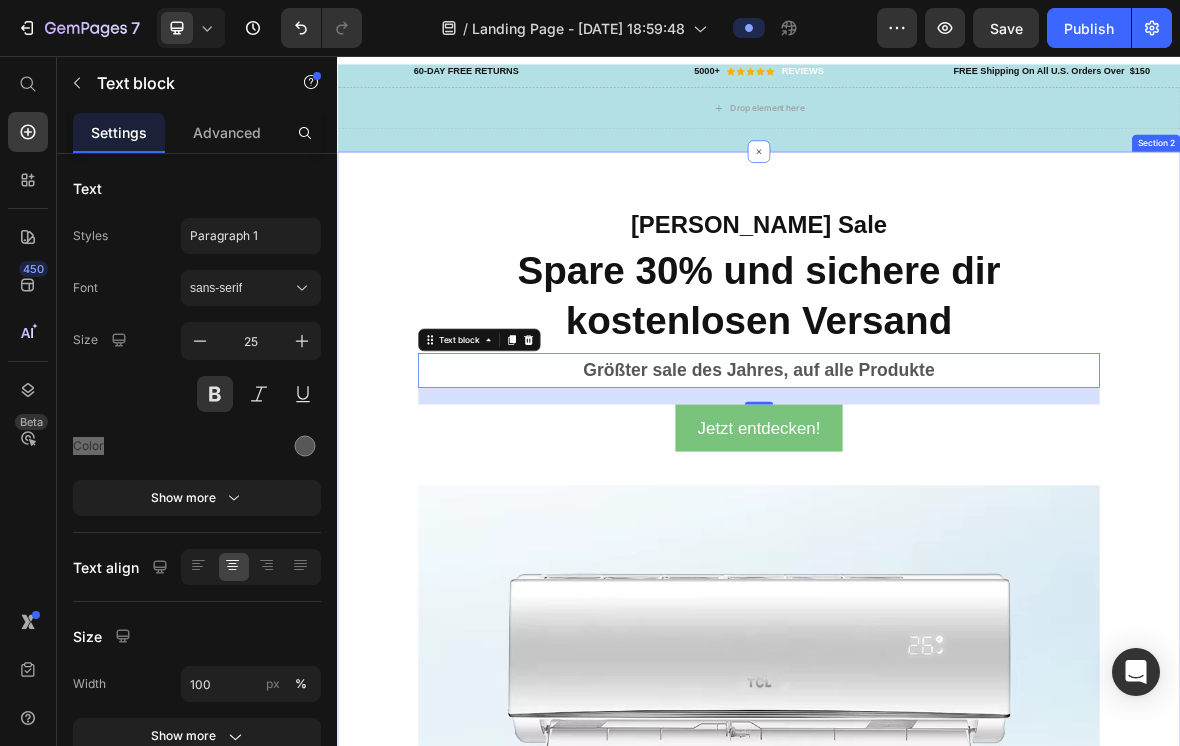 click on "[PERSON_NAME] Sale Text block Spare 30% und sichere dir kostenlosen Versand Heading Größter sale des Jahres, auf alle Produkte Text block   24 Jetzt entdecken! Button Image Row" at bounding box center [937, 962] 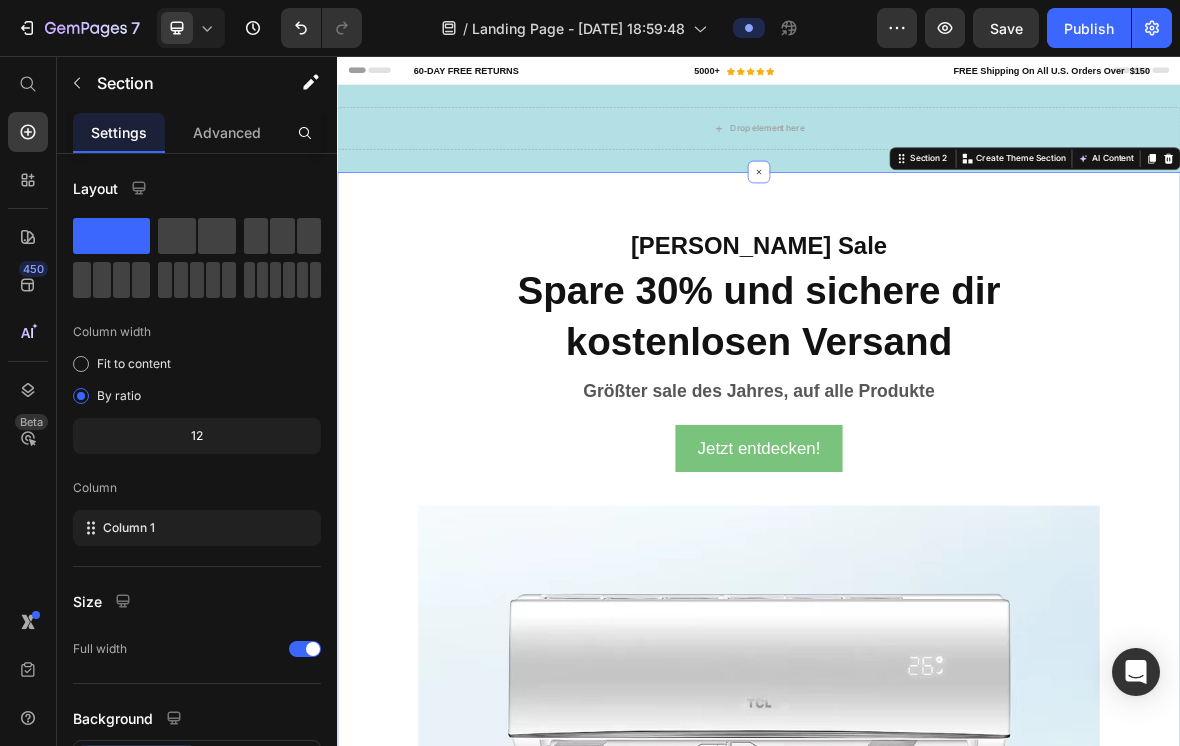 scroll, scrollTop: 0, scrollLeft: 0, axis: both 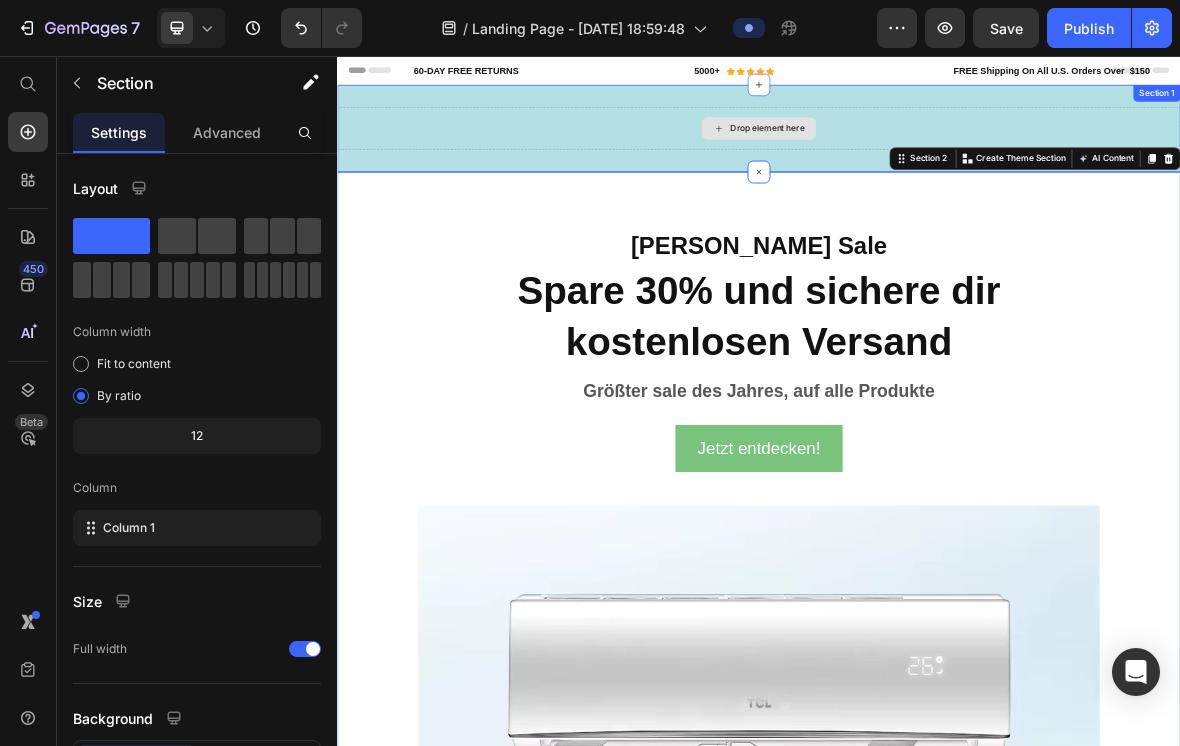click on "Drop element here" at bounding box center (949, 159) 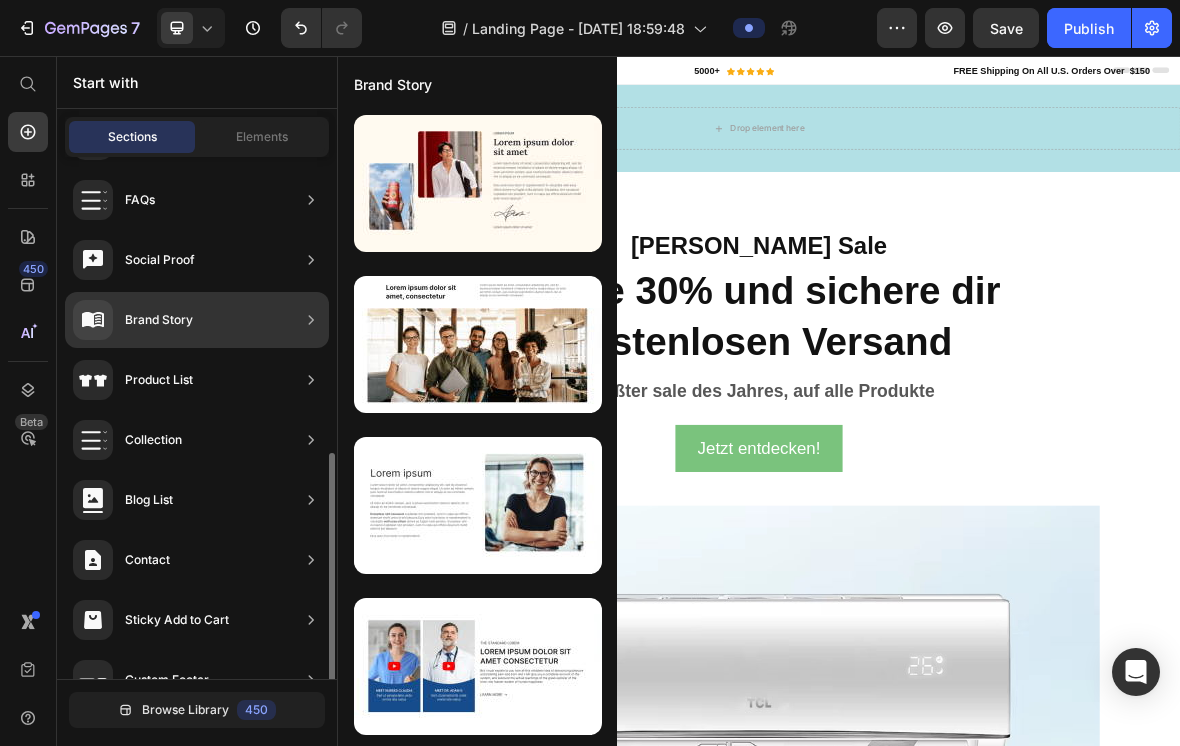 scroll, scrollTop: 607, scrollLeft: 0, axis: vertical 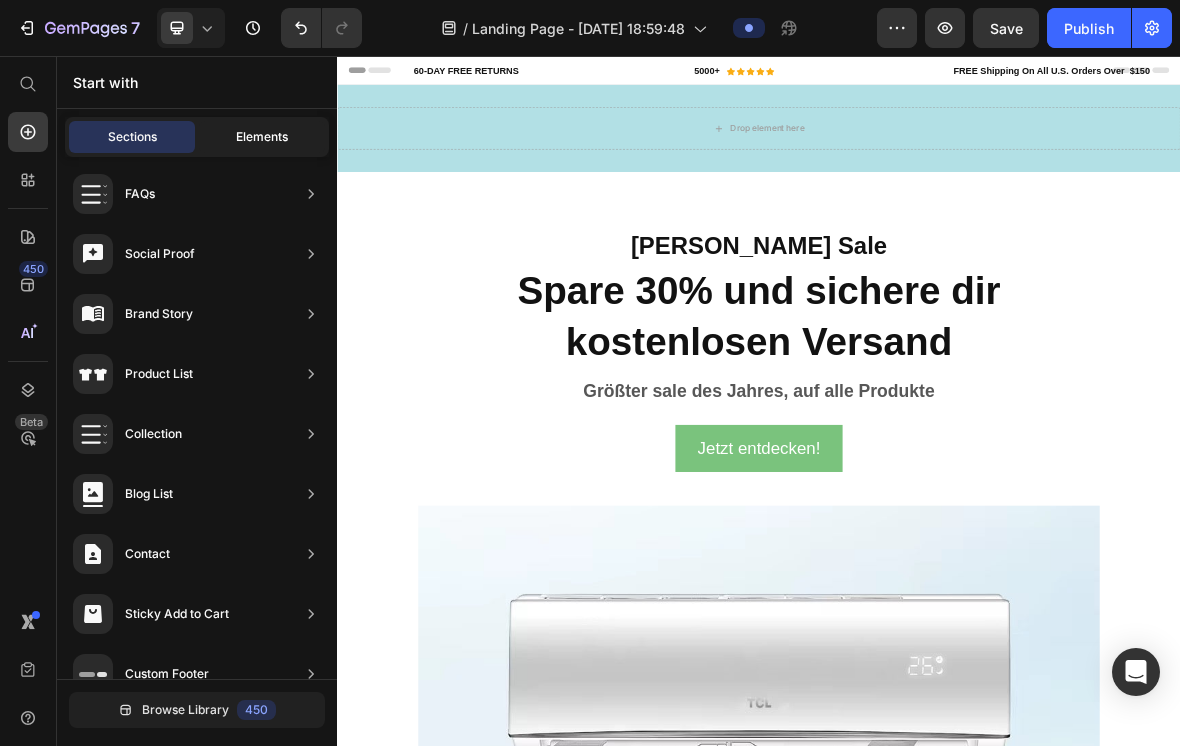 click on "Elements" at bounding box center (262, 137) 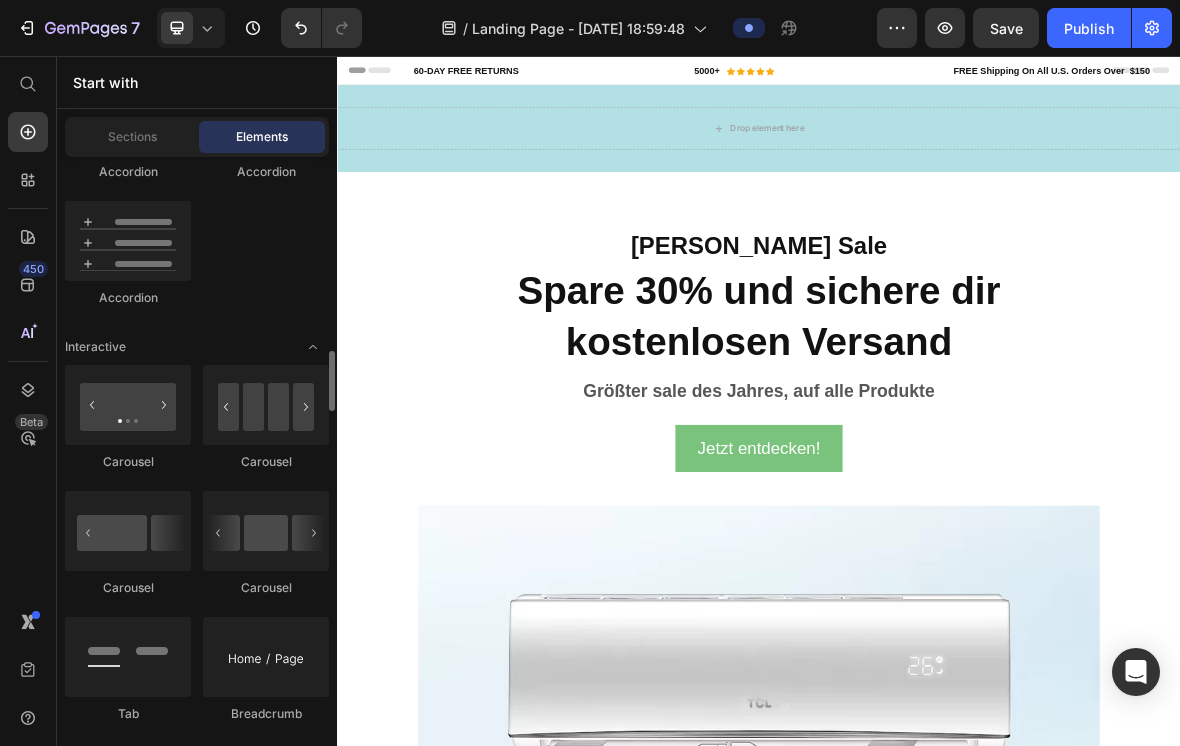 scroll, scrollTop: 1964, scrollLeft: 0, axis: vertical 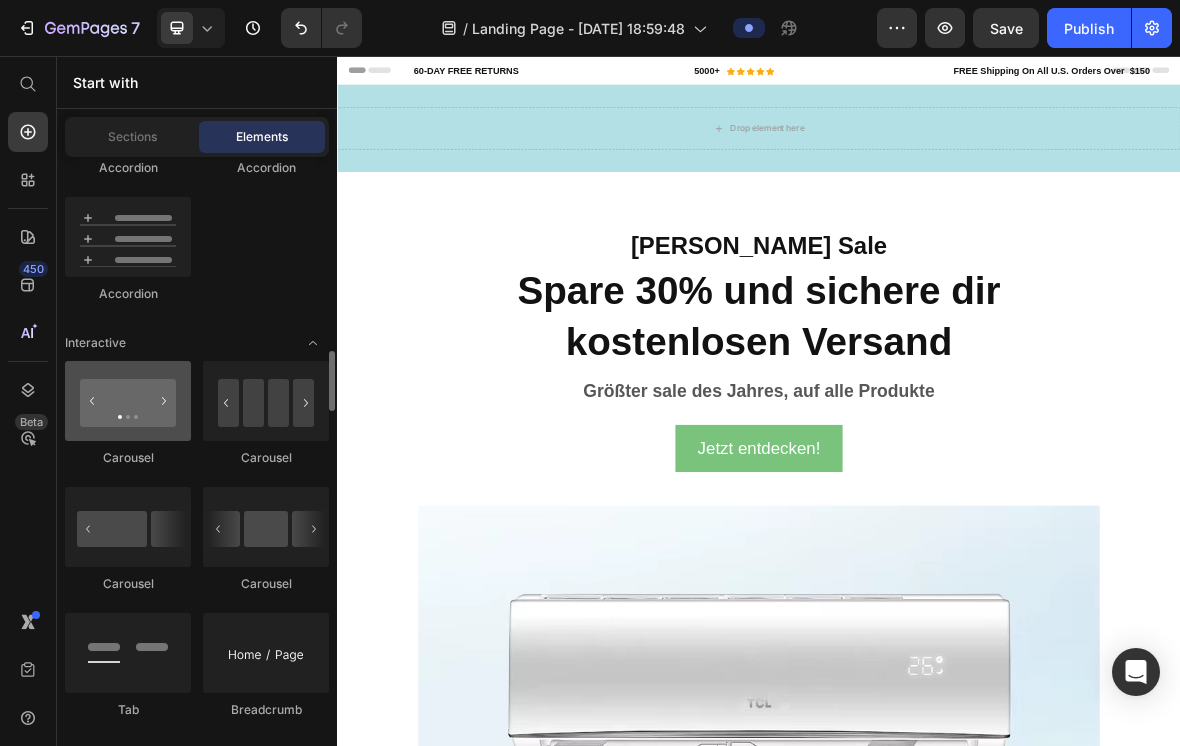 click at bounding box center (128, 401) 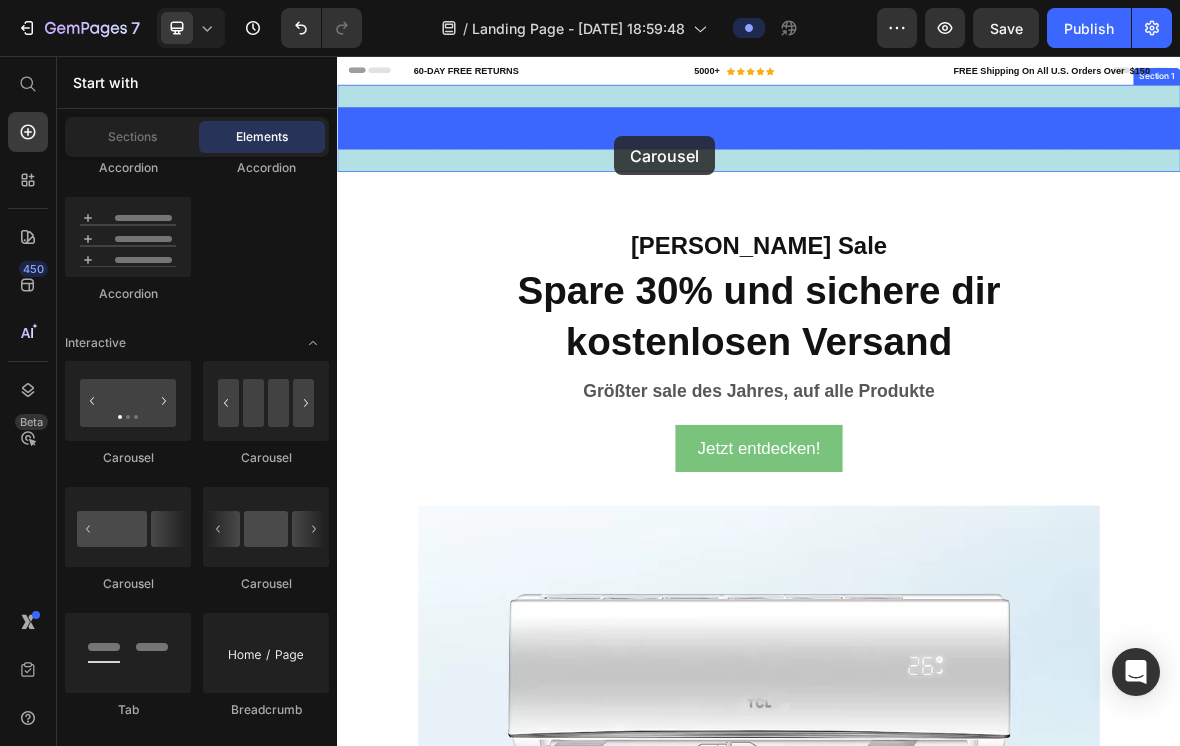 drag, startPoint x: 447, startPoint y: 468, endPoint x: 731, endPoint y: 168, distance: 413.10532 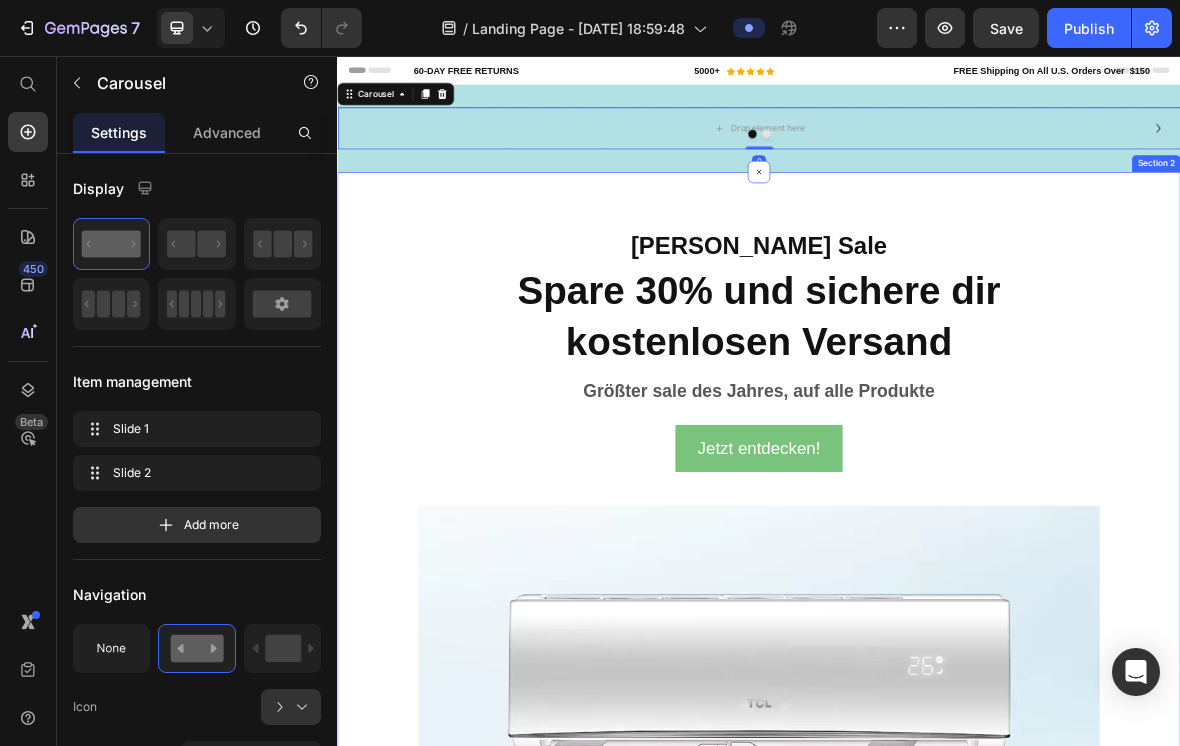 click on "[PERSON_NAME] Sale Text block Spare 30% und sichere dir kostenlosen Versand Heading Größter sale des Jahres, auf alle Produkte Text block Jetzt entdecken! Button Image Row Section 2" at bounding box center (937, 991) 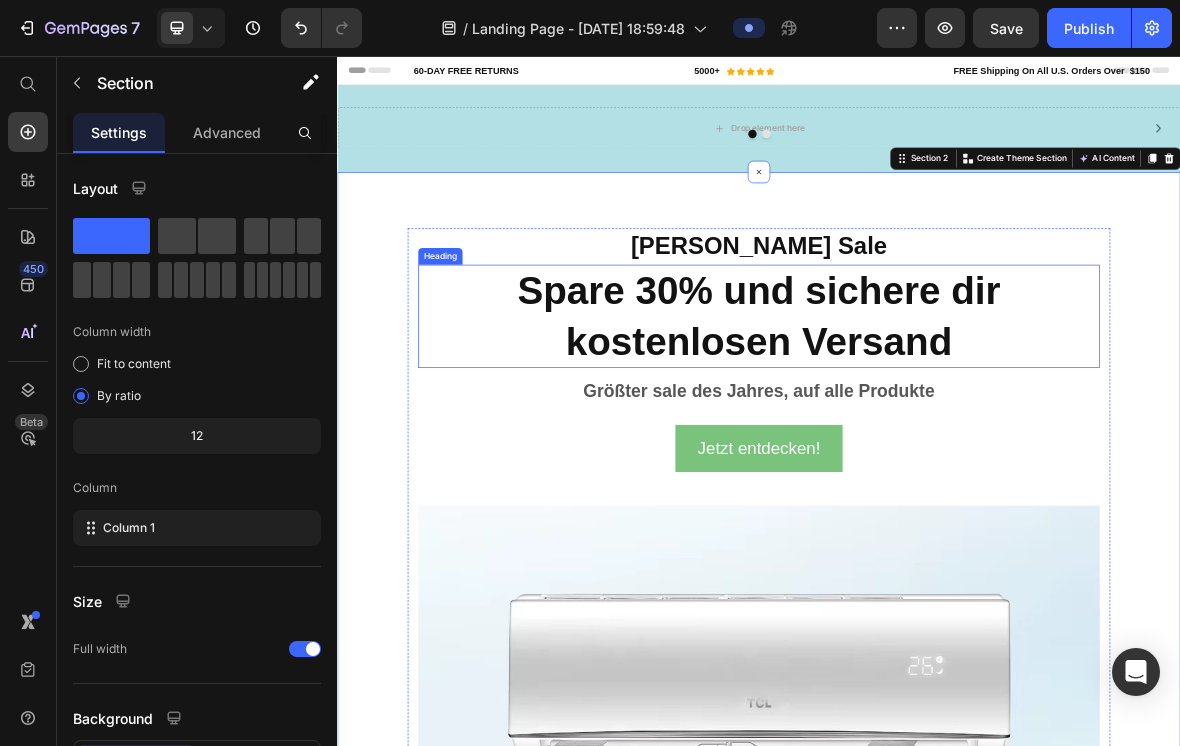 click on "Spare 30% und sichere dir kostenlosen Versand" at bounding box center (937, 426) 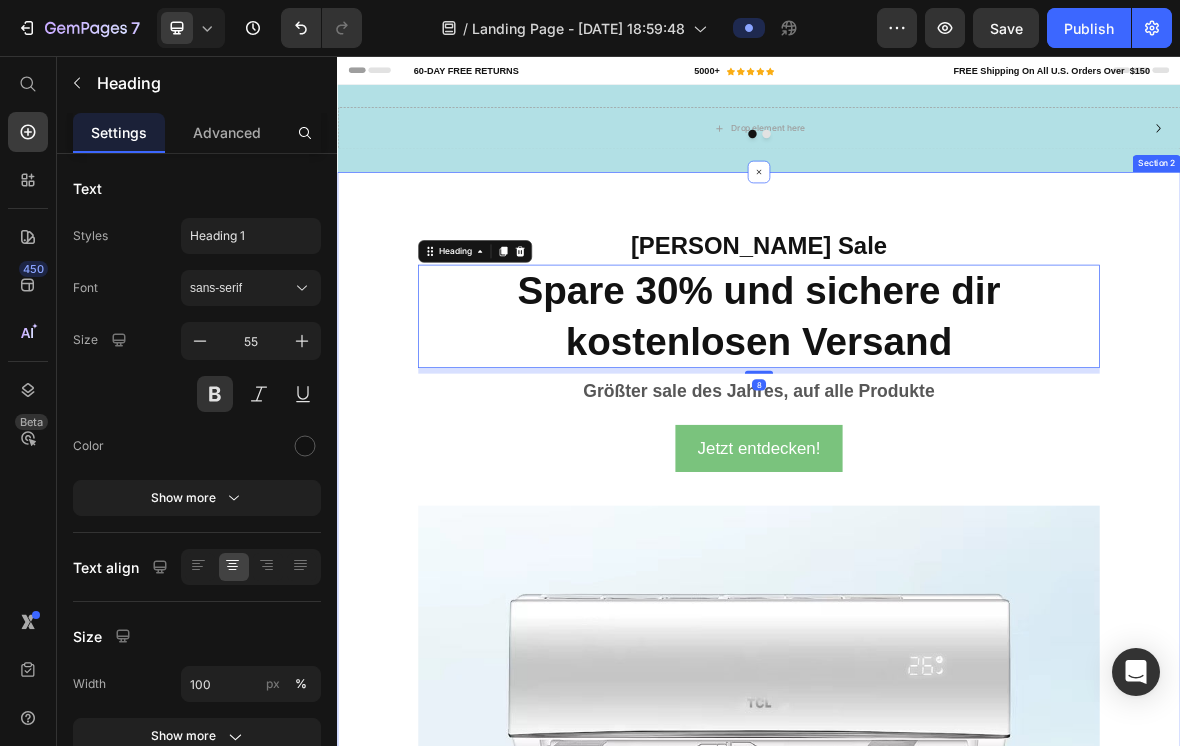 click on "[PERSON_NAME] Sale Text block Spare 30% und sichere dir kostenlosen Versand Heading   8 Größter sale des Jahres, auf alle Produkte Text block Jetzt entdecken! Button Image Row" at bounding box center [937, 991] 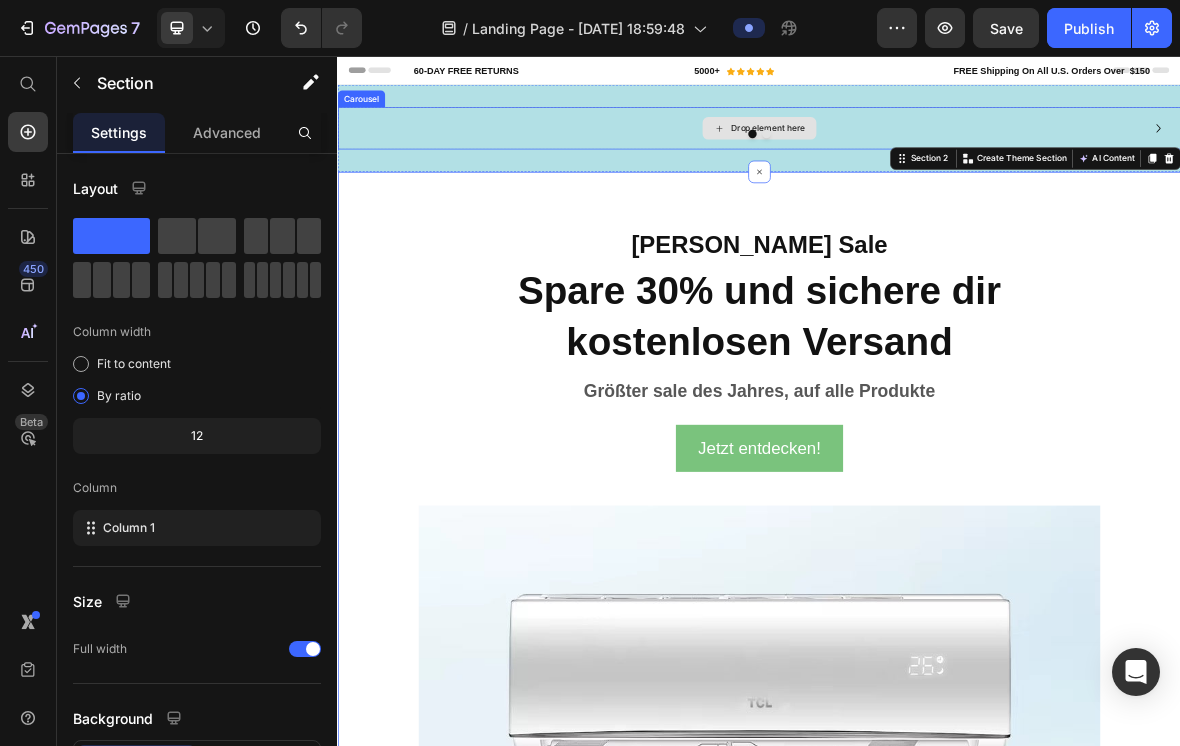 click on "Drop element here" at bounding box center (937, 159) 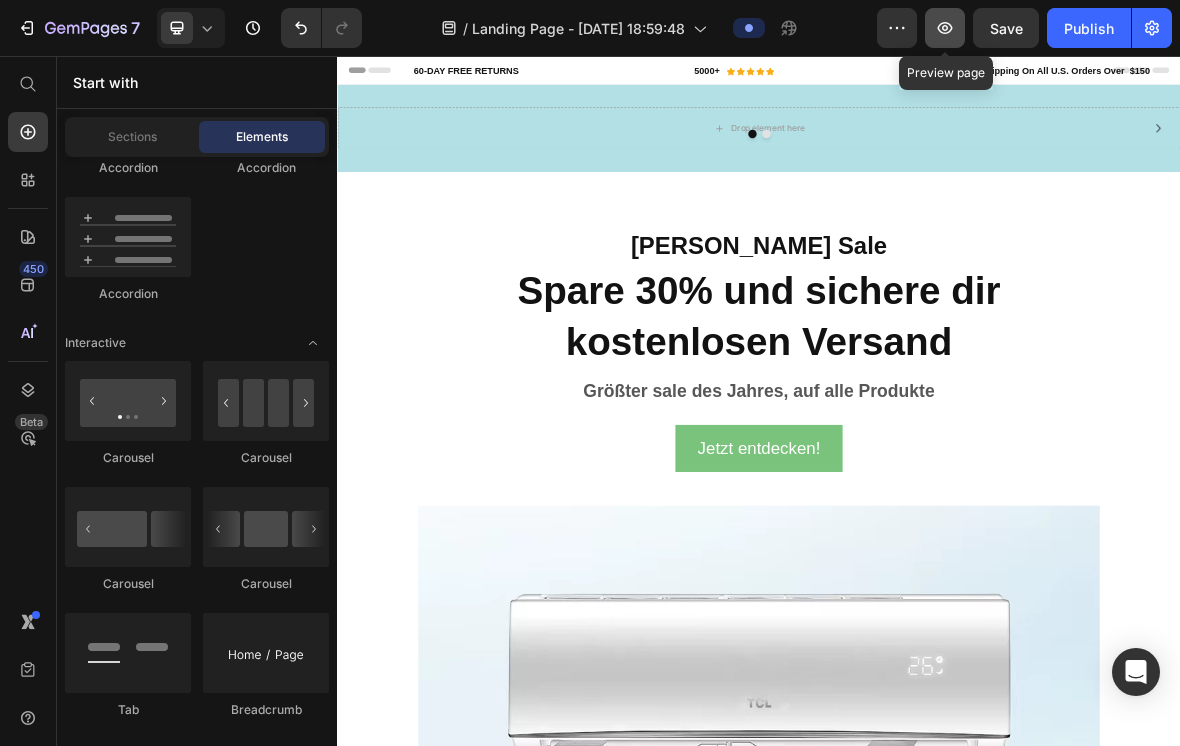 click 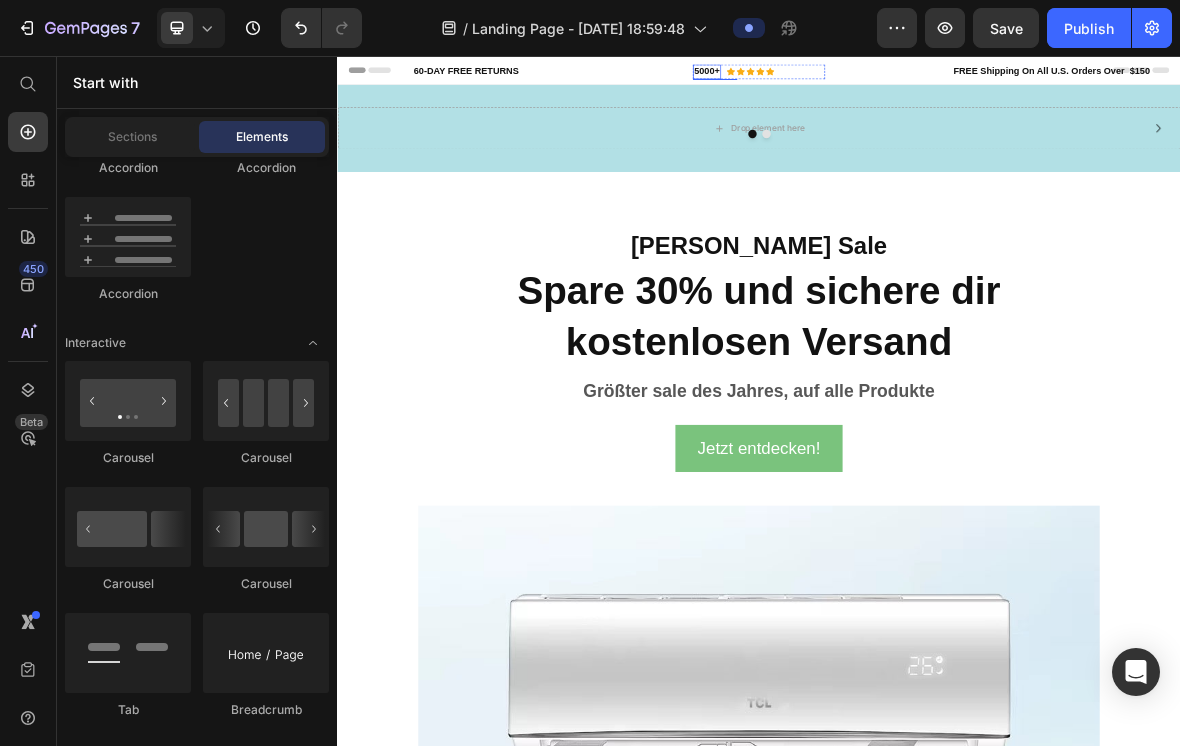 click on "5000+" at bounding box center (863, 78) 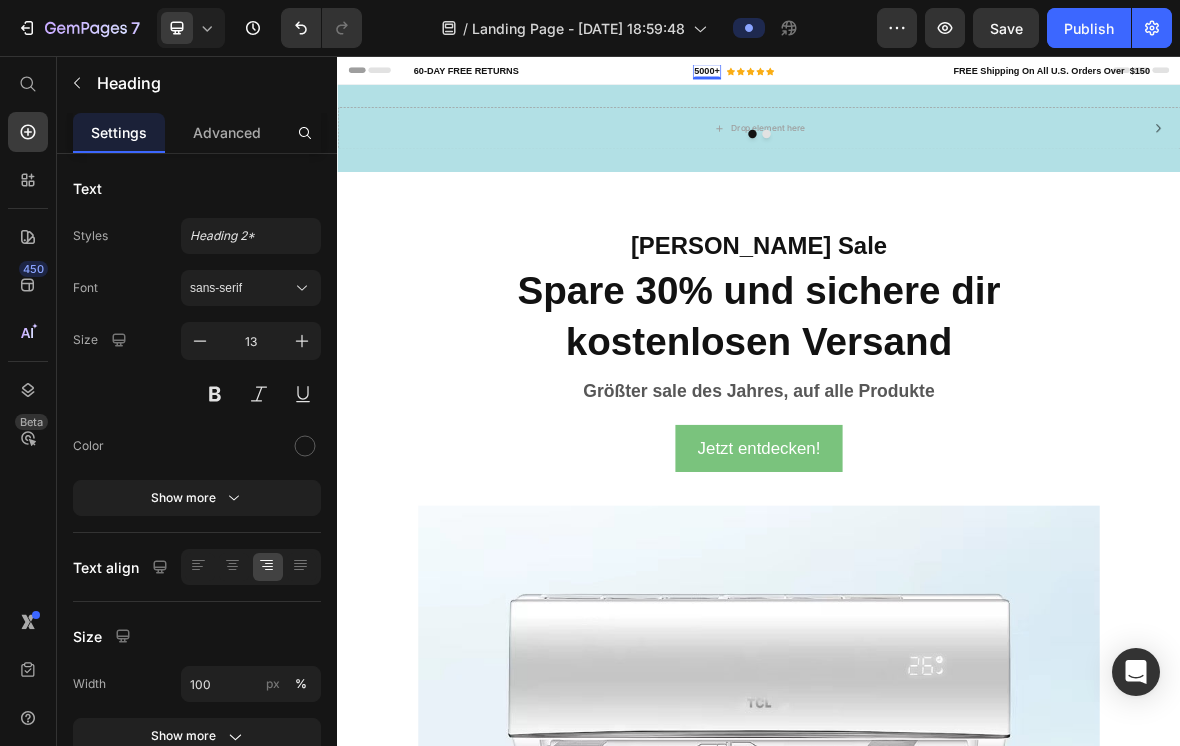 click on "5000+" at bounding box center (863, 78) 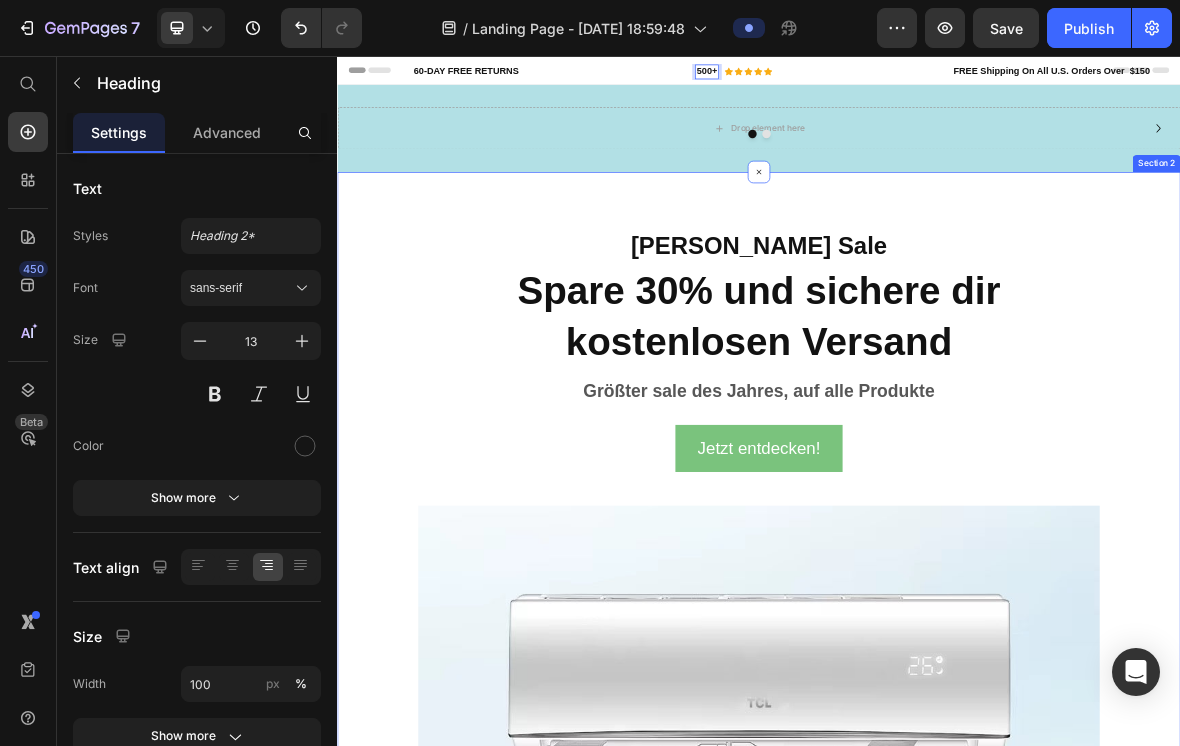 click on "[PERSON_NAME] Sale Text block Spare 30% und sichere dir kostenlosen Versand Heading Größter sale des Jahres, auf alle Produkte Text block Jetzt entdecken! Button Image Row Section 2" at bounding box center [937, 991] 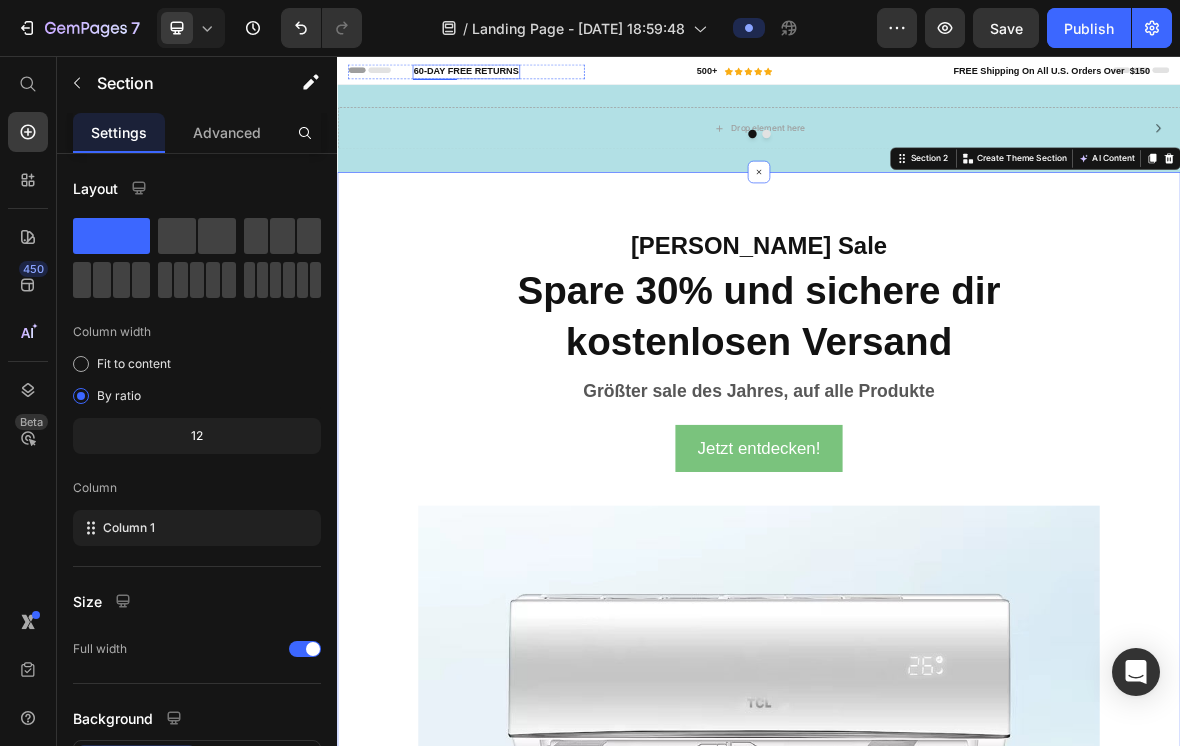 click on "60-DAY FREE RETURNS" at bounding box center (521, 78) 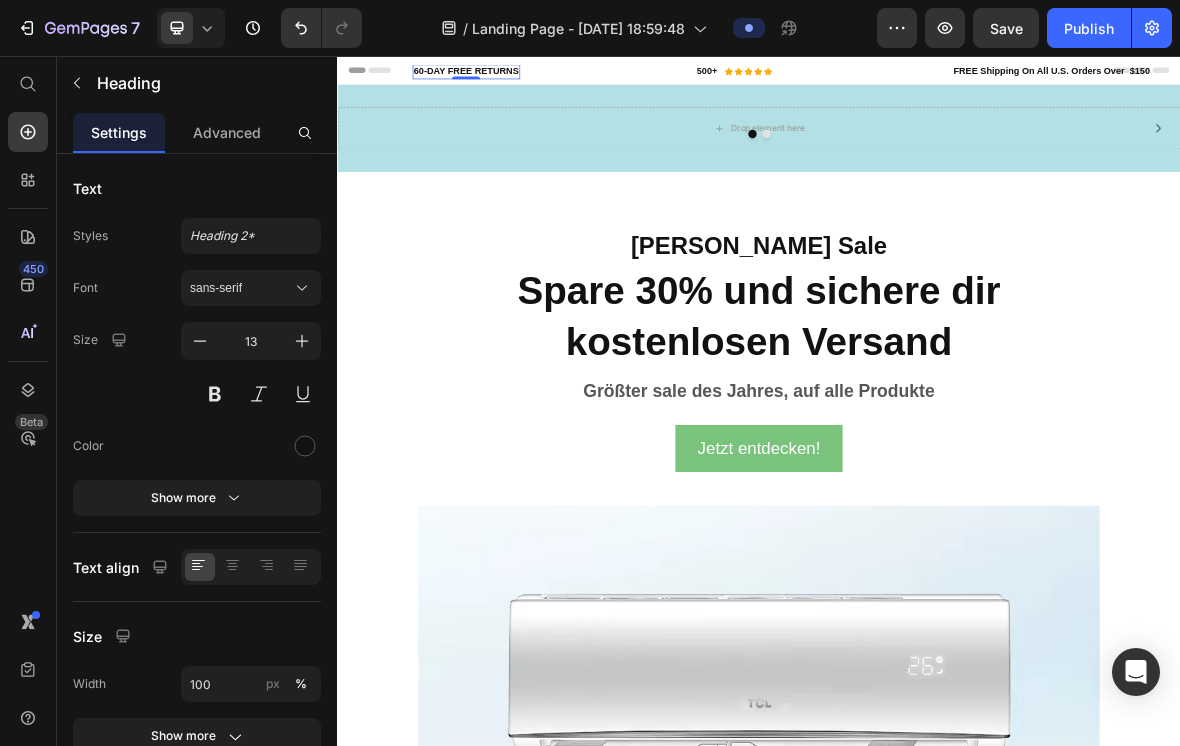 click on "60-DAY FREE RETURNS" at bounding box center [521, 78] 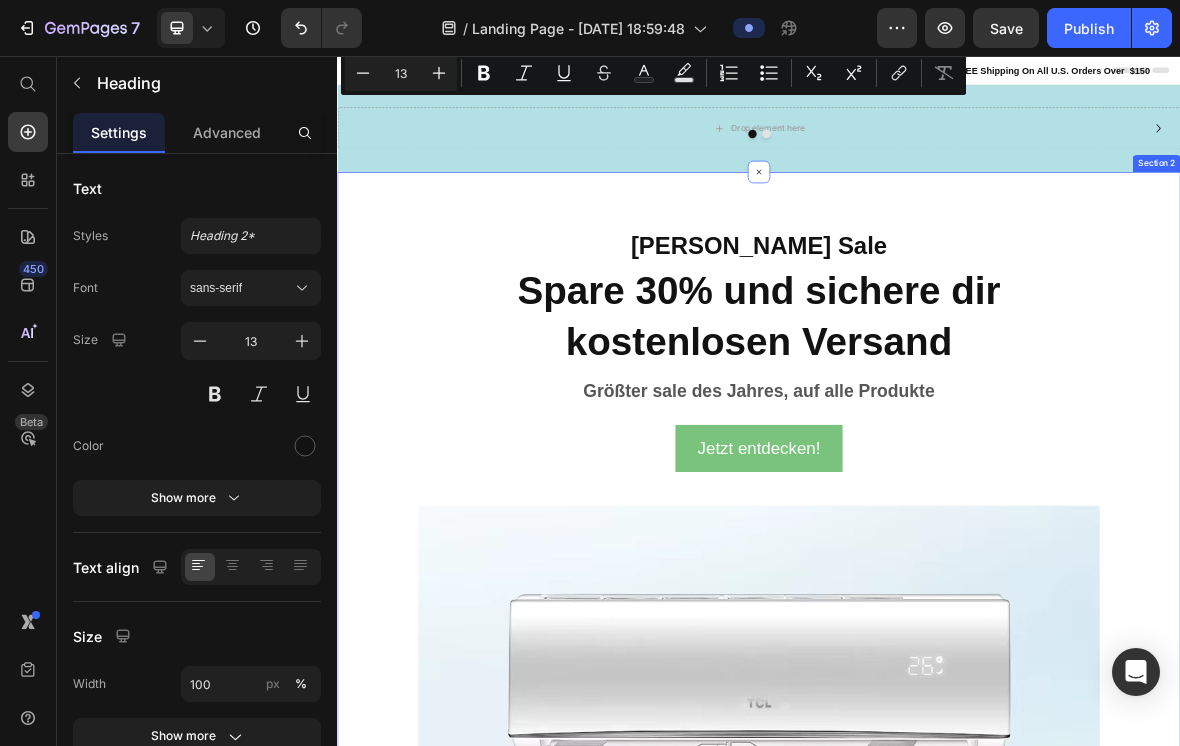 click on "[PERSON_NAME] Sale Text block Spare 30% und sichere dir kostenlosen Versand Heading Größter sale des Jahres, auf alle Produkte Text block Jetzt entdecken! Button Image Row" at bounding box center [937, 991] 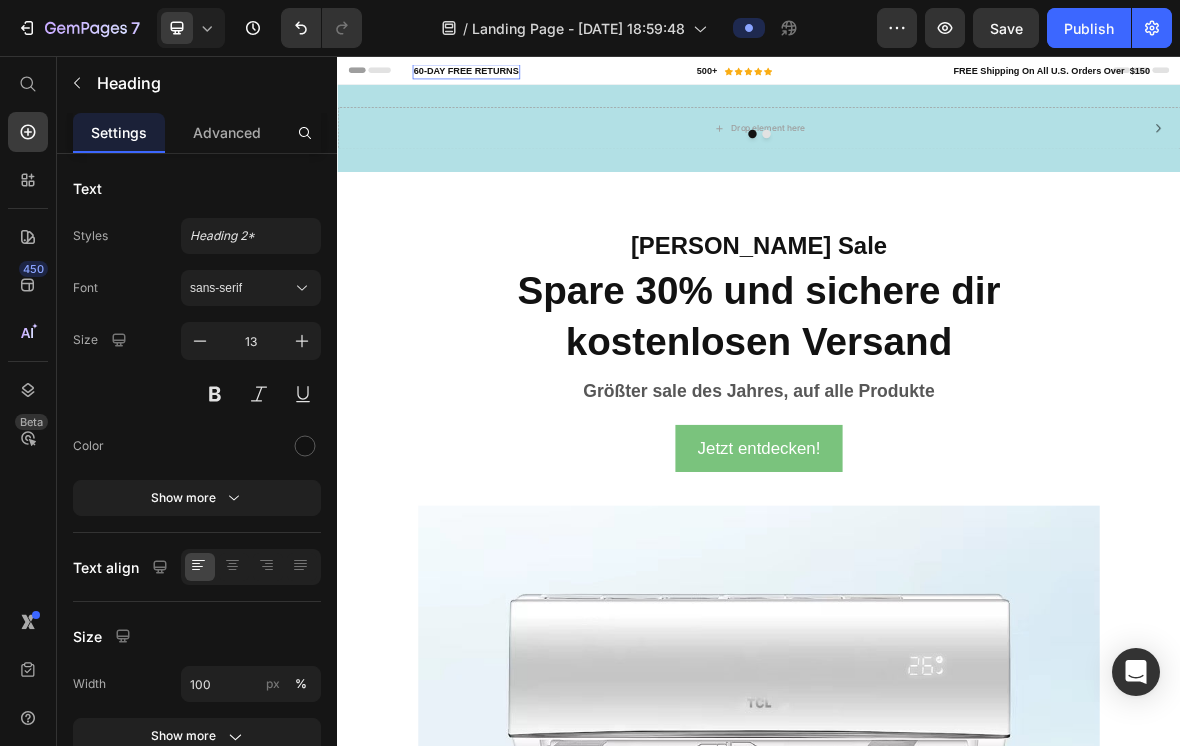 click on "60-DAY FREE RETURNS" at bounding box center (521, 78) 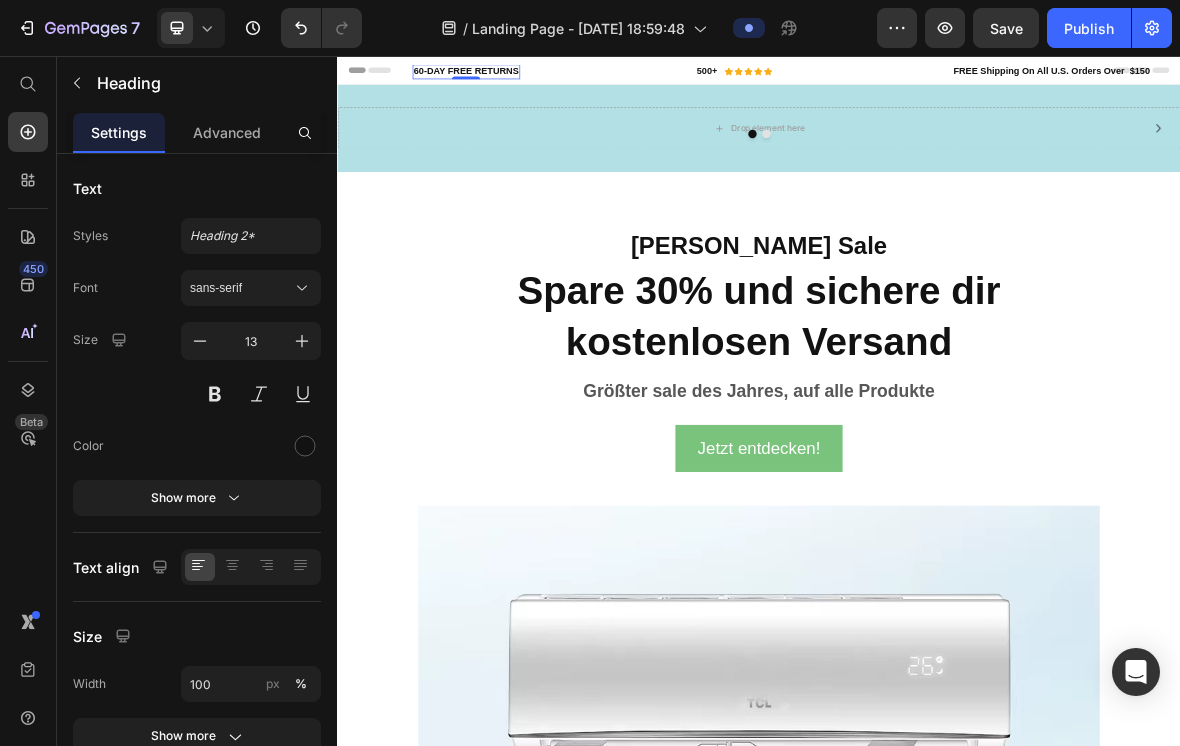 click on "0" at bounding box center [520, 89] 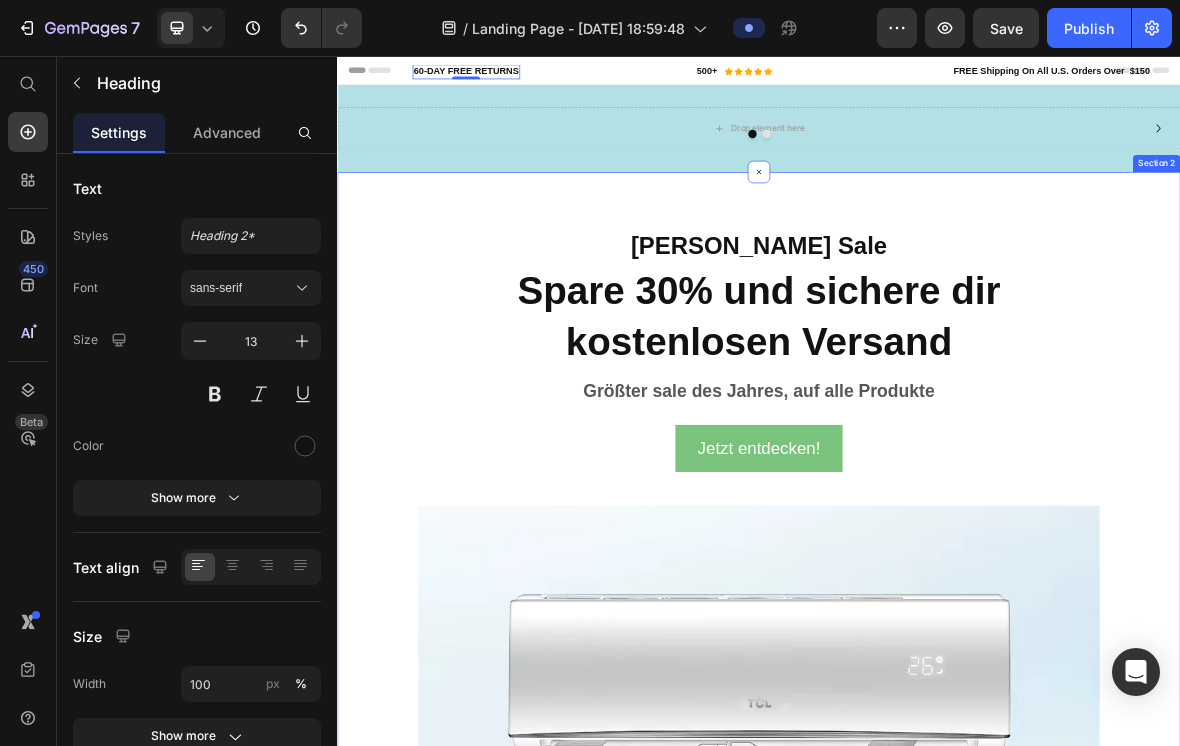 scroll, scrollTop: 0, scrollLeft: 0, axis: both 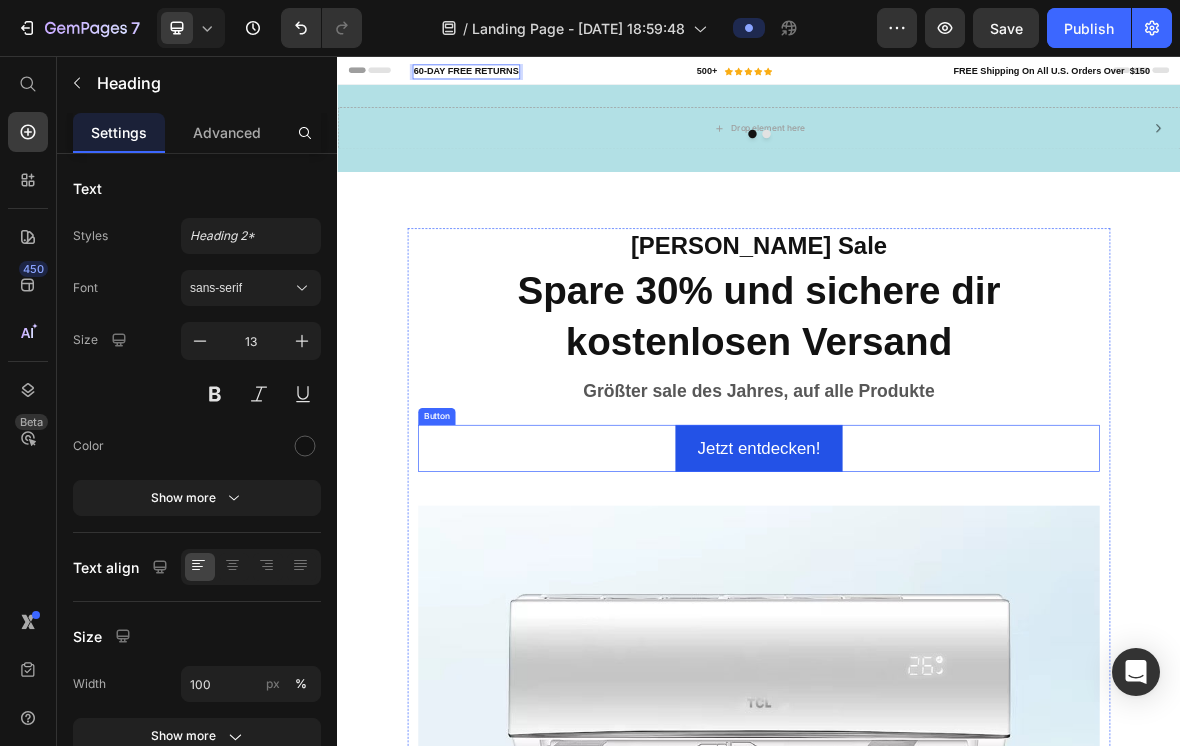click on "Jetzt entdecken!" at bounding box center (937, 614) 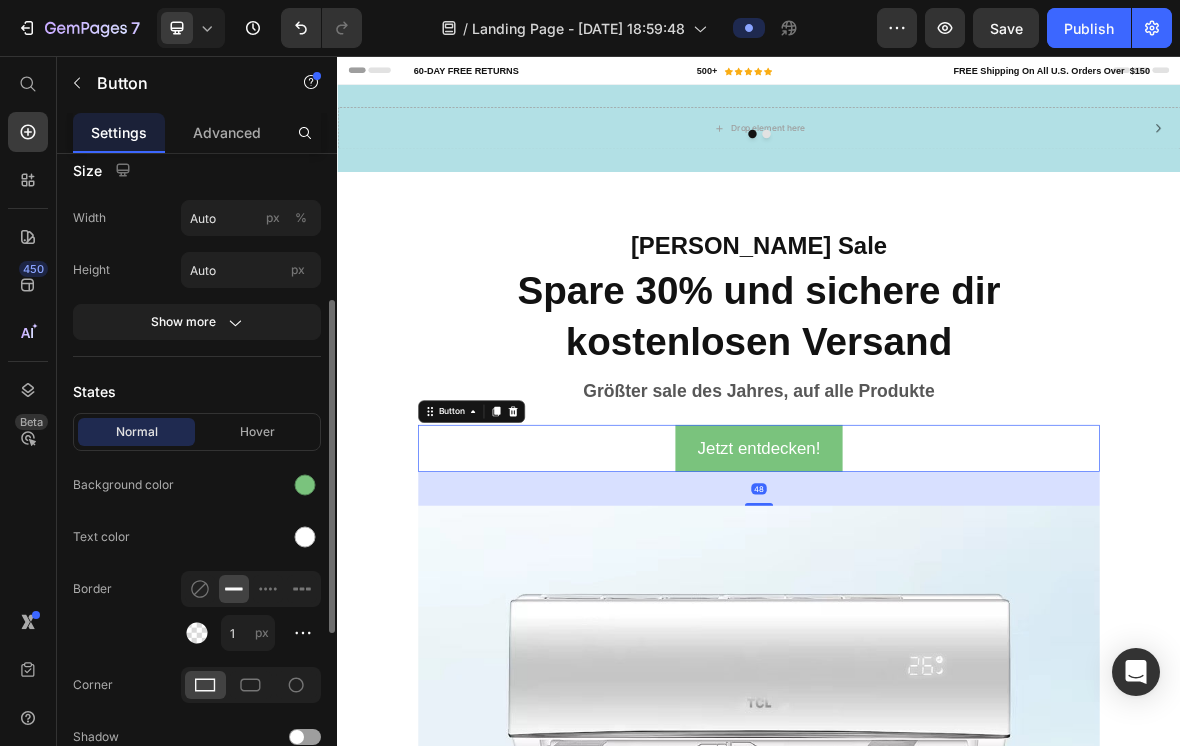 scroll, scrollTop: 292, scrollLeft: 0, axis: vertical 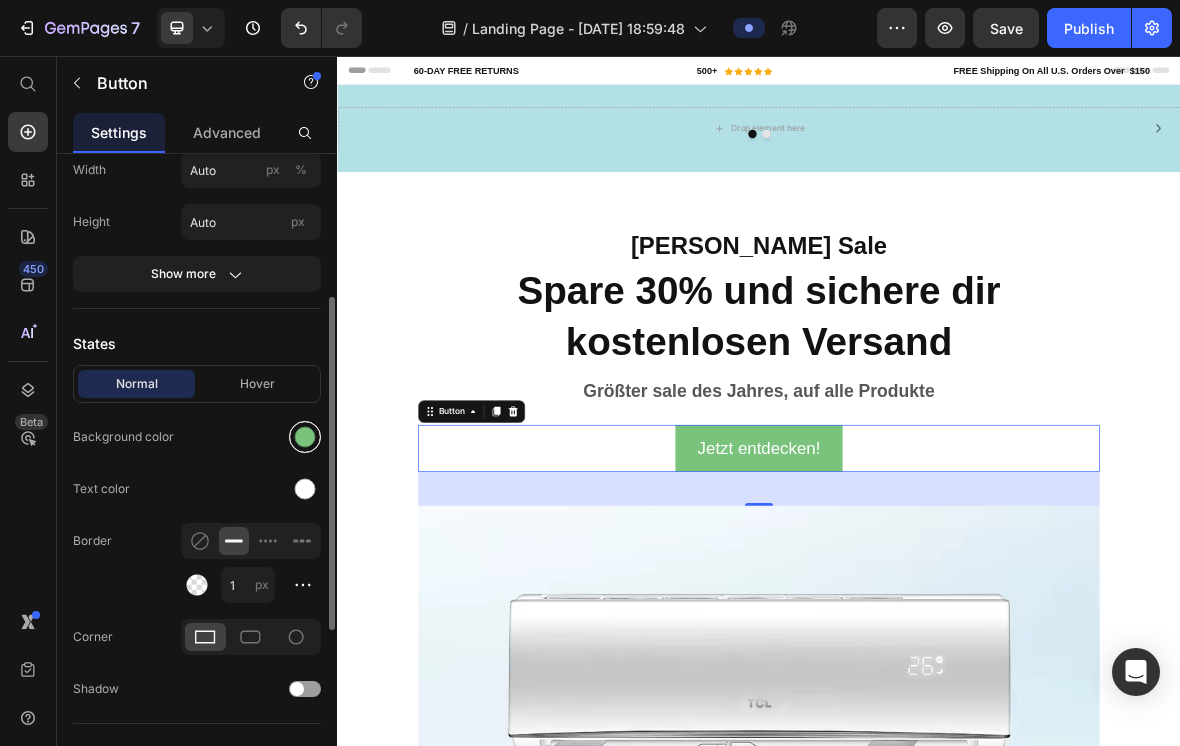 click at bounding box center [305, 437] 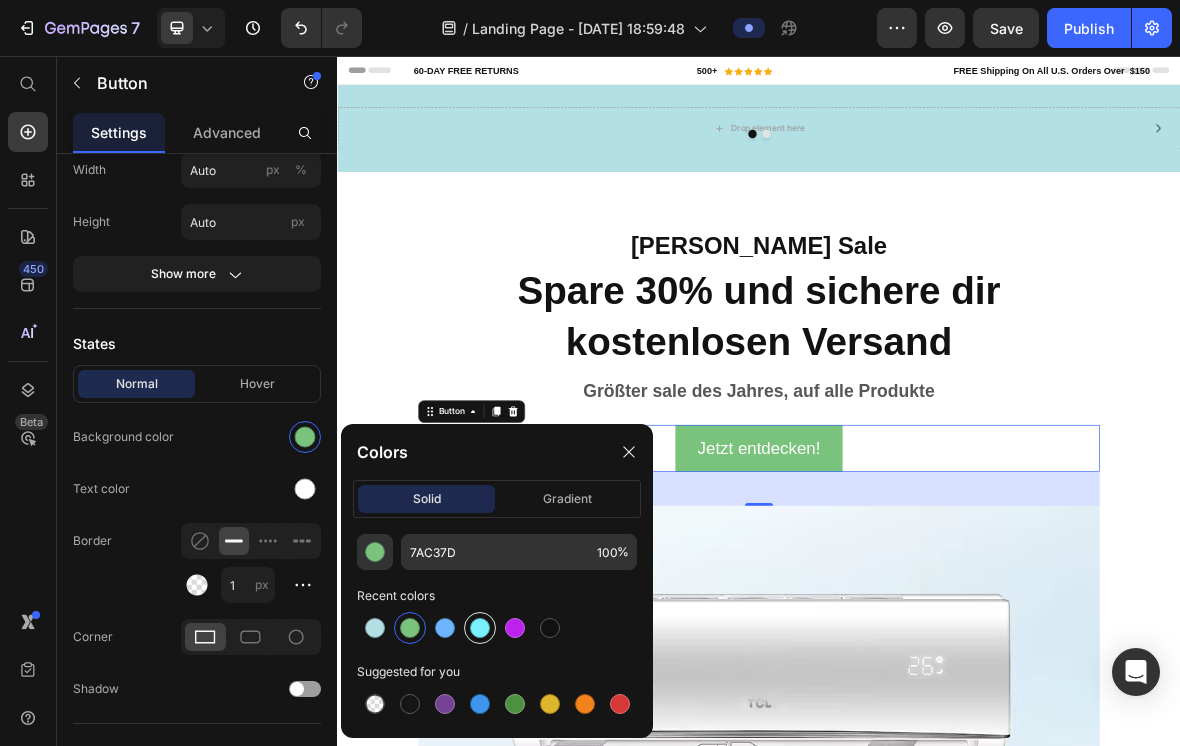 click at bounding box center [480, 628] 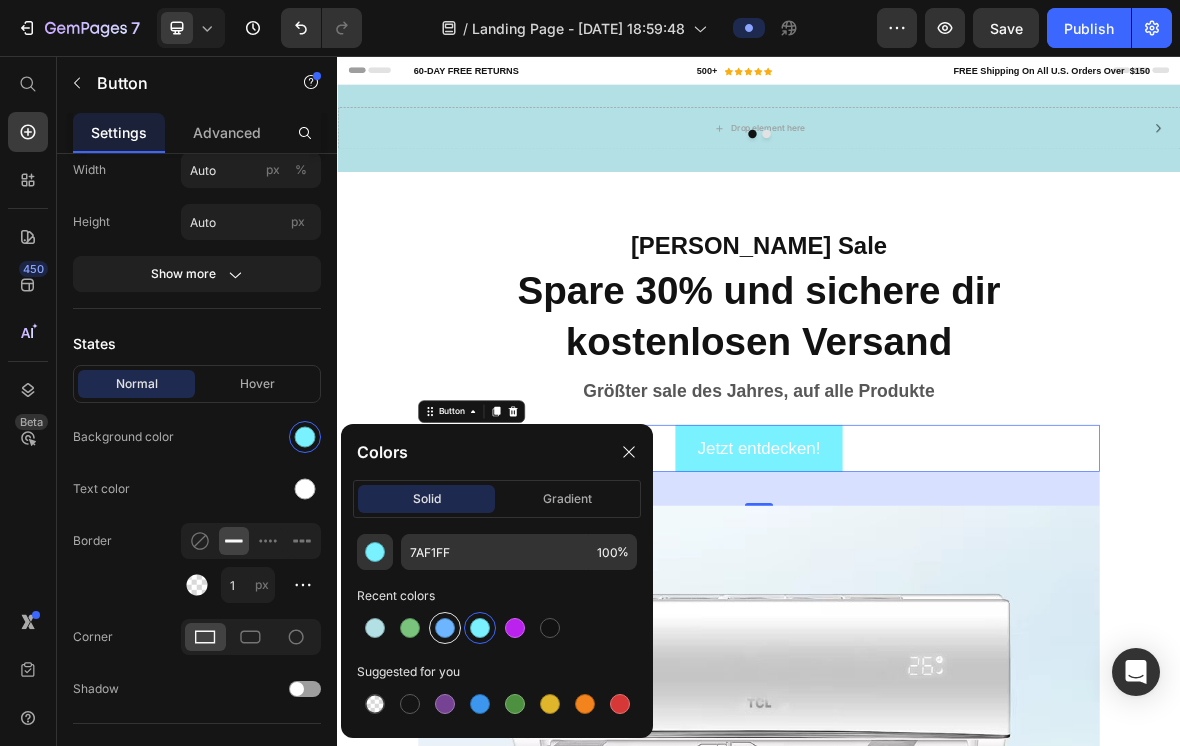 click at bounding box center [445, 628] 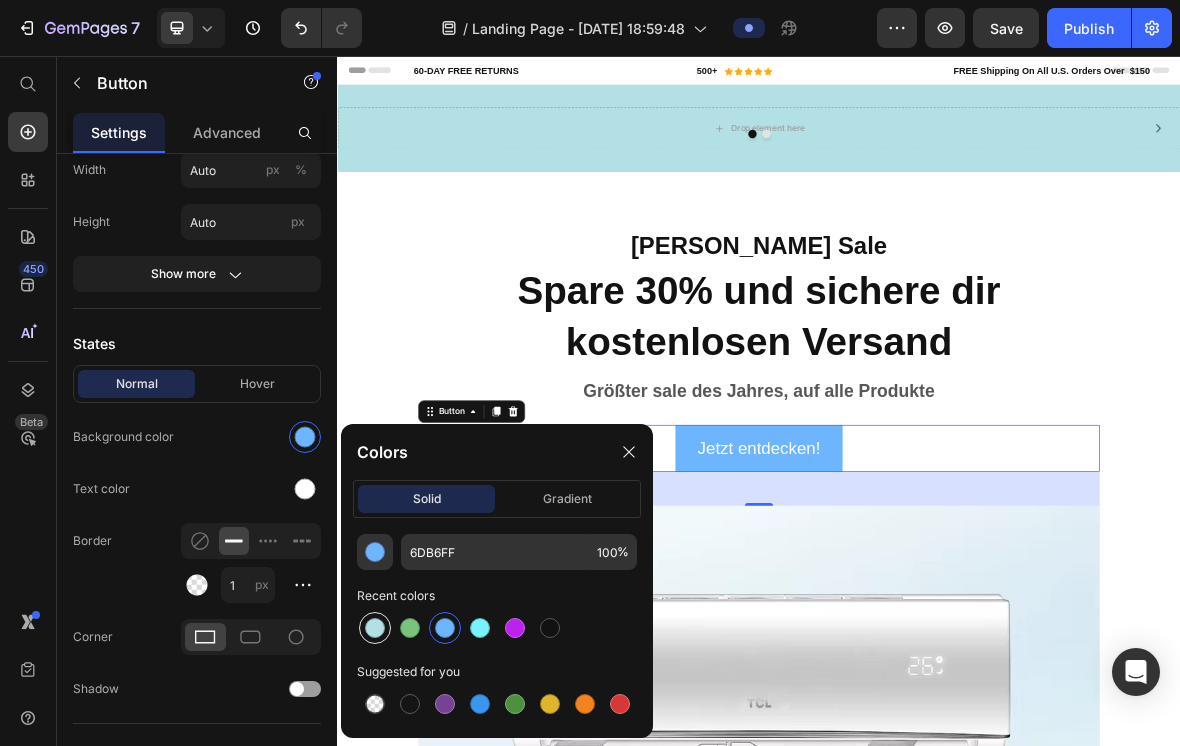 click at bounding box center [375, 628] 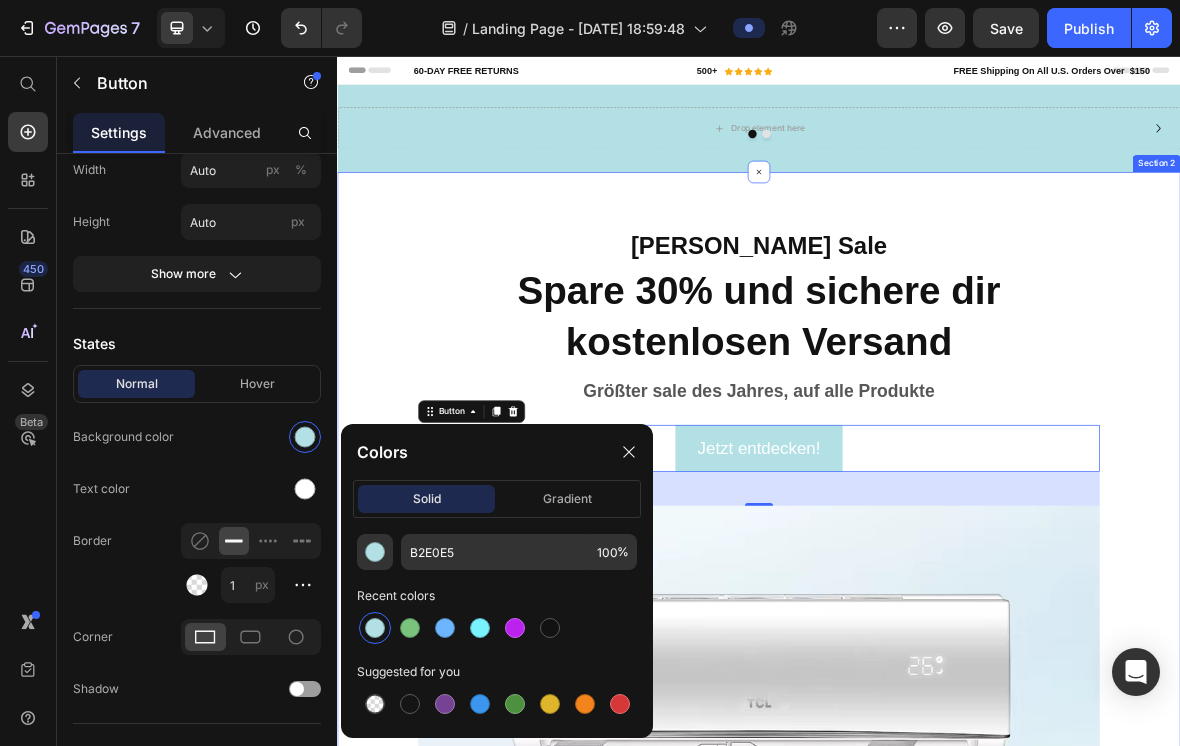 click on "[PERSON_NAME] Sale Text block Spare 30% und sichere dir kostenlosen Versand Heading Größter sale des Jahres, auf alle Produkte Text block Jetzt entdecken! Button   48 Image Row" at bounding box center [937, 991] 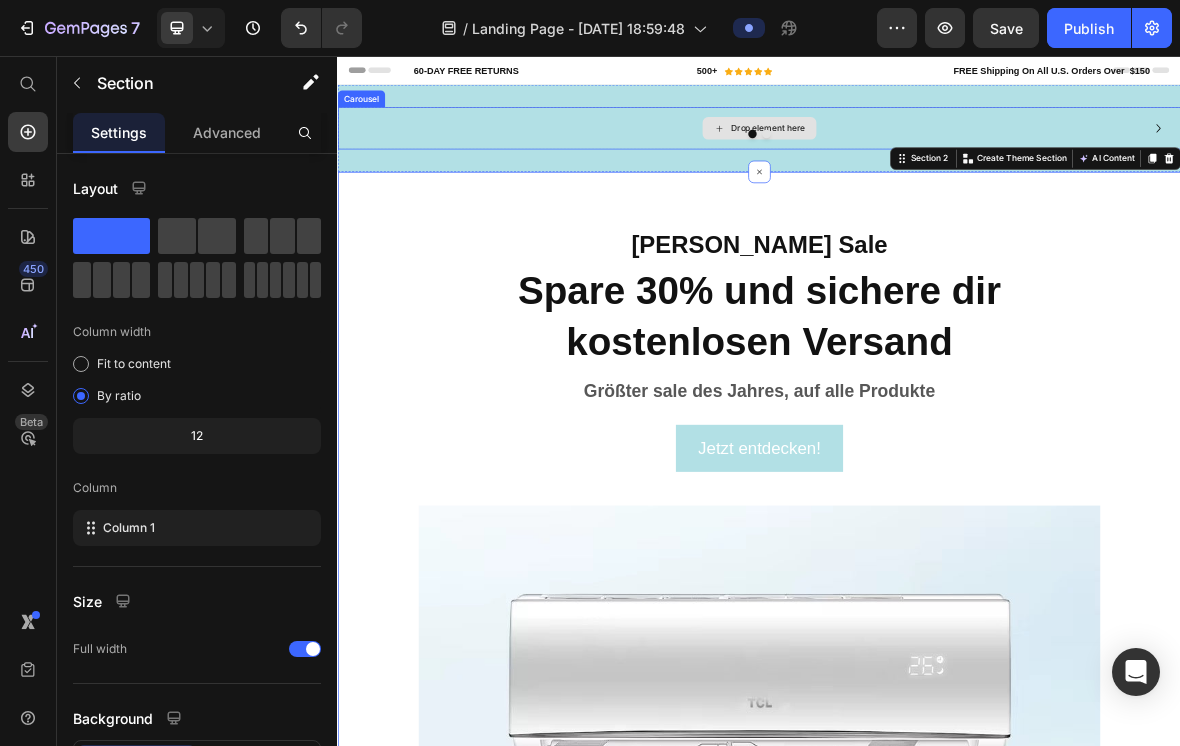 scroll, scrollTop: 0, scrollLeft: 0, axis: both 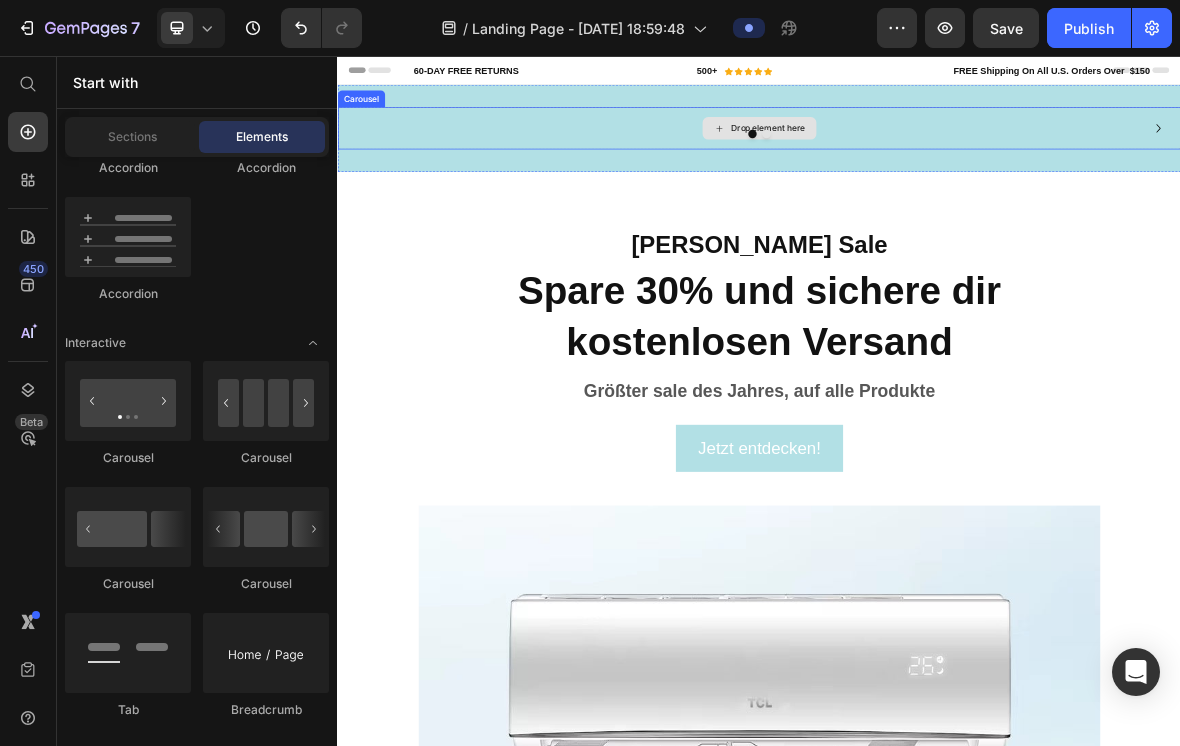 click on "Drop element here" at bounding box center [949, 159] 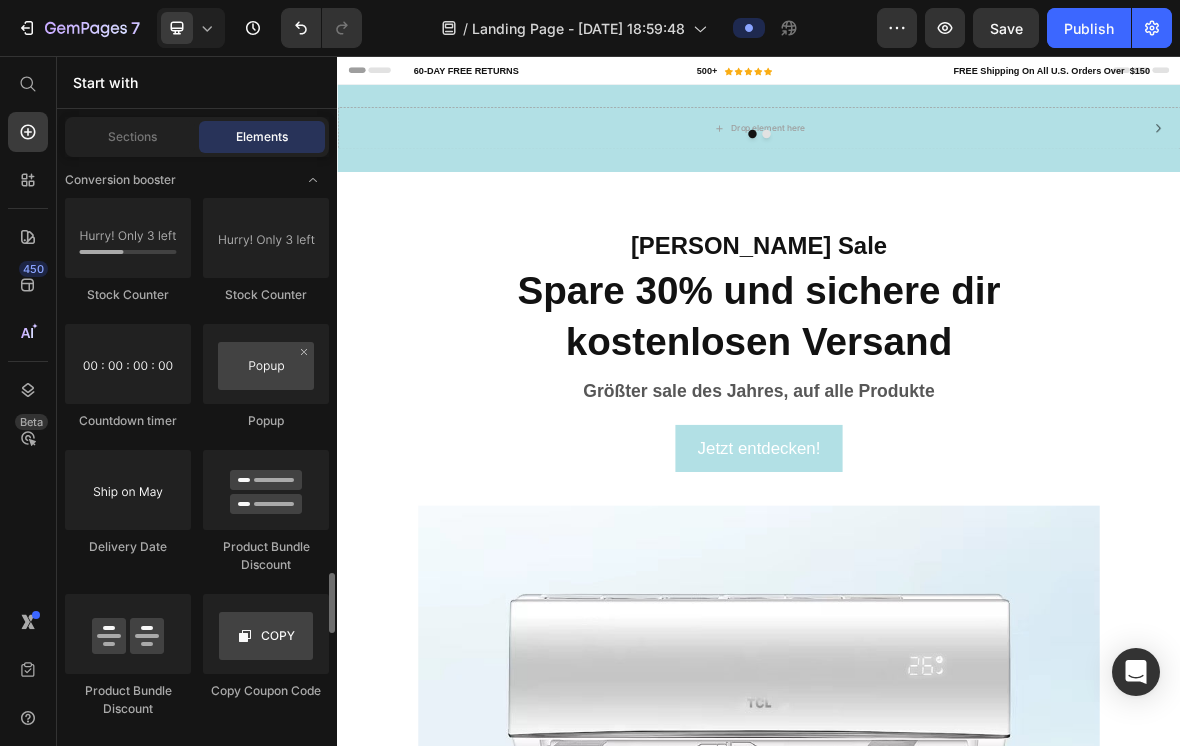 scroll, scrollTop: 4231, scrollLeft: 0, axis: vertical 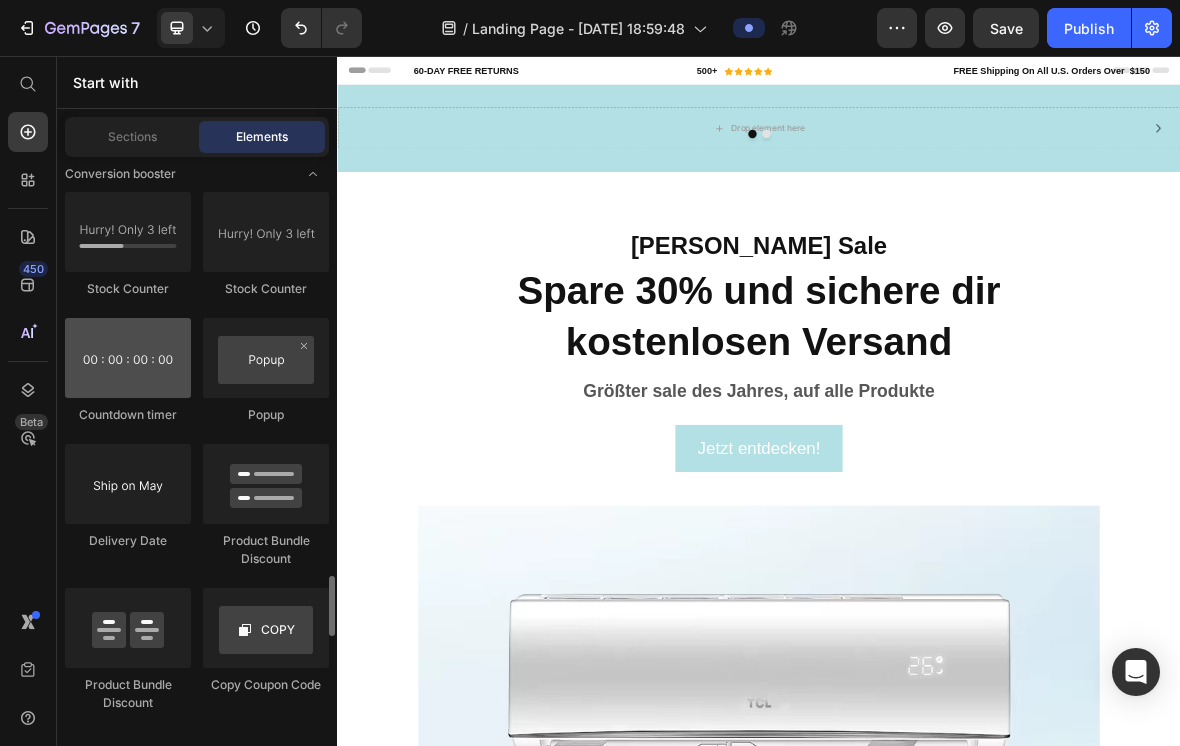 click at bounding box center [128, 358] 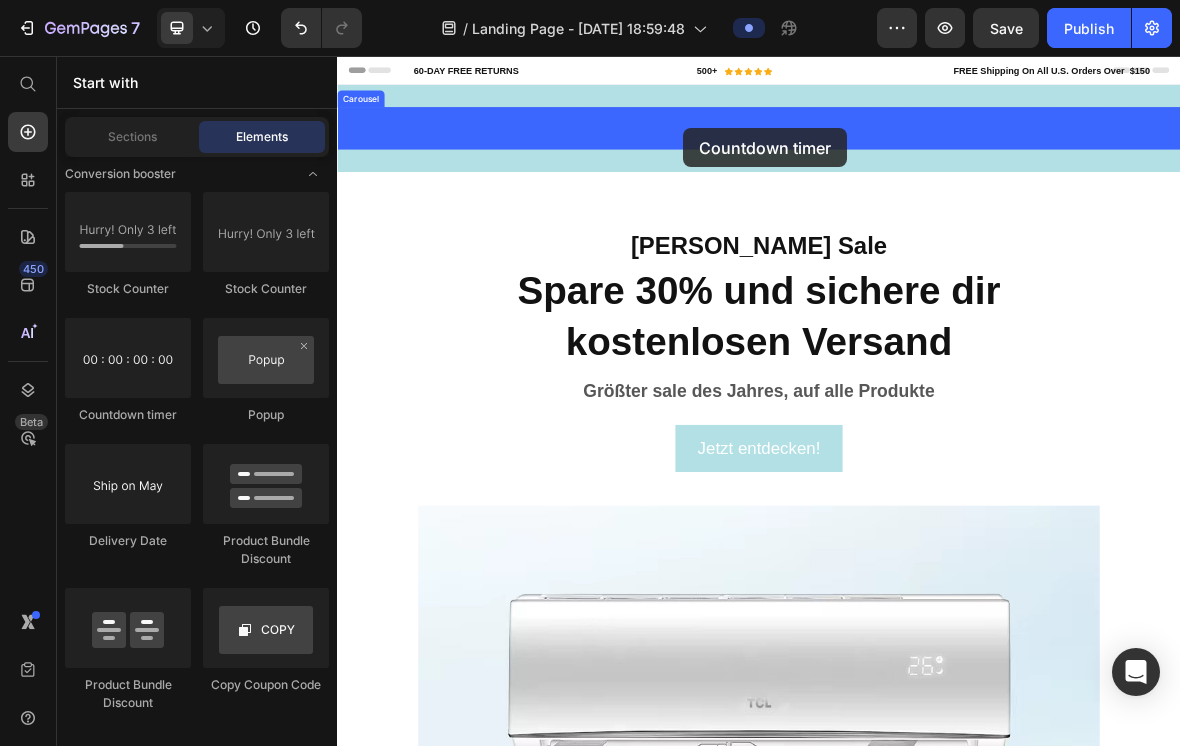 drag, startPoint x: 463, startPoint y: 423, endPoint x: 830, endPoint y: 159, distance: 452.0896 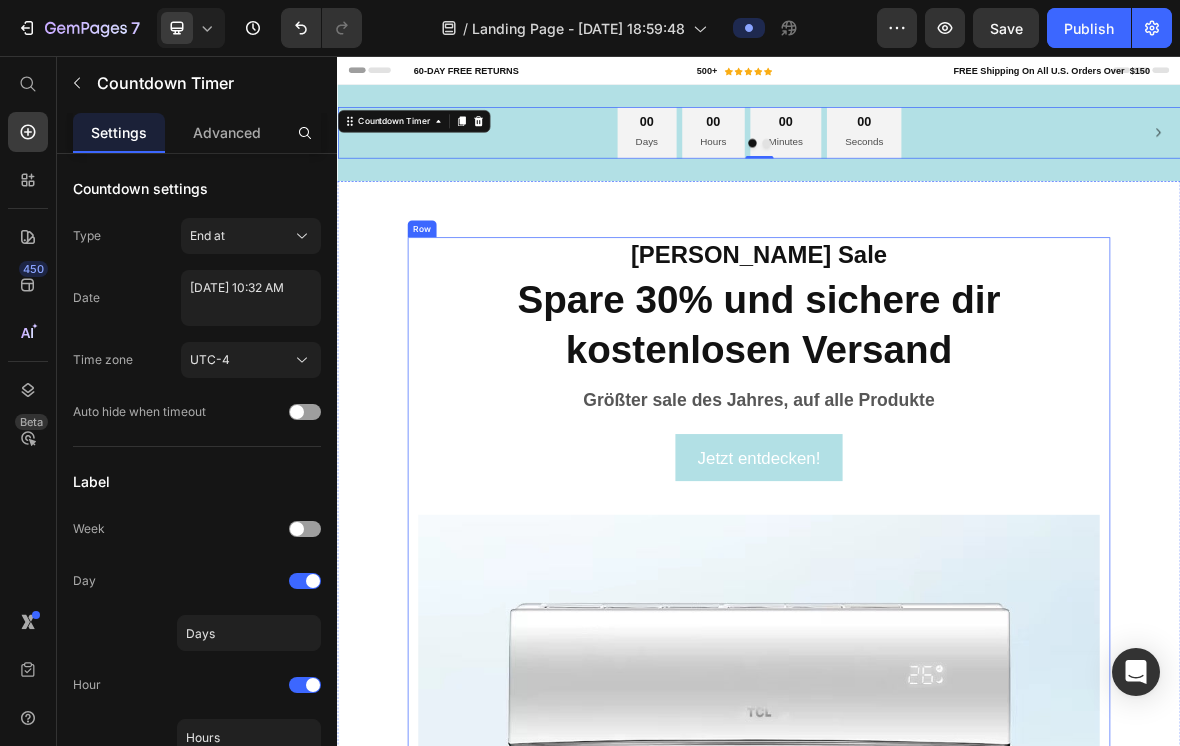 click on "[PERSON_NAME] Sale Text block Spare 30% und sichere dir kostenlosen Versand Heading Größter sale des Jahres, auf alle Produkte Text block Jetzt entdecken! Button Image Row" at bounding box center (937, 1004) 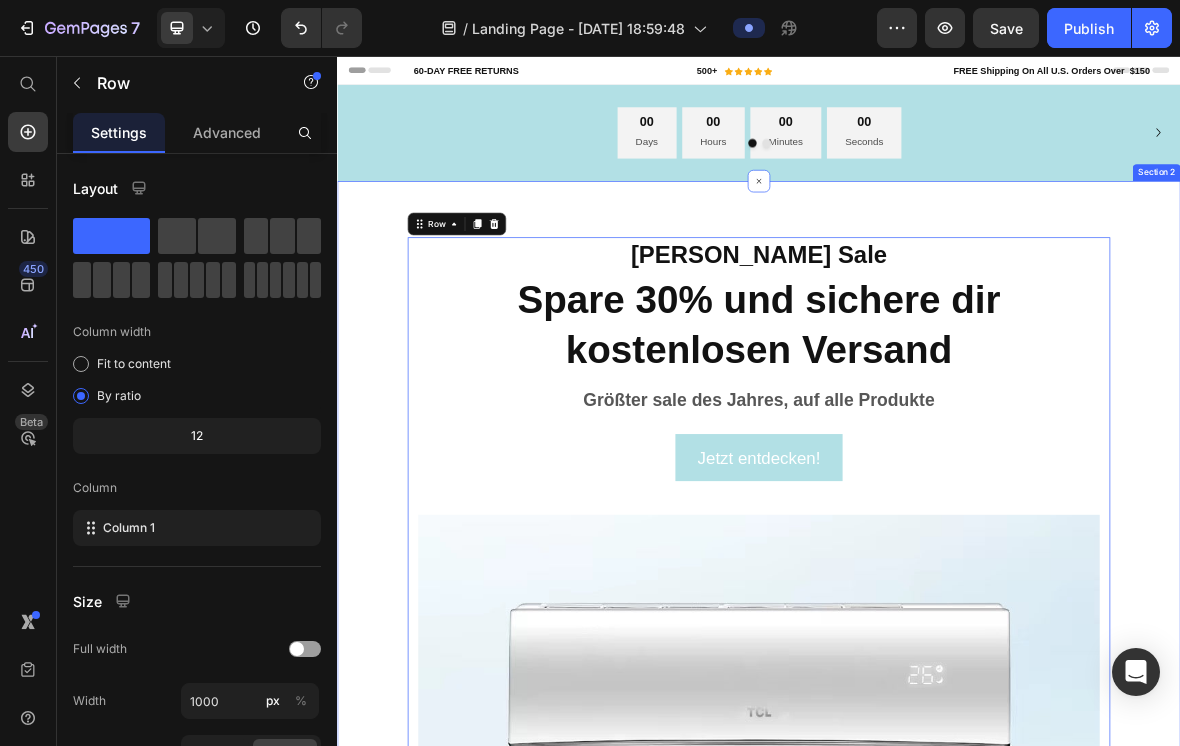 click on "[PERSON_NAME] Sale Text block Spare 30% und sichere dir kostenlosen Versand Heading Größter sale des Jahres, auf alle Produkte Text block Jetzt entdecken! Button Image Row   0" at bounding box center (937, 1004) 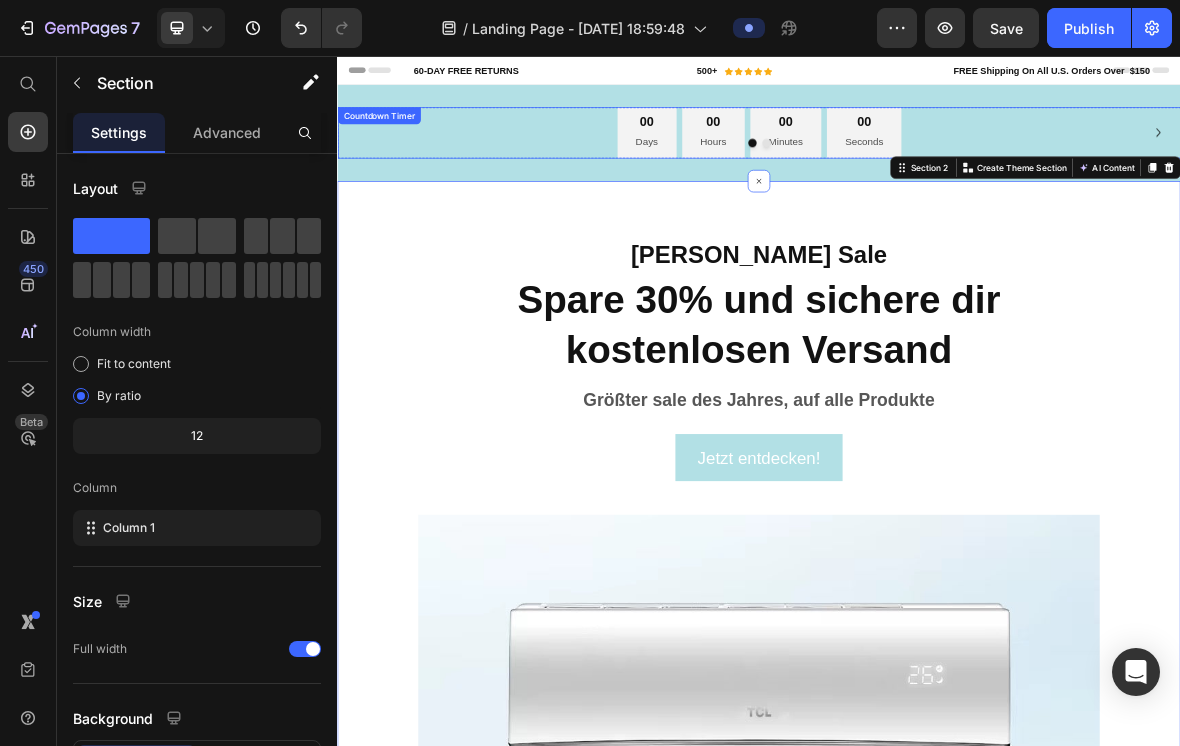 scroll, scrollTop: 0, scrollLeft: 0, axis: both 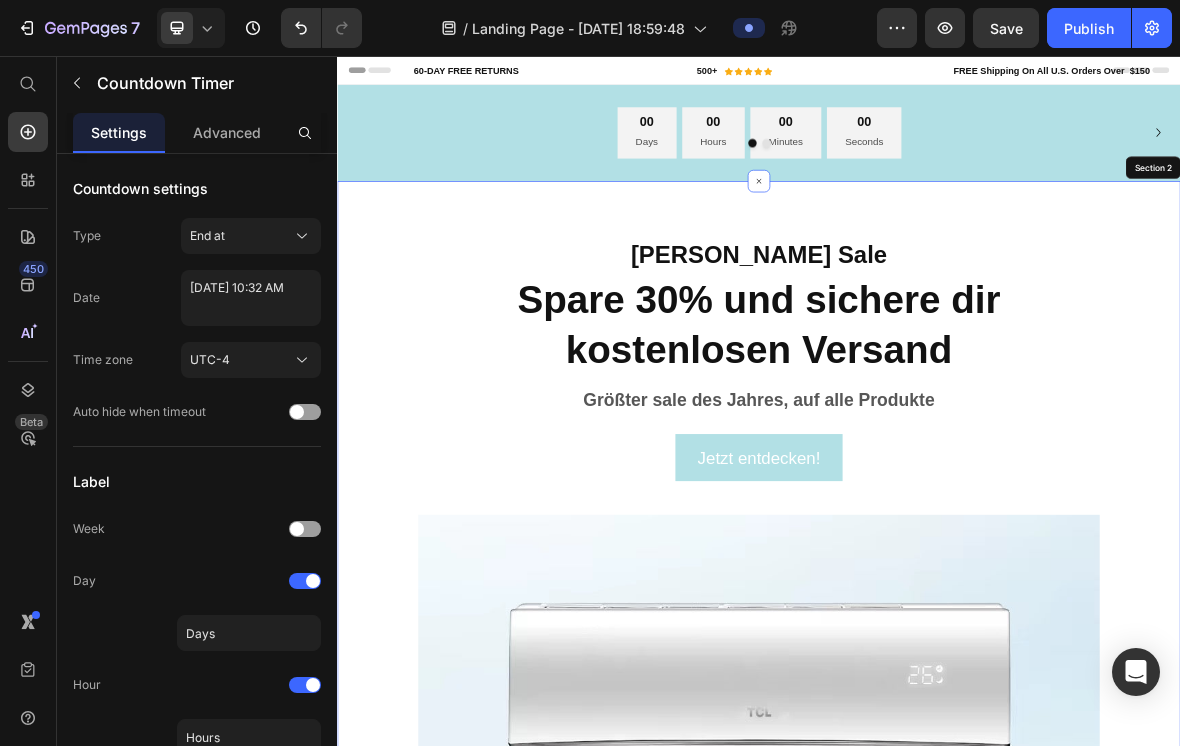 click on "[PERSON_NAME] Sale Text block Spare 30% und sichere dir kostenlosen Versand Heading Größter sale des Jahres, auf alle Produkte Text block Jetzt entdecken! Button Image Row" at bounding box center [937, 1004] 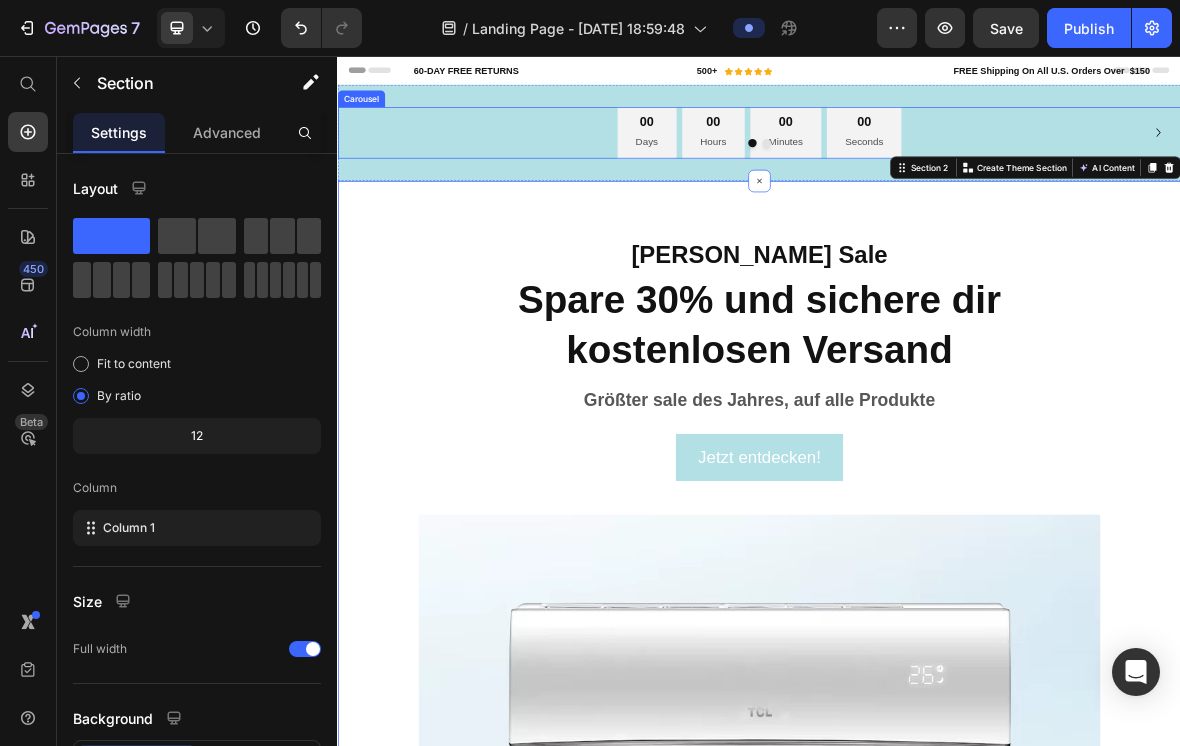 click at bounding box center (947, 180) 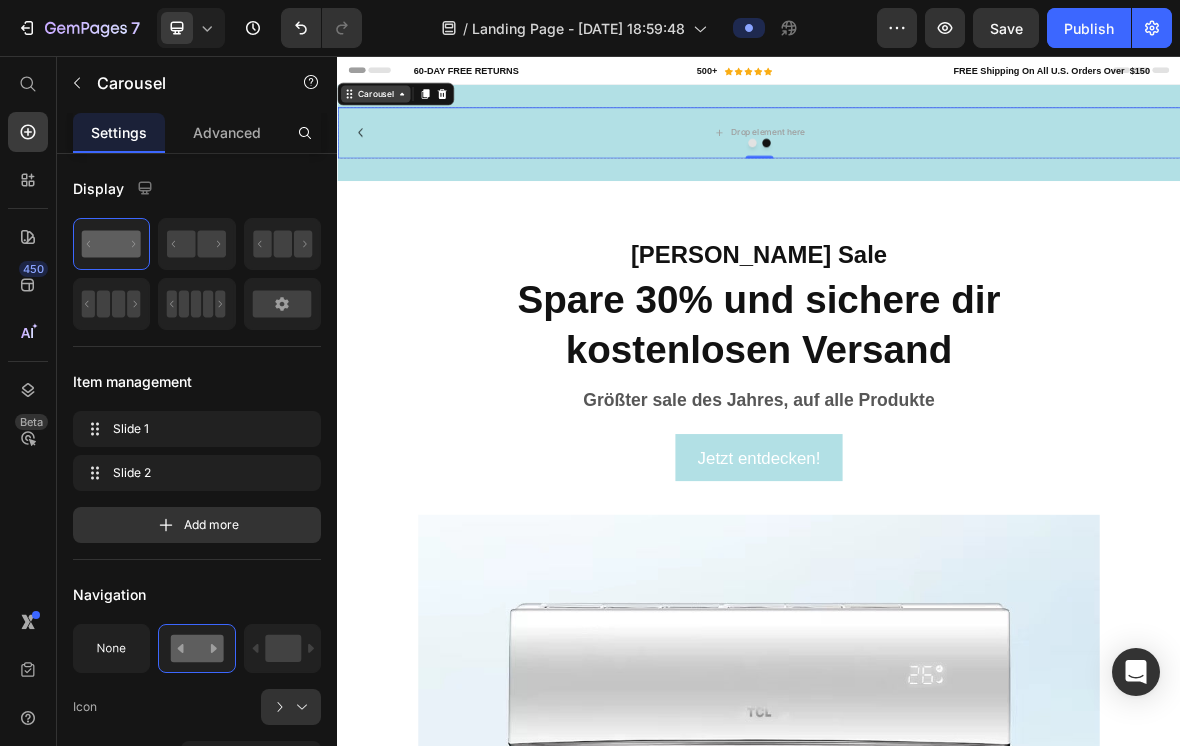 click on "Carousel" at bounding box center [391, 110] 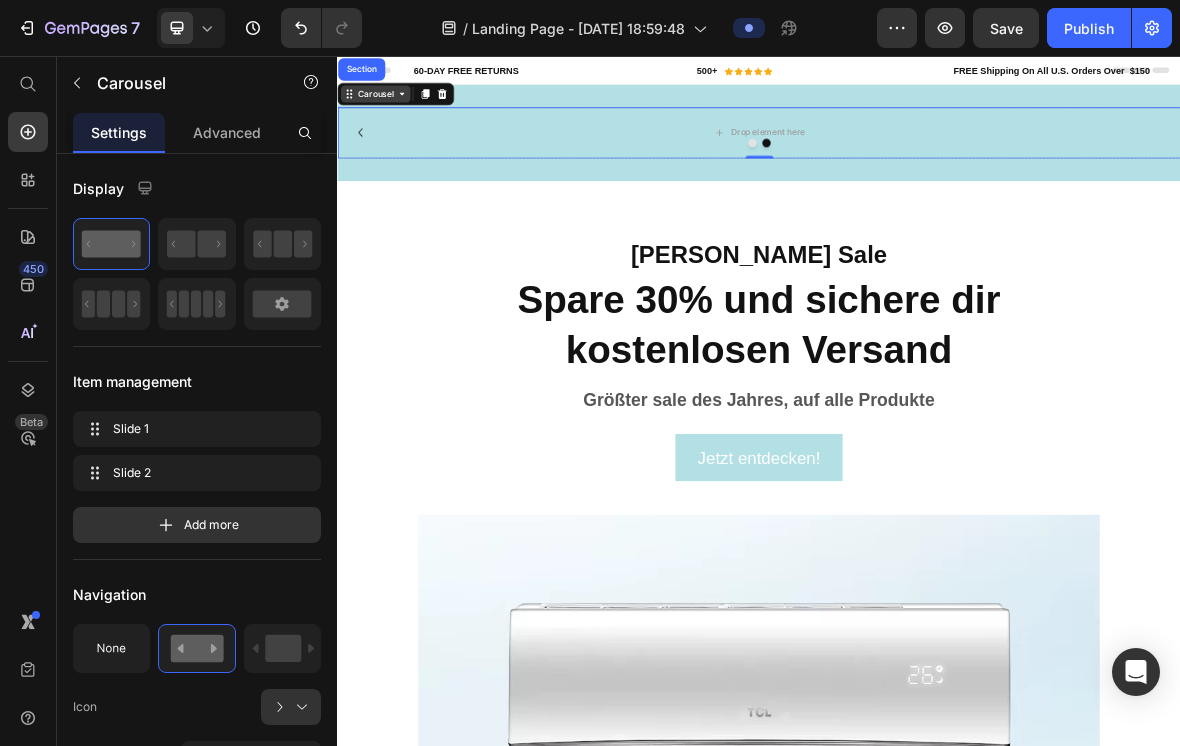 click 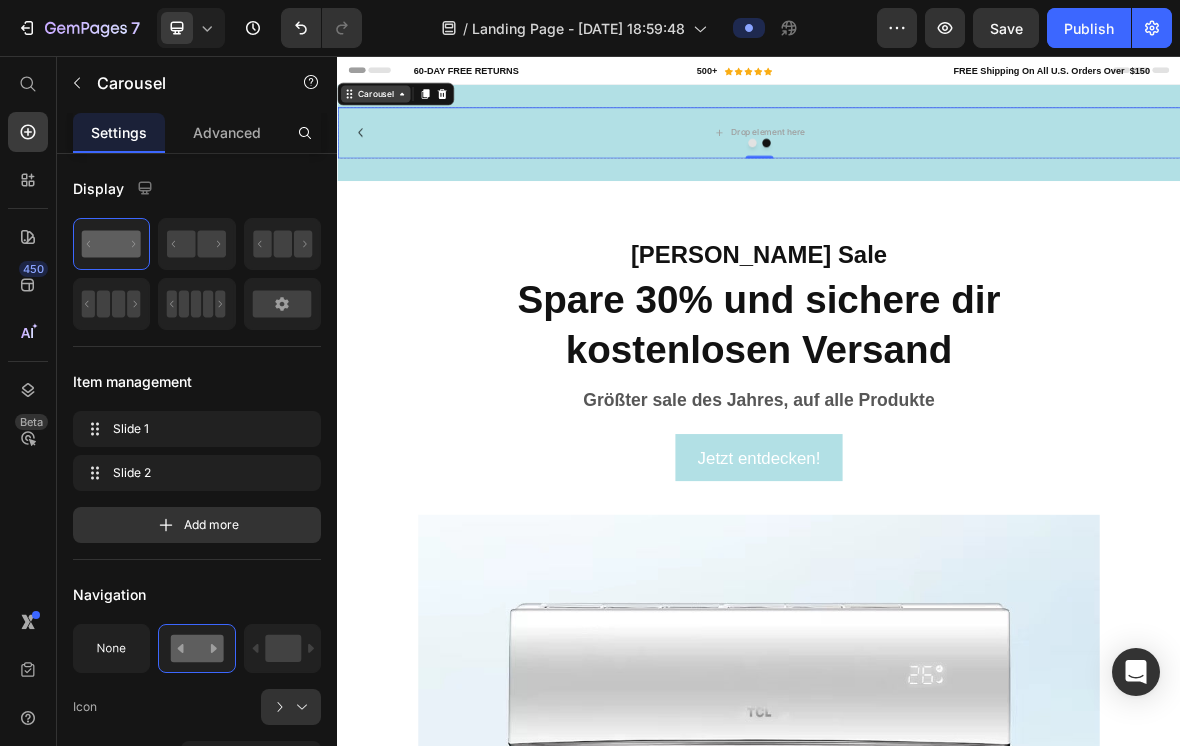 click 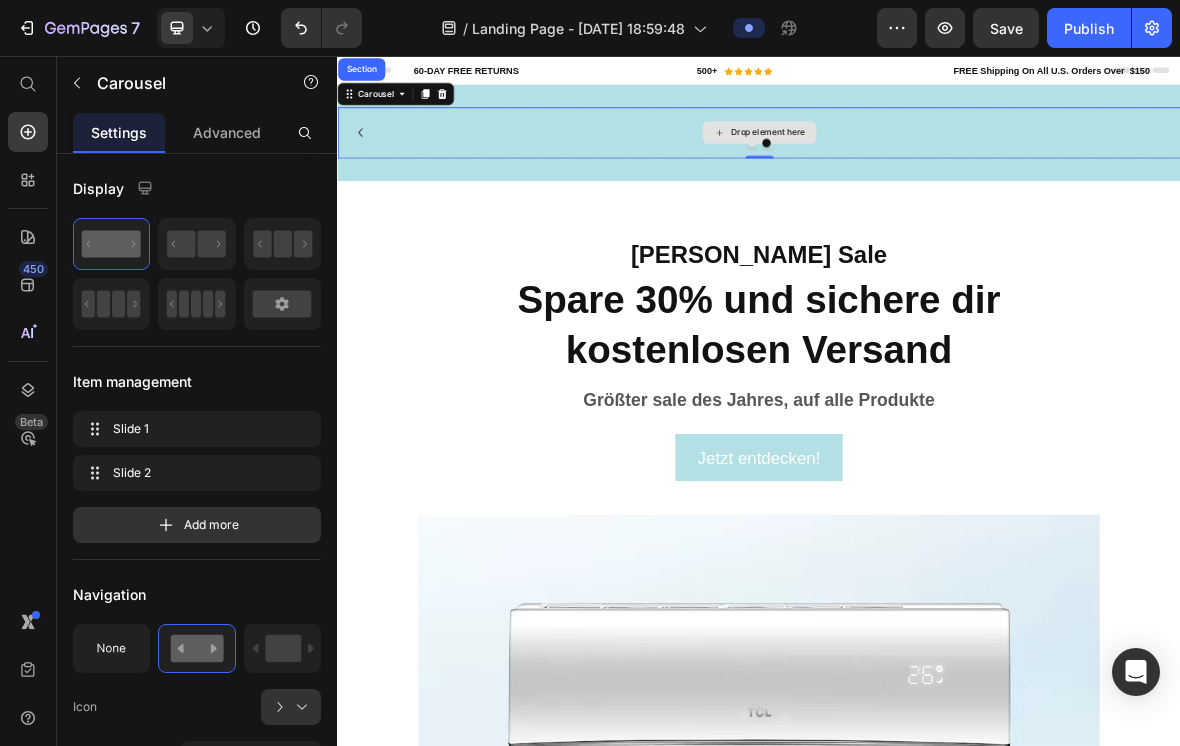 click on "Drop element here" at bounding box center (937, 165) 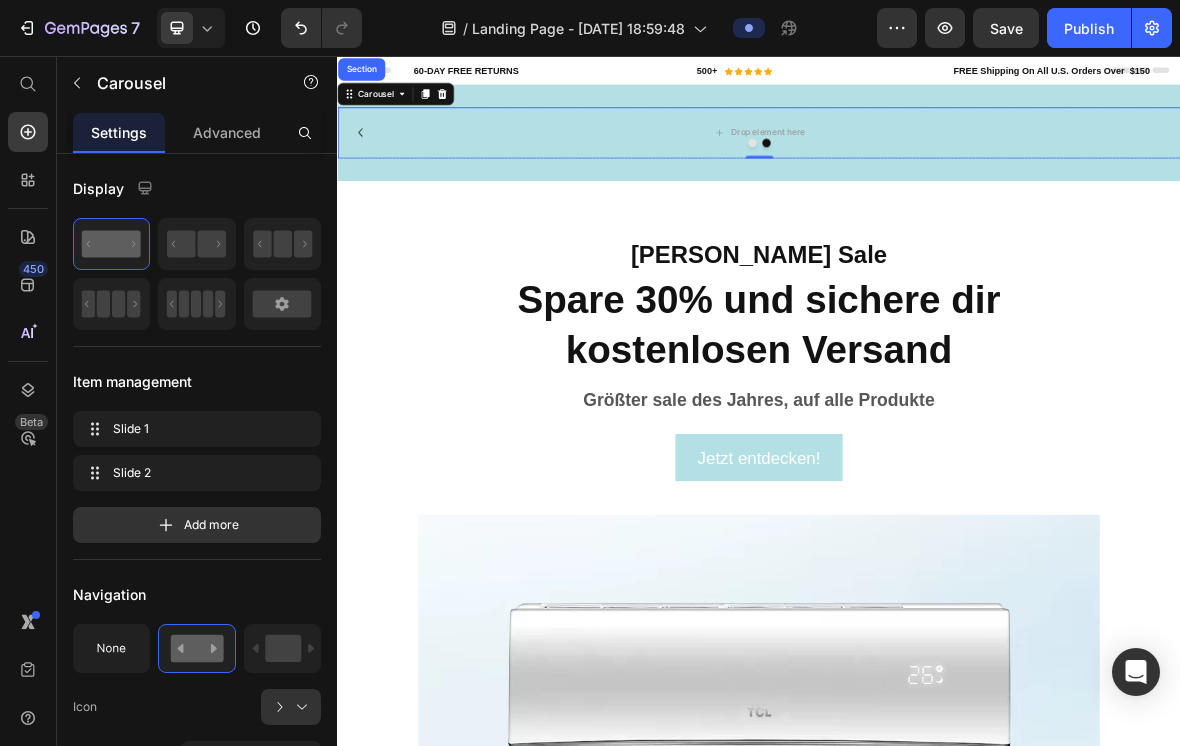 click at bounding box center [927, 180] 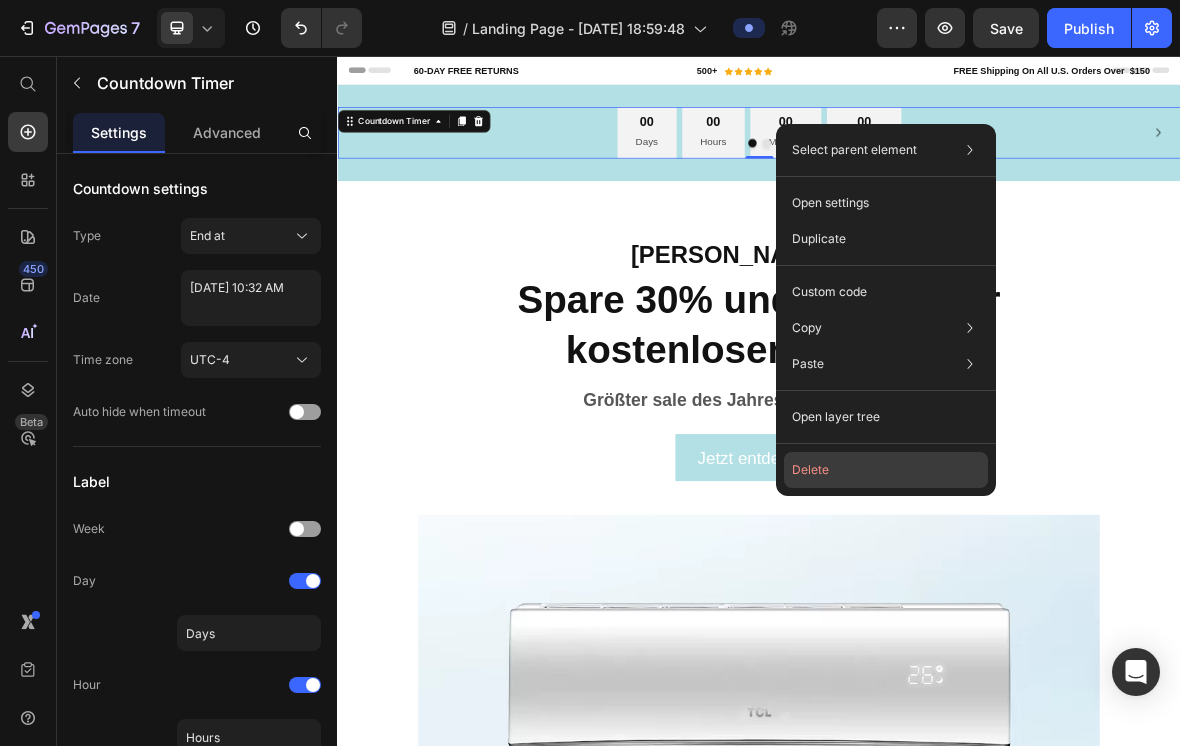 click on "Delete" 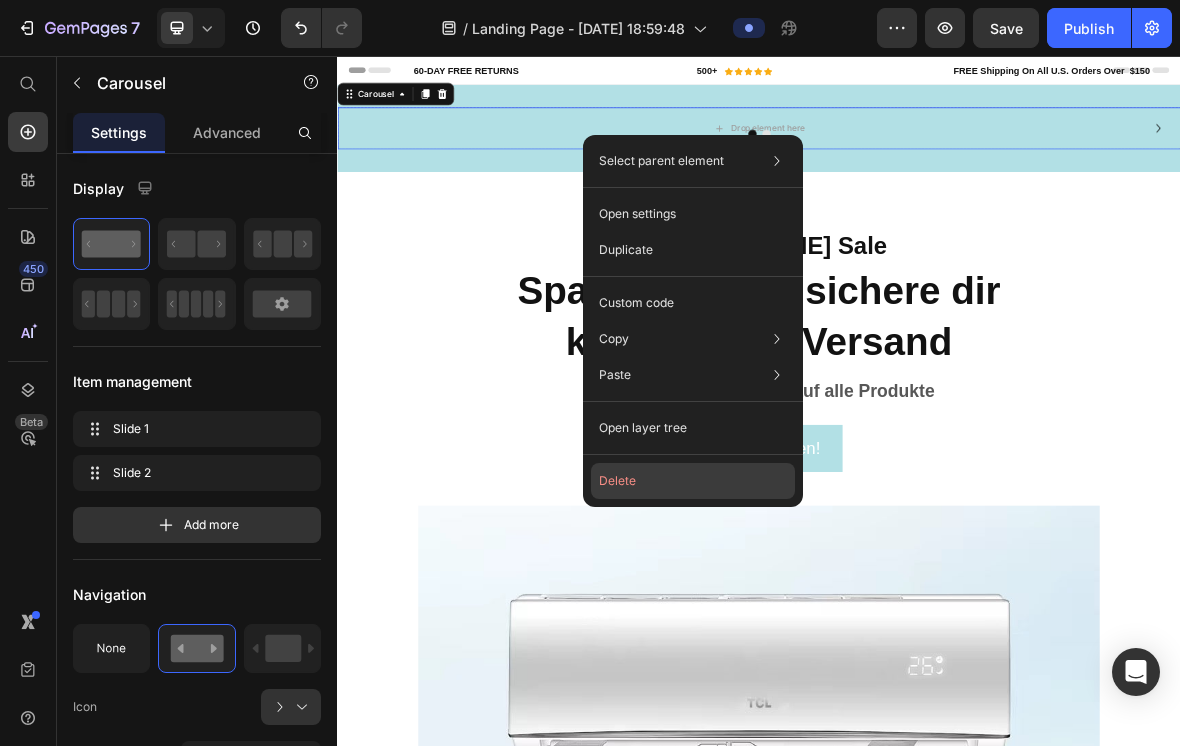 click on "Delete" 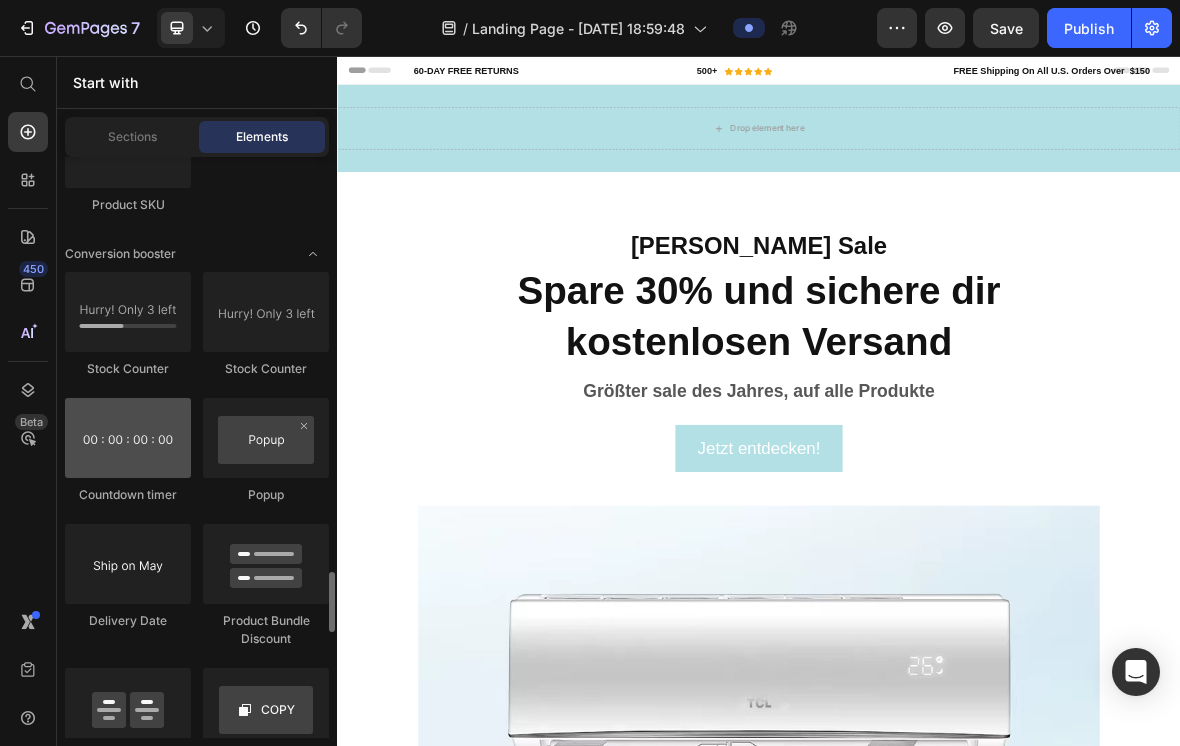 scroll, scrollTop: 4149, scrollLeft: 0, axis: vertical 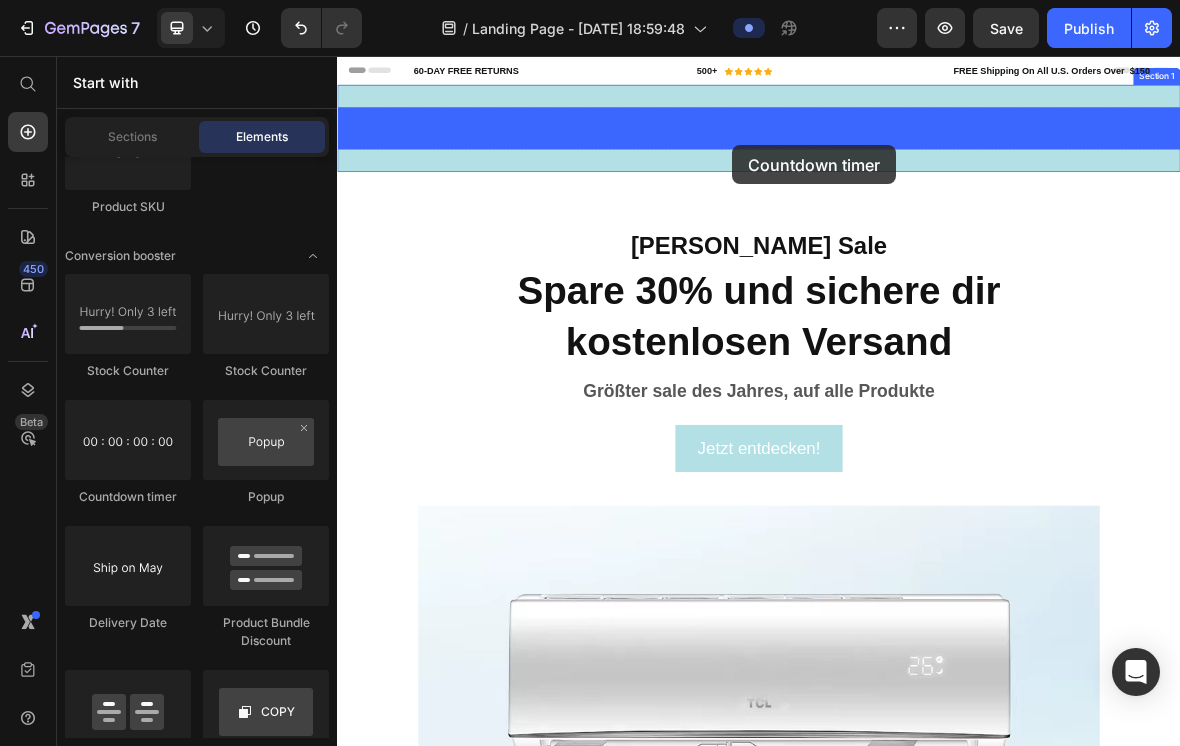 drag, startPoint x: 483, startPoint y: 512, endPoint x: 899, endPoint y: 183, distance: 530.3744 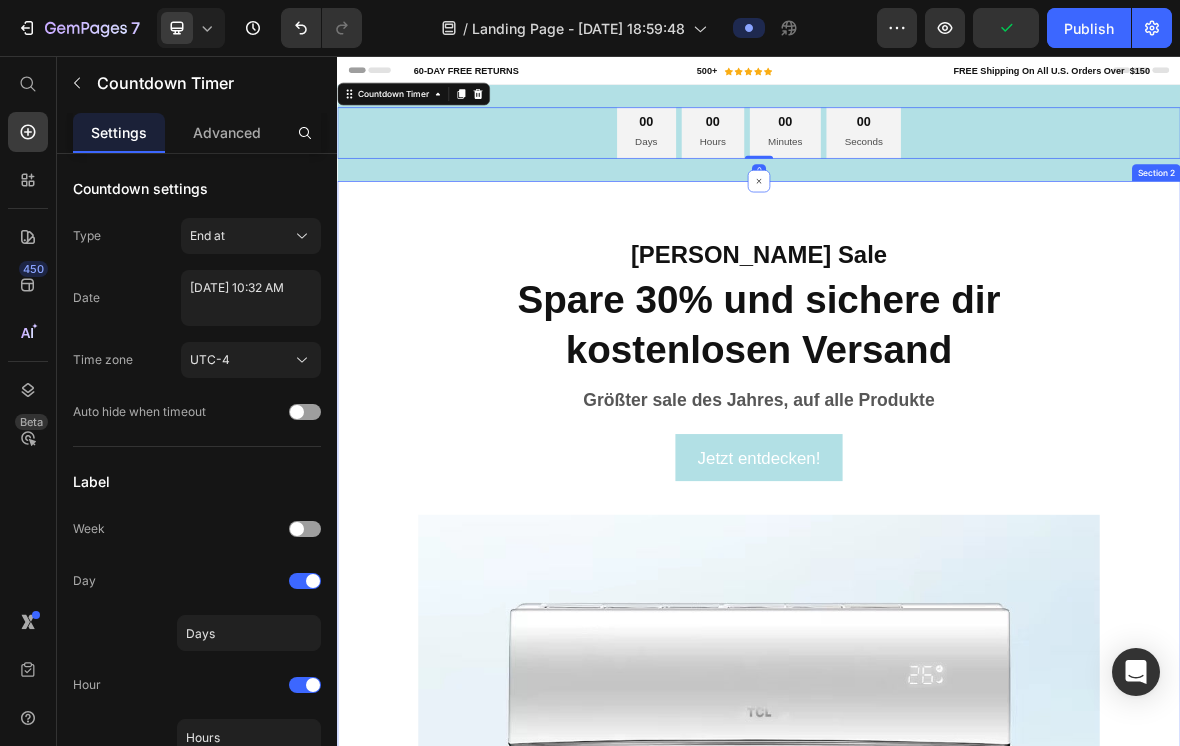 click on "[PERSON_NAME] Sale Text block Spare 30% und sichere dir kostenlosen Versand Heading Größter sale des Jahres, auf alle Produkte Text block Jetzt entdecken! Button Image Row" at bounding box center (937, 1004) 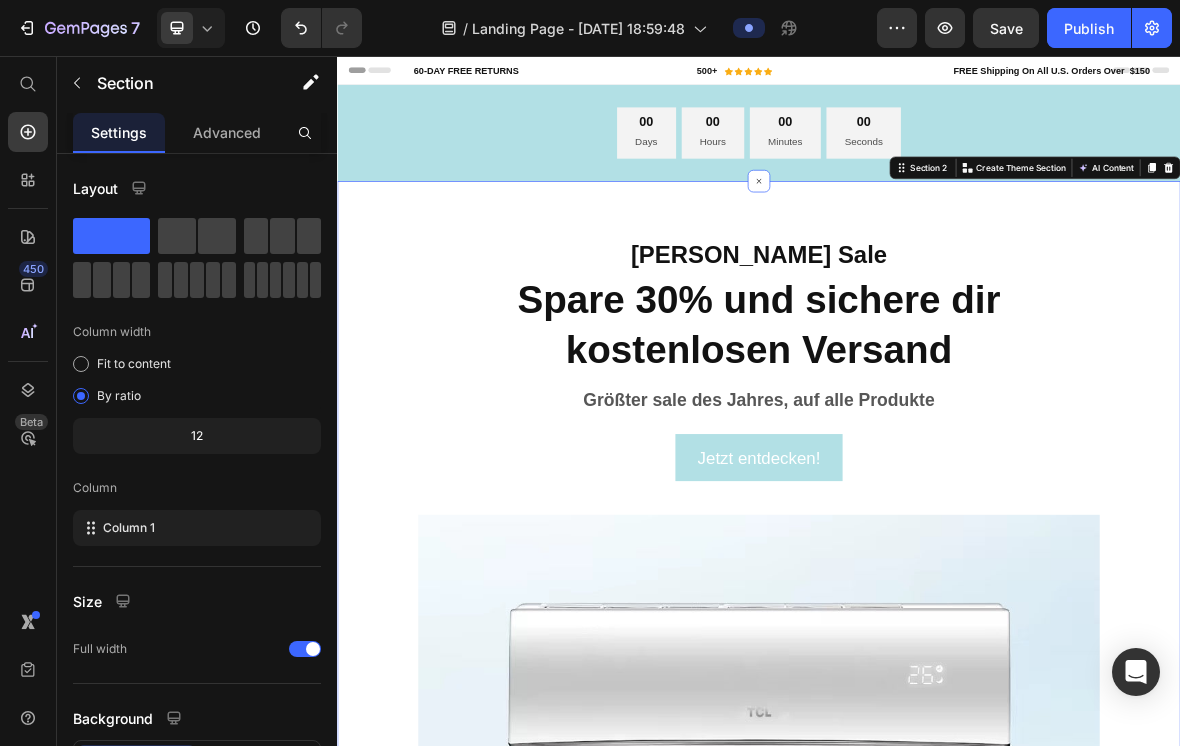 scroll, scrollTop: 0, scrollLeft: 0, axis: both 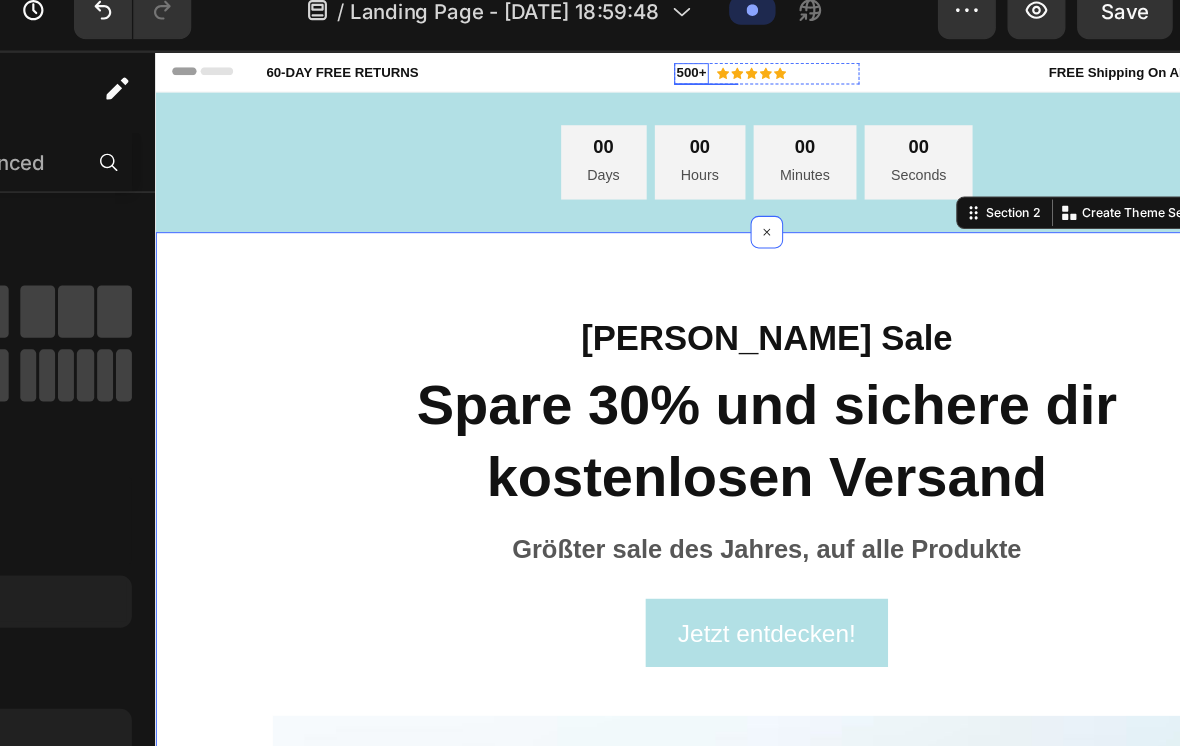 click on "500+" at bounding box center (680, 72) 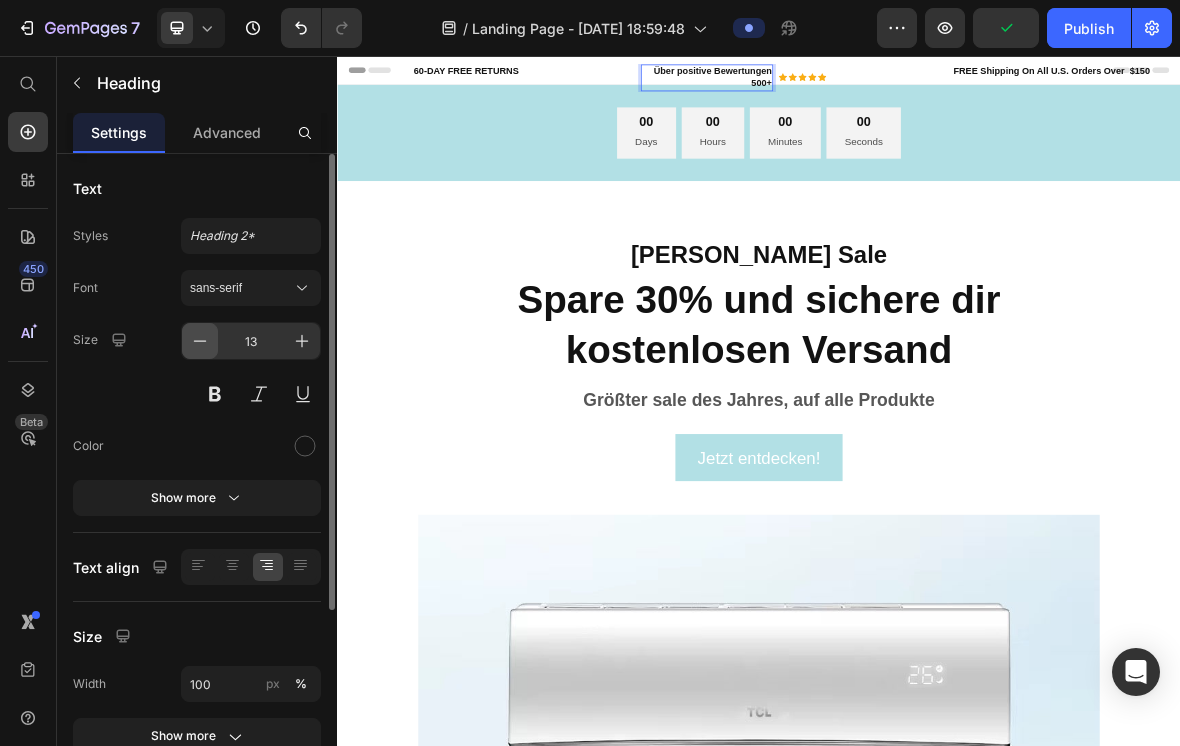 click 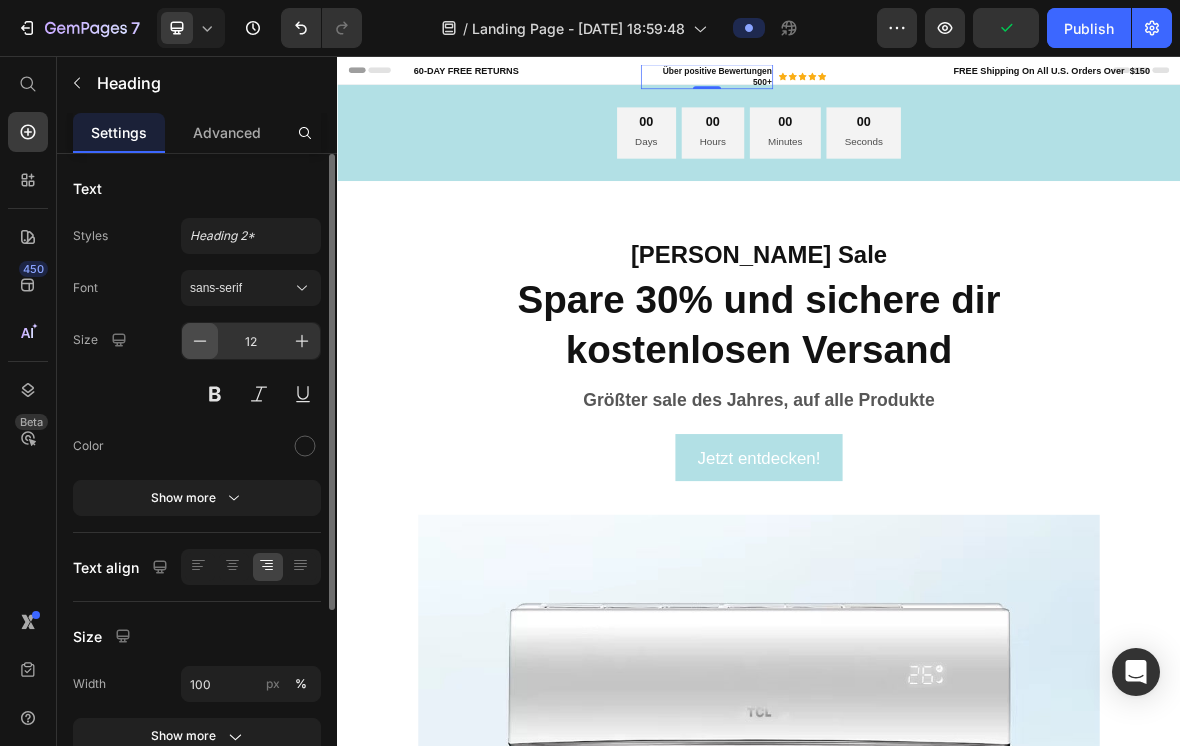 click 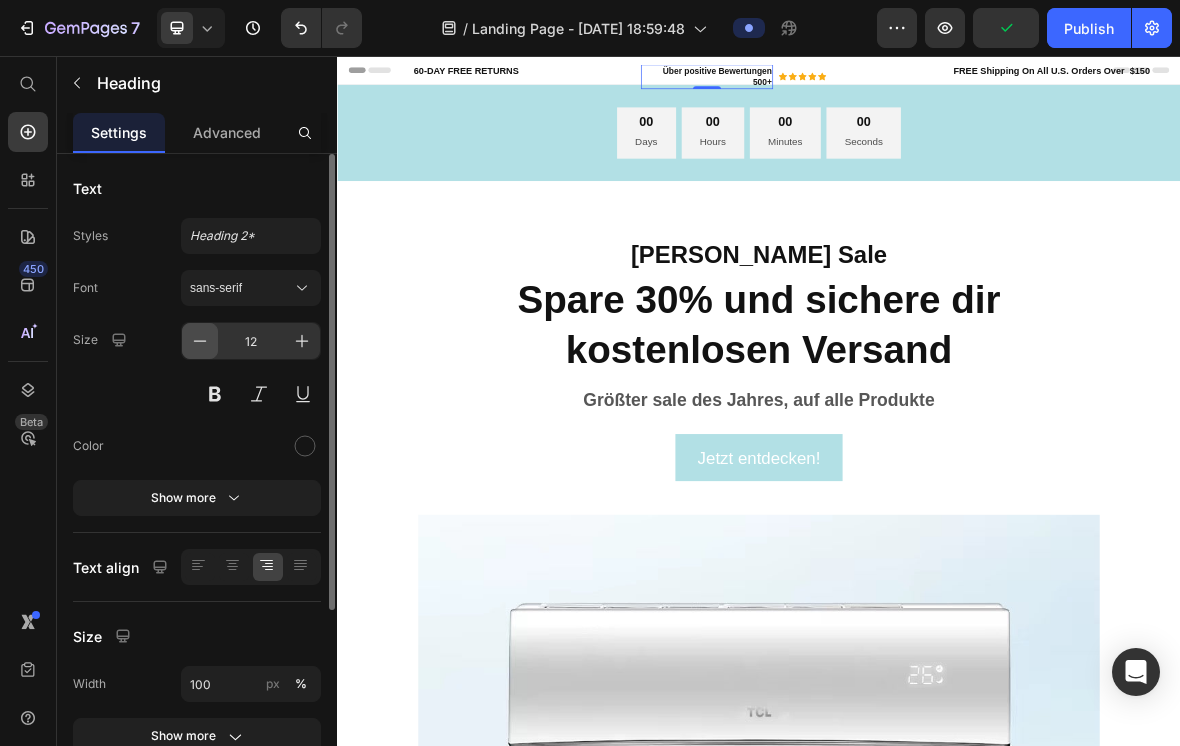 type on "11" 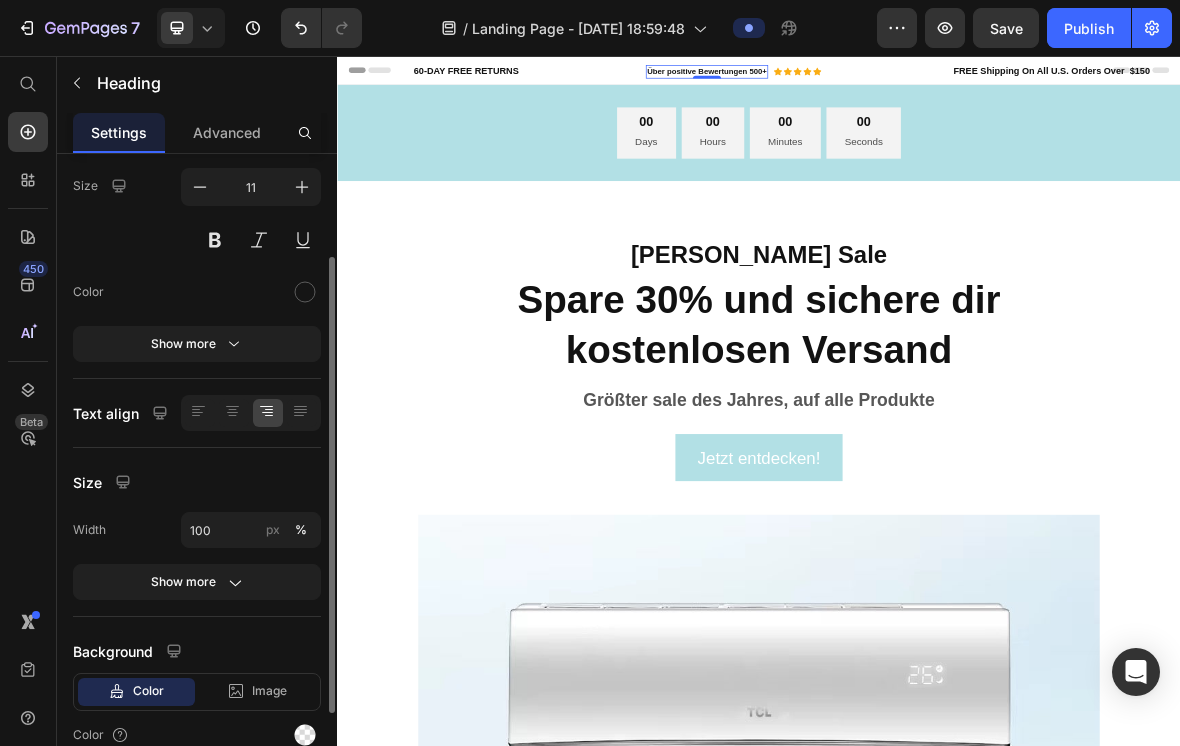 scroll, scrollTop: 0, scrollLeft: 0, axis: both 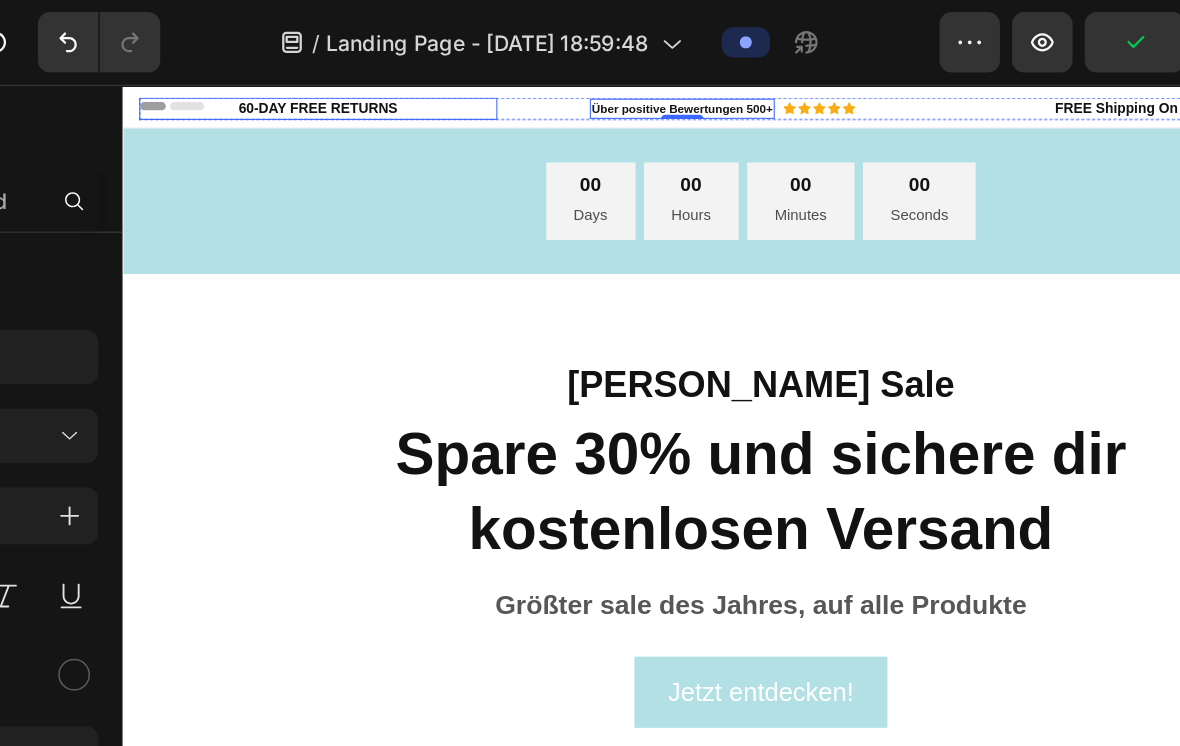 click on "60-DAY FREE RETURNS Heading Row" at bounding box center [305, 106] 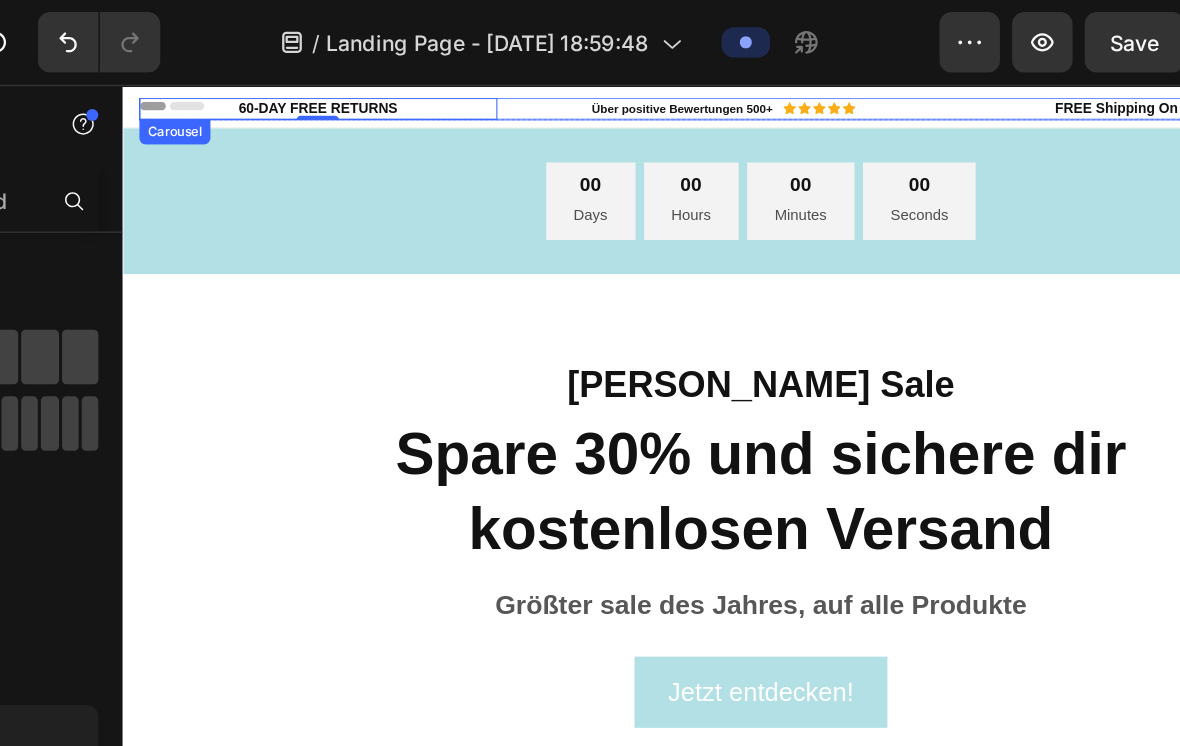 click on "60-DAY FREE RETURNS Heading Row   0 Über positive Bewertungen 500+ Heading                Icon                Icon                Icon                Icon                Icon Icon List Hoz REVIEWS Heading Row Row FREE Shipping On All U.S. Orders Over  $150 Heading Row FREE Shipping On All U.S. Orders Over  $150 Heading Row" at bounding box center (722, 106) 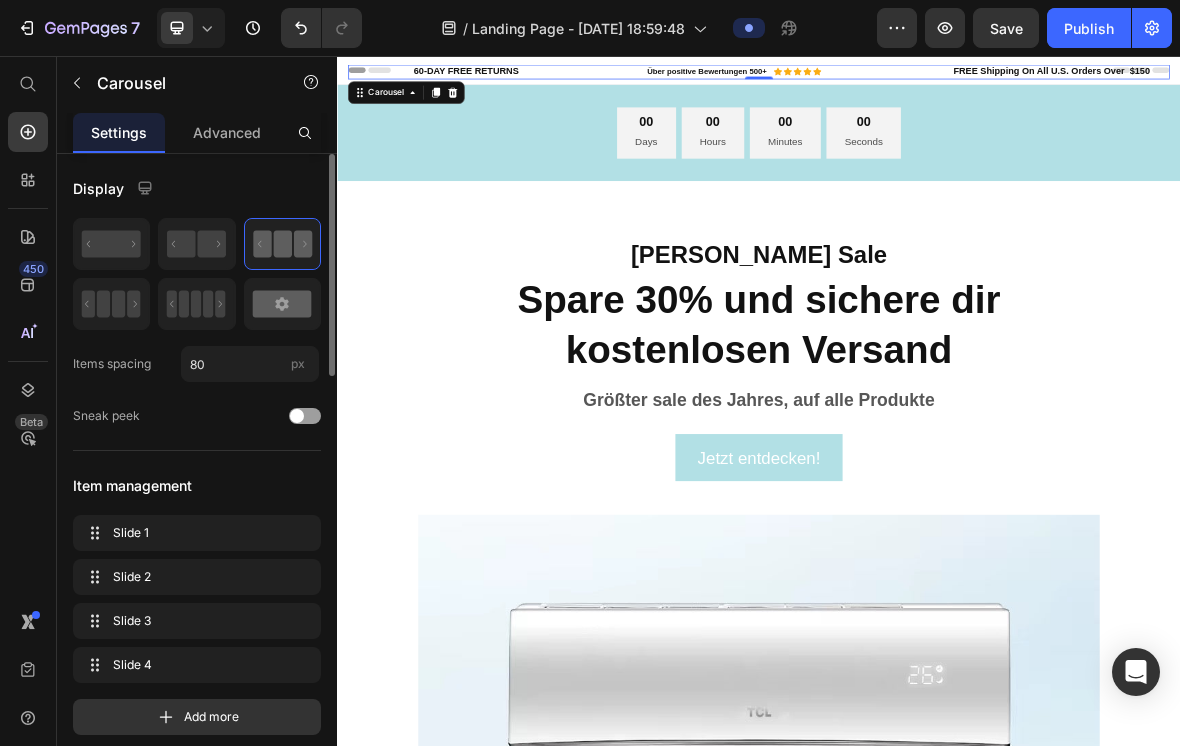 click 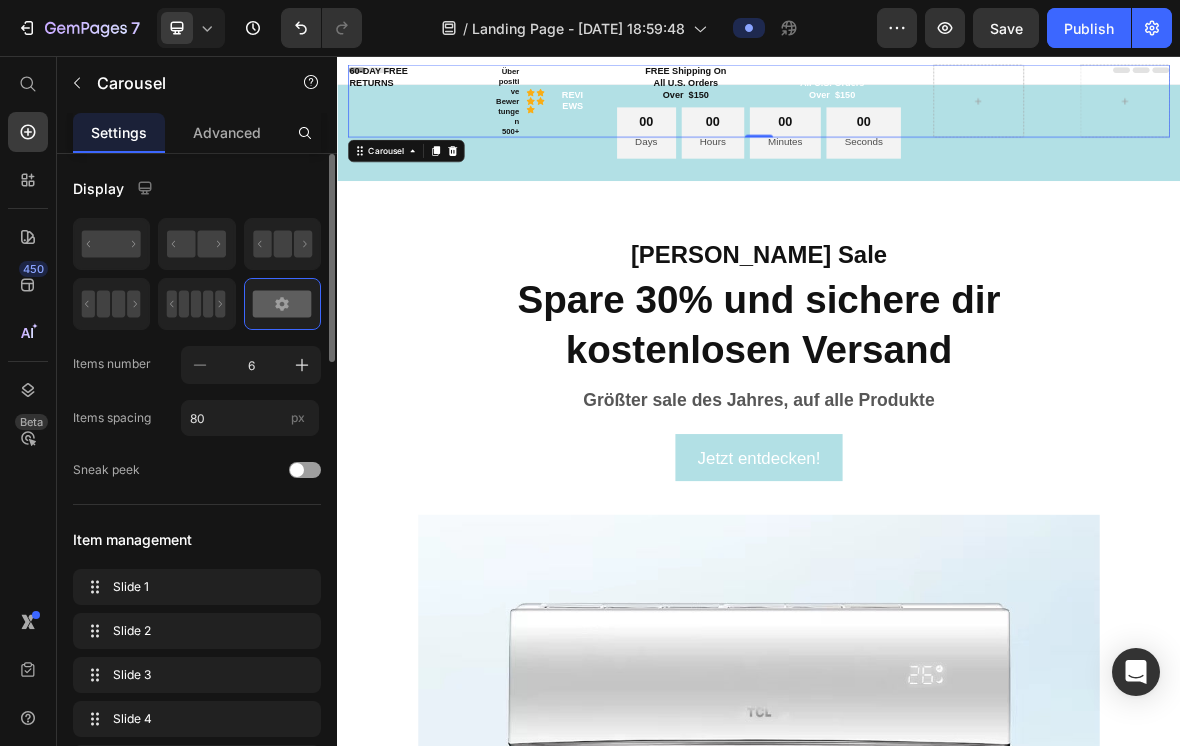 click 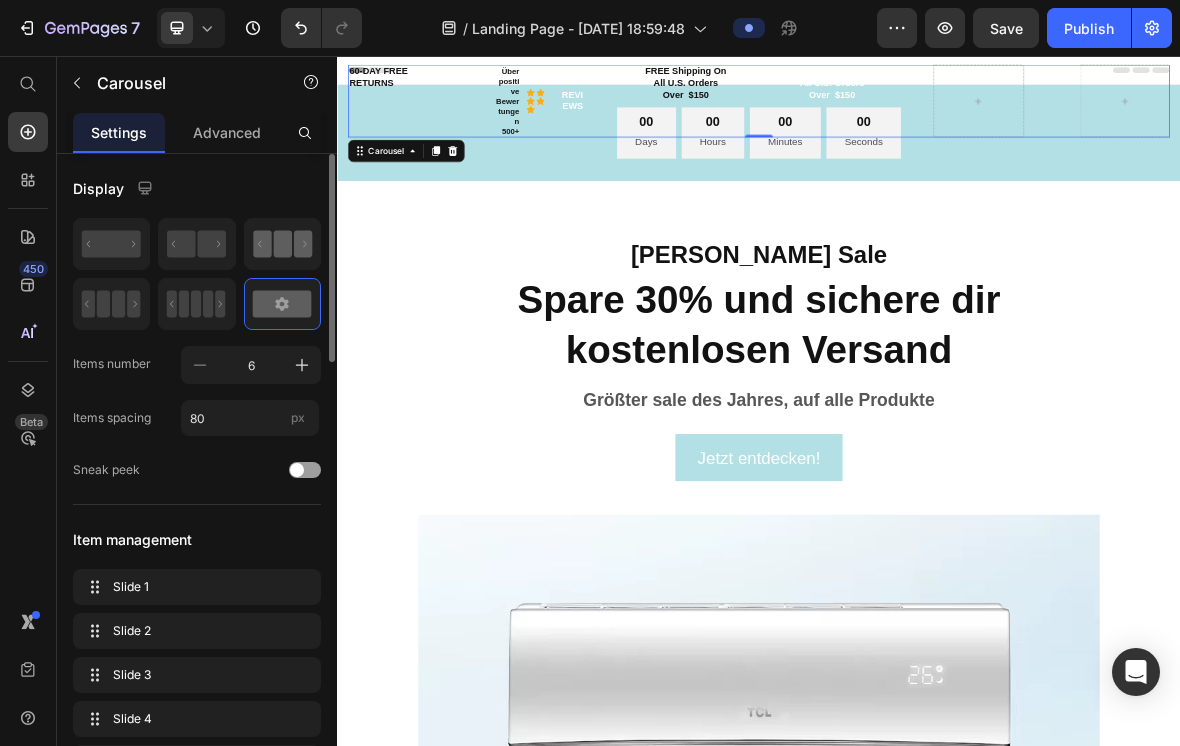 click 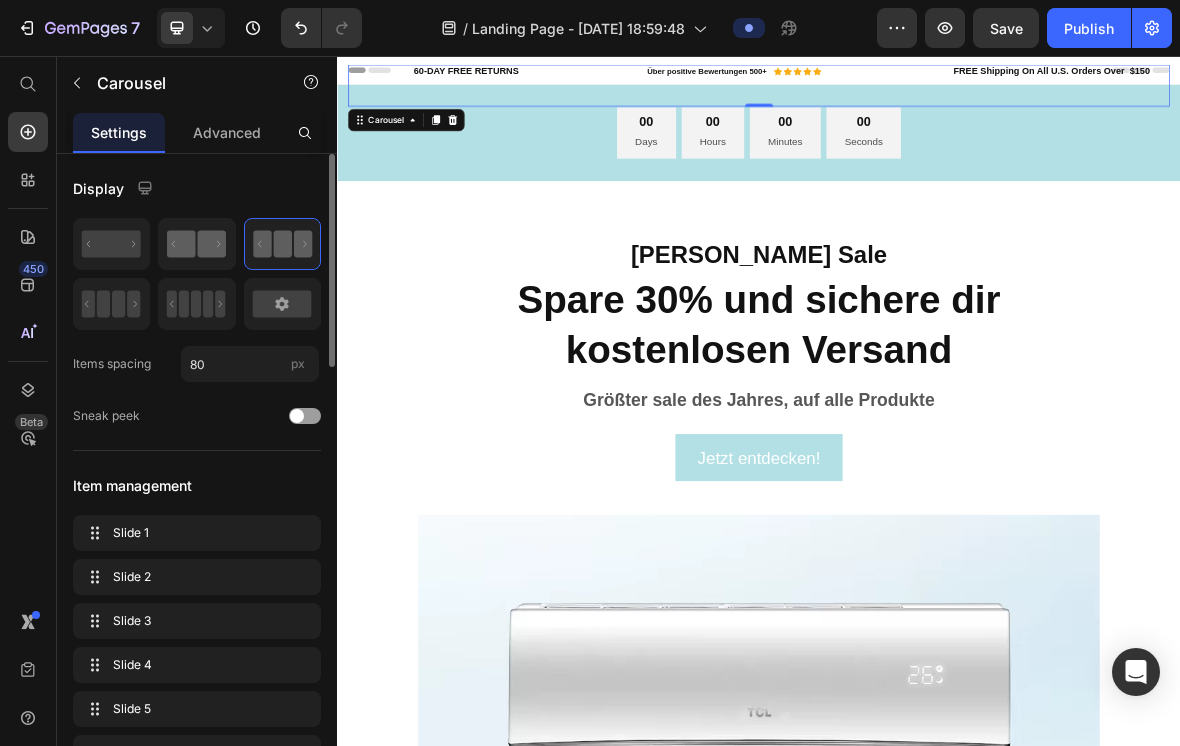 click 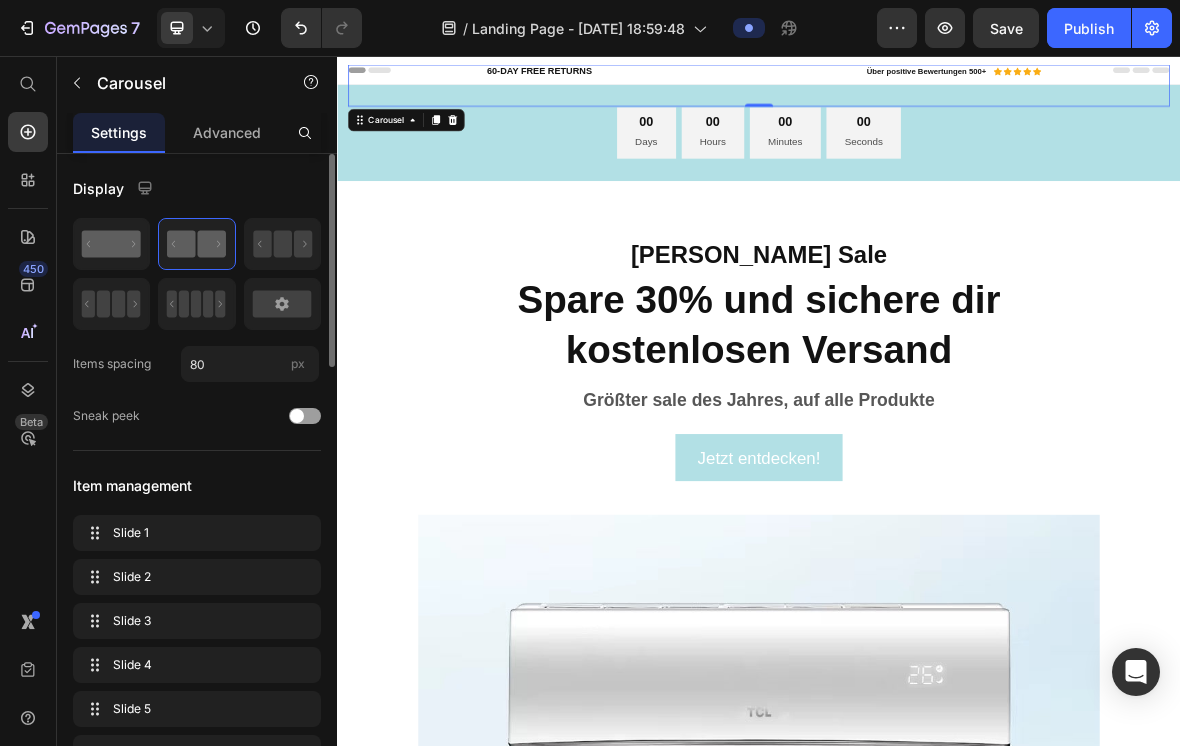 click 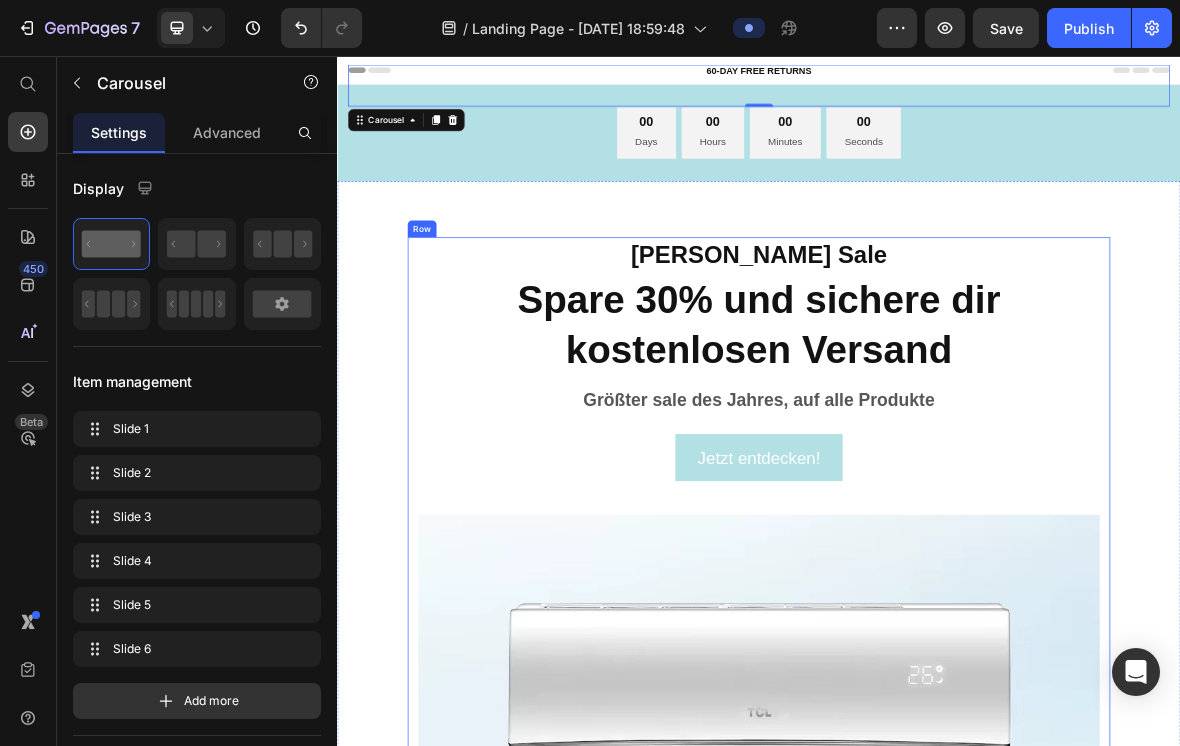 click on "[PERSON_NAME] Sale Text block Spare 30% und sichere dir kostenlosen Versand Heading Größter sale des Jahres, auf alle Produkte Text block Jetzt entdecken! Button Image Row" at bounding box center (937, 1004) 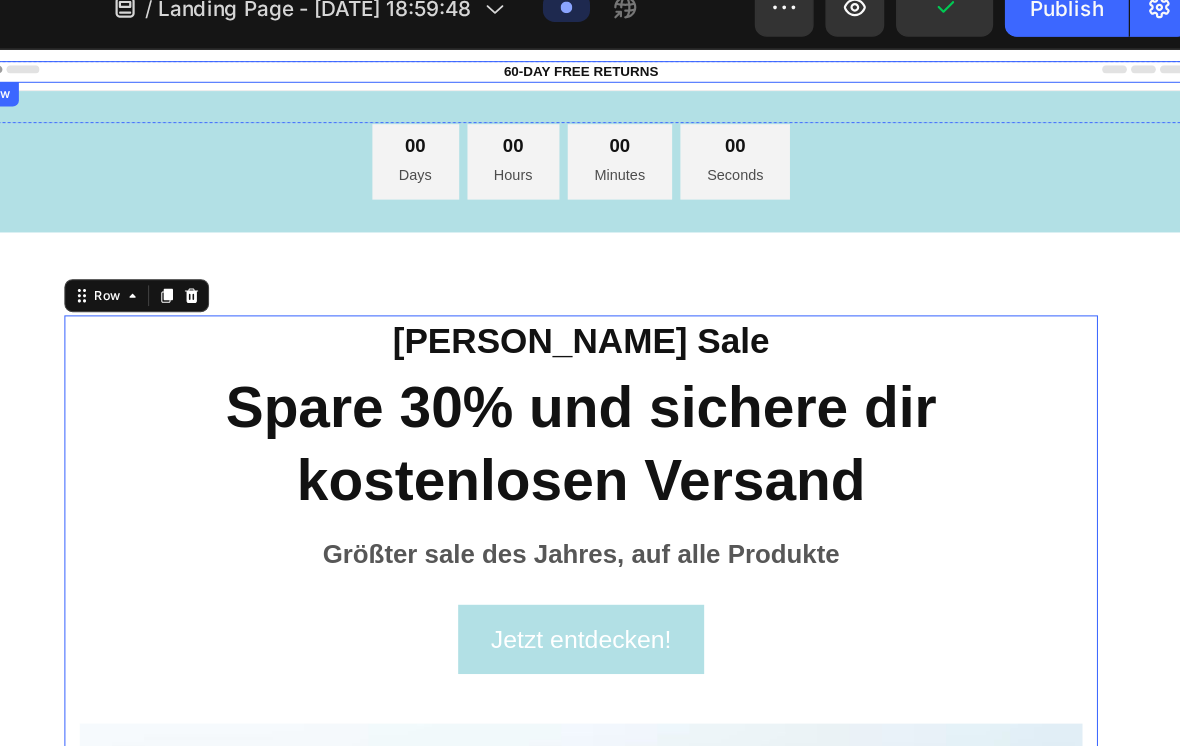 click on "60-DAY FREE RETURNS Heading Row" at bounding box center (561, 70) 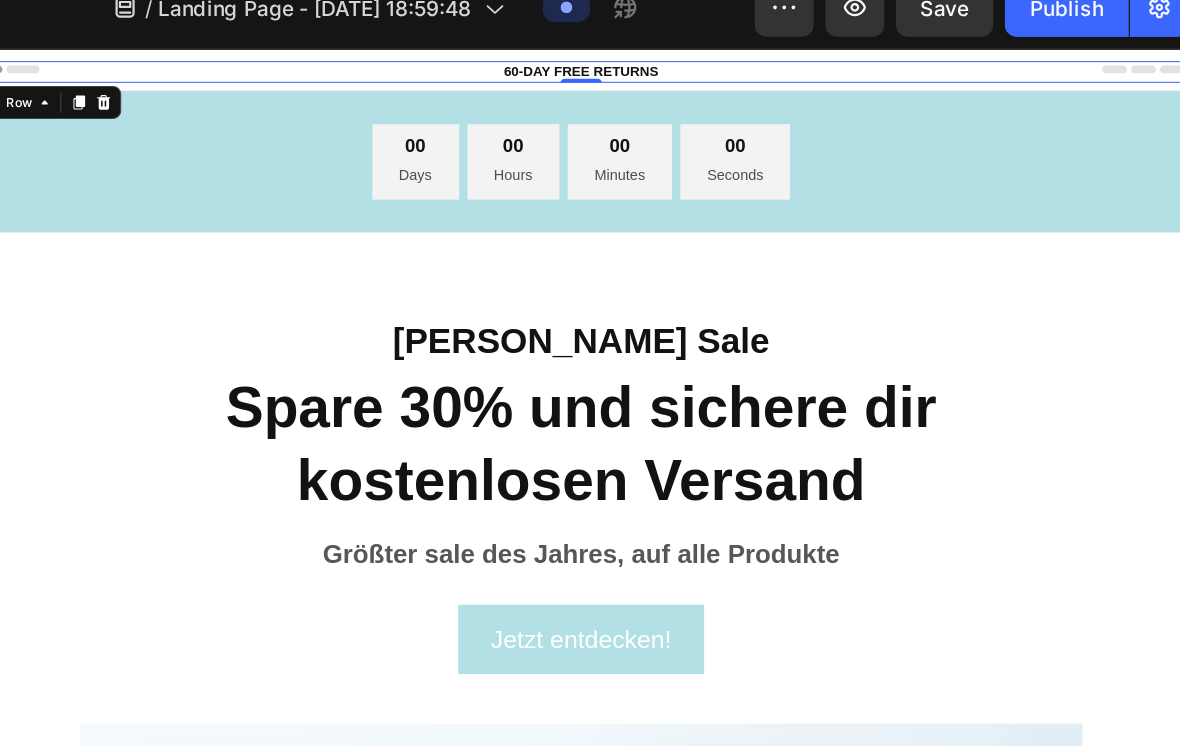click on "60-DAY FREE RETURNS Heading Row   0" at bounding box center (561, 70) 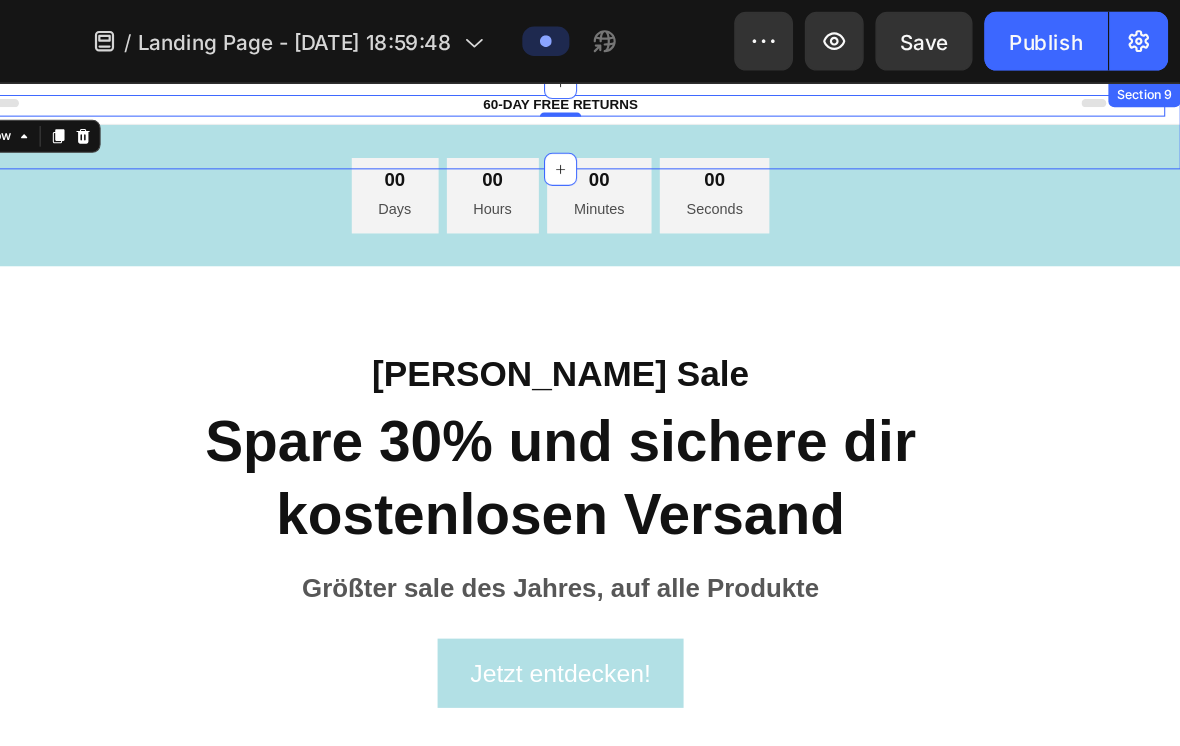 click on "Section 9" at bounding box center (1105, 94) 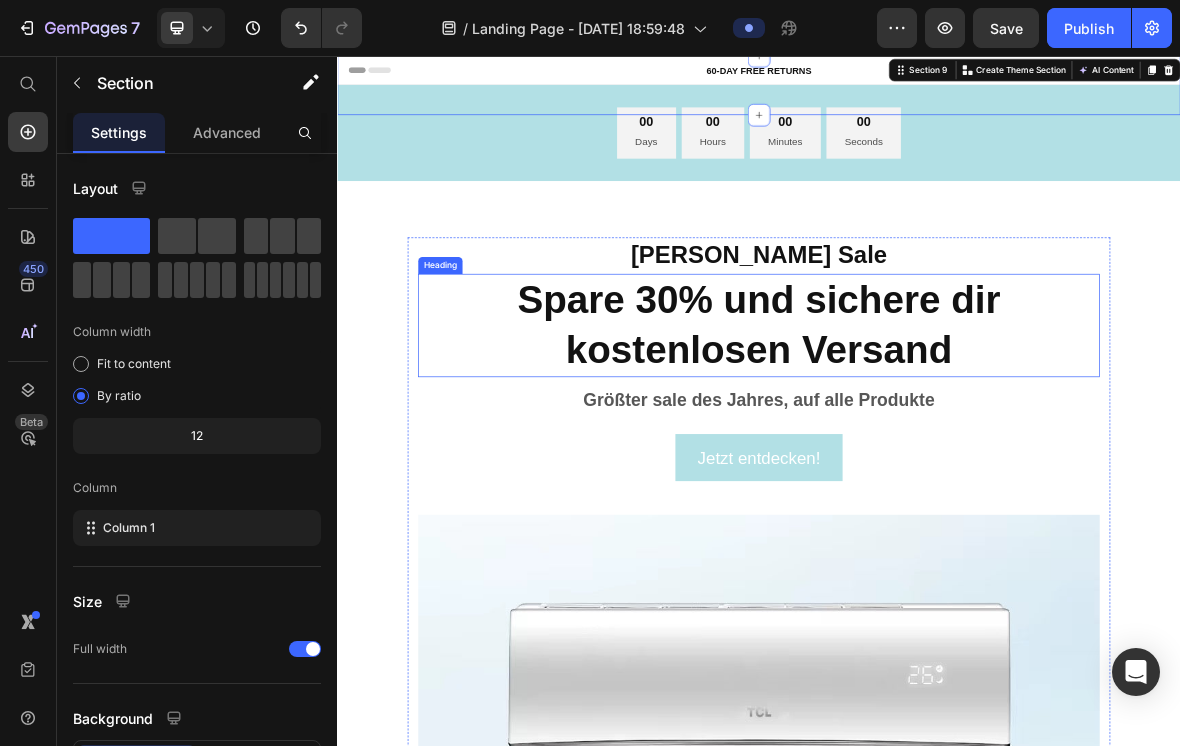 click on "[PERSON_NAME] Sale Text block Spare 30% und sichere dir kostenlosen Versand Heading Größter sale des Jahres, auf alle Produkte Text block Jetzt entdecken! Button Image Row" at bounding box center [937, 1004] 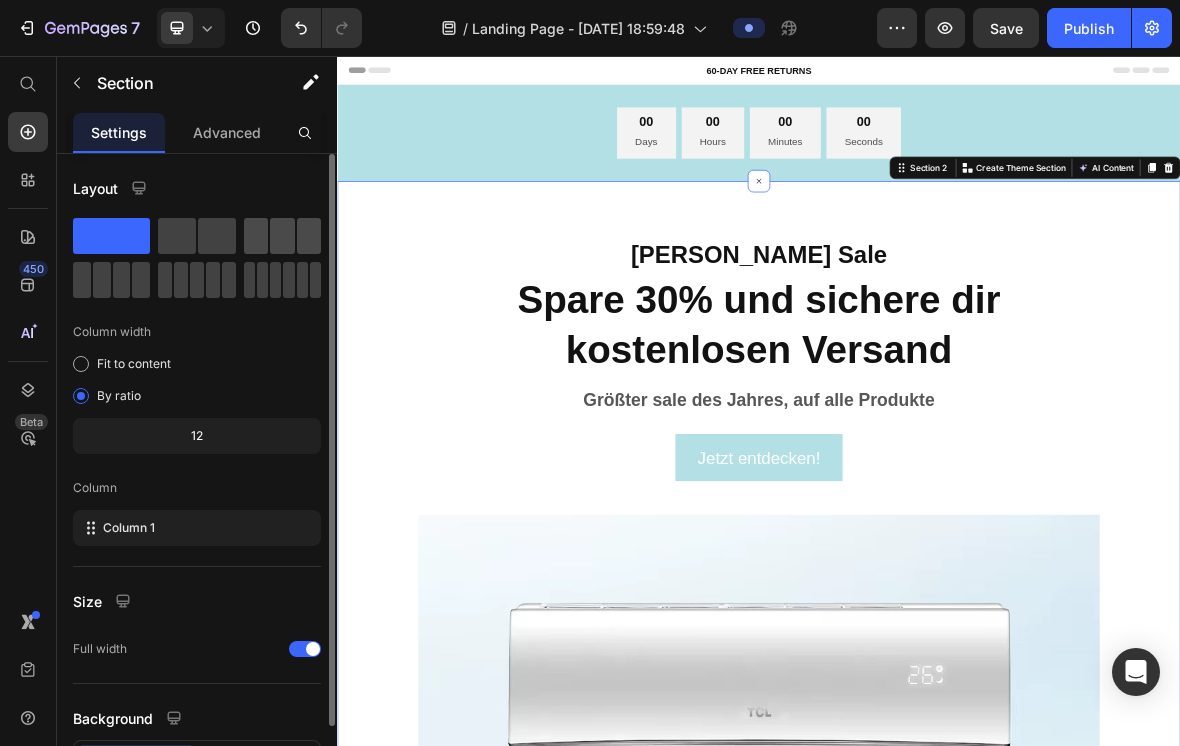 click 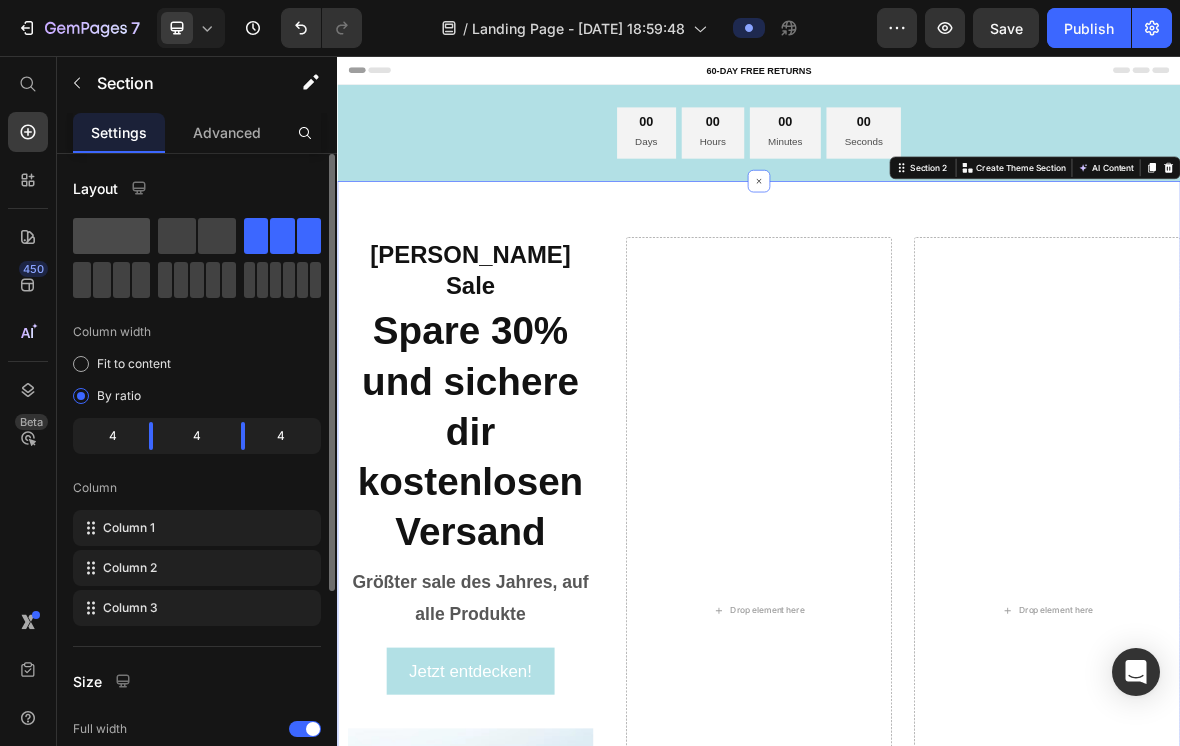 click 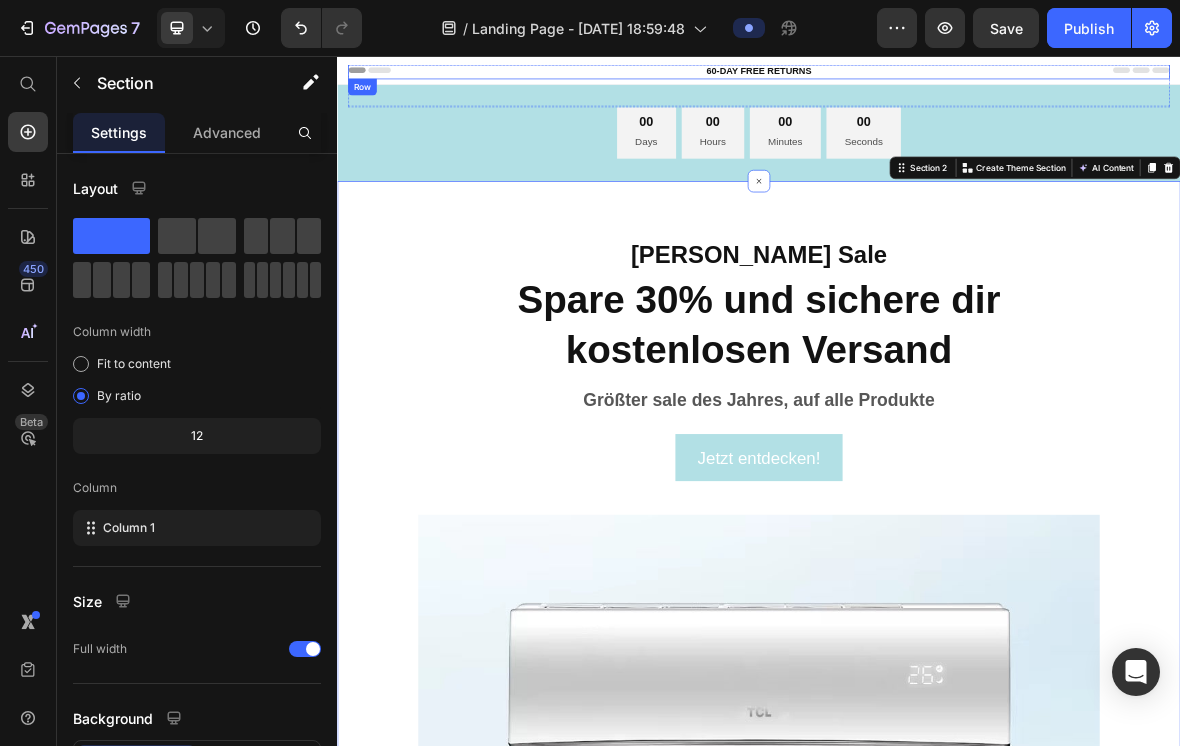click on "60-DAY FREE RETURNS Heading Row" at bounding box center [937, 78] 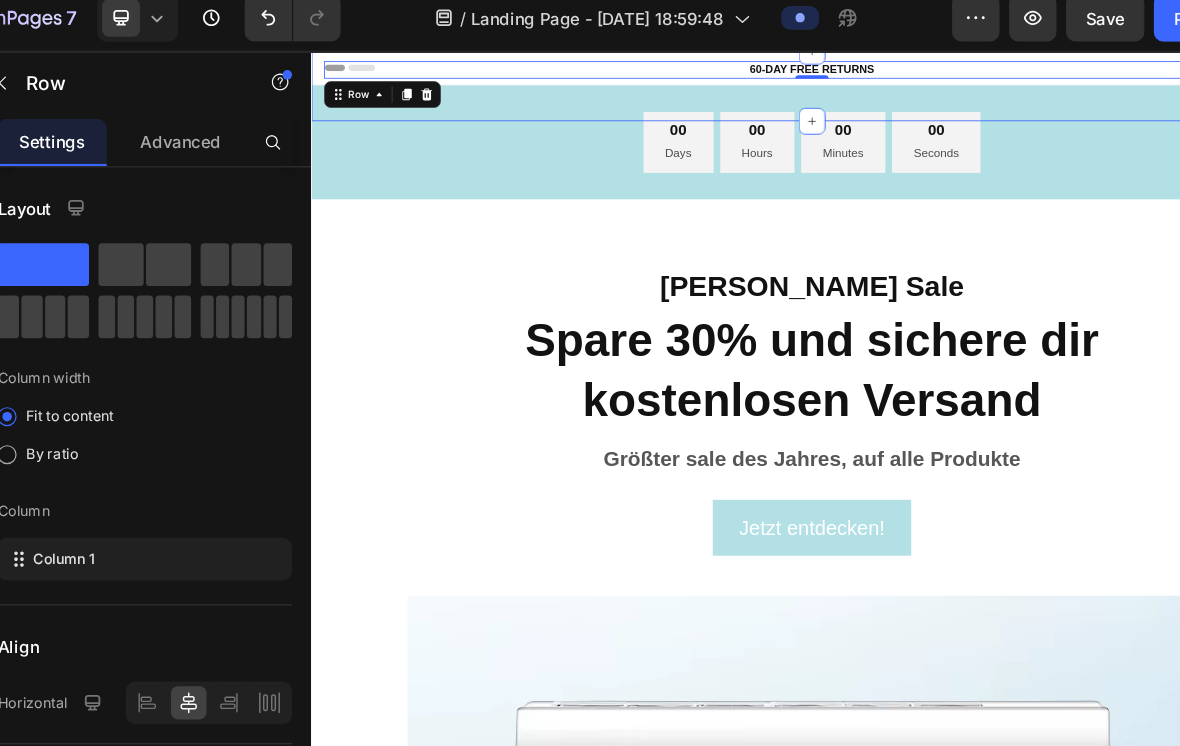 click on "60-DAY FREE RETURNS Heading Row   0 Über positive Bewertungen 500+ Heading                Icon                Icon                Icon                Icon                Icon Icon List Hoz REVIEWS Heading Row Row FREE Shipping On All U.S. Orders Over  $150 Heading Row FREE Shipping On All U.S. Orders Over  $150 Heading Row
Drop element here
Drop element here Carousel Row Section 9" at bounding box center (911, 93) 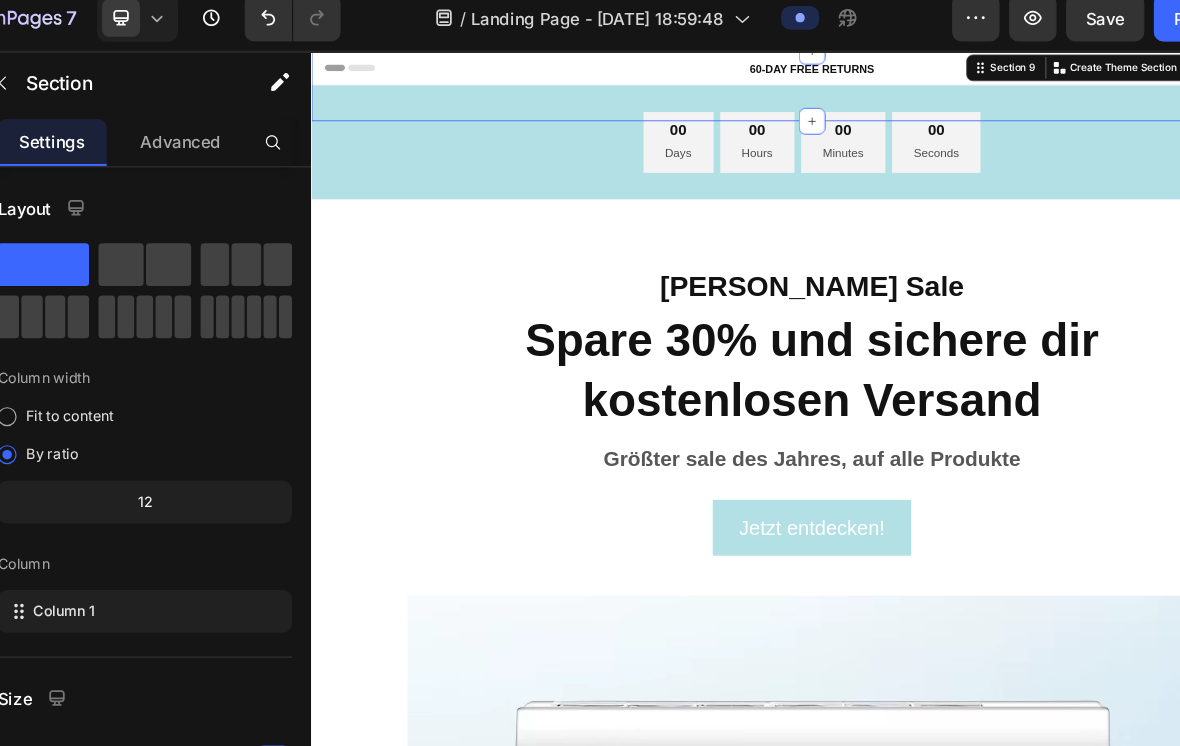 click on "60-DAY FREE RETURNS Heading Row Über positive Bewertungen 500+ Heading                Icon                Icon                Icon                Icon                Icon Icon List Hoz REVIEWS Heading Row Row FREE Shipping On All U.S. Orders Over  $150 Heading Row FREE Shipping On All U.S. Orders Over  $150 Heading Row
Drop element here
Drop element here Carousel Row Section 9   You can create reusable sections Create Theme Section AI Content Write with GemAI What would you like to describe here? Tone and Voice Persuasive Product EcoClima Split-Klimaanlage 9.000 BTU (2,6 kW) Komplettset Show more Generate" at bounding box center [911, 93] 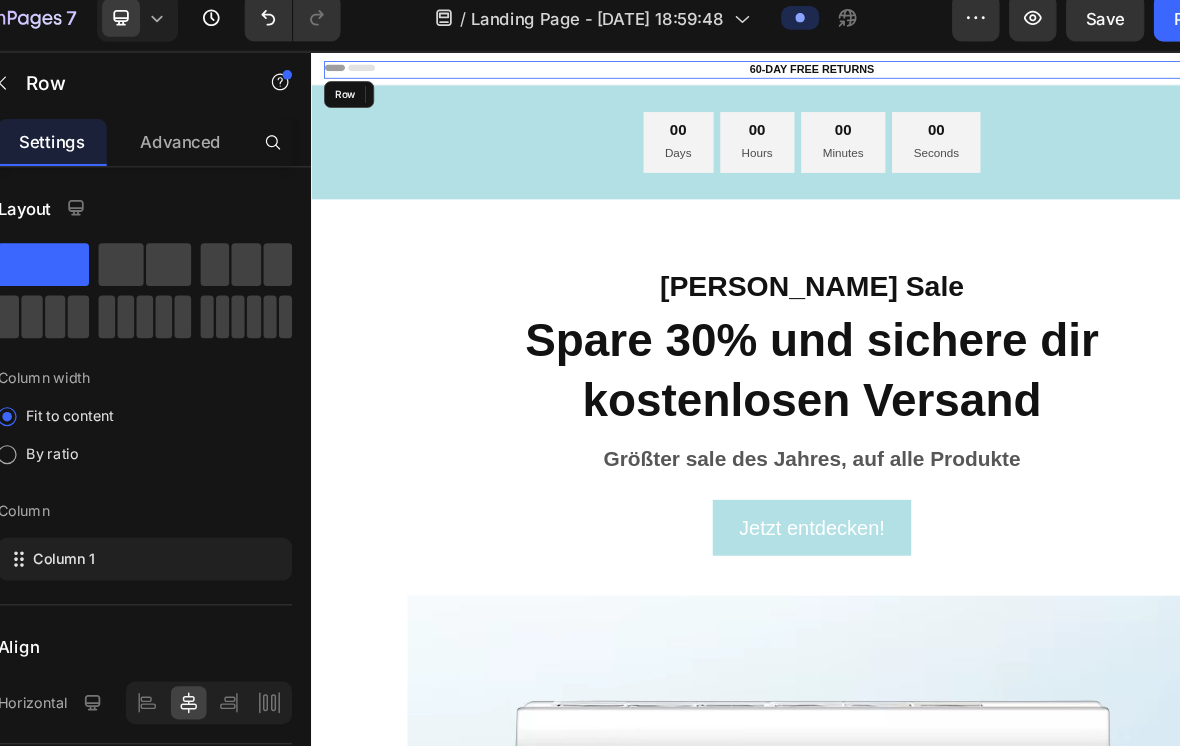 click on "60-DAY FREE RETURNS Heading Row" at bounding box center (911, 73) 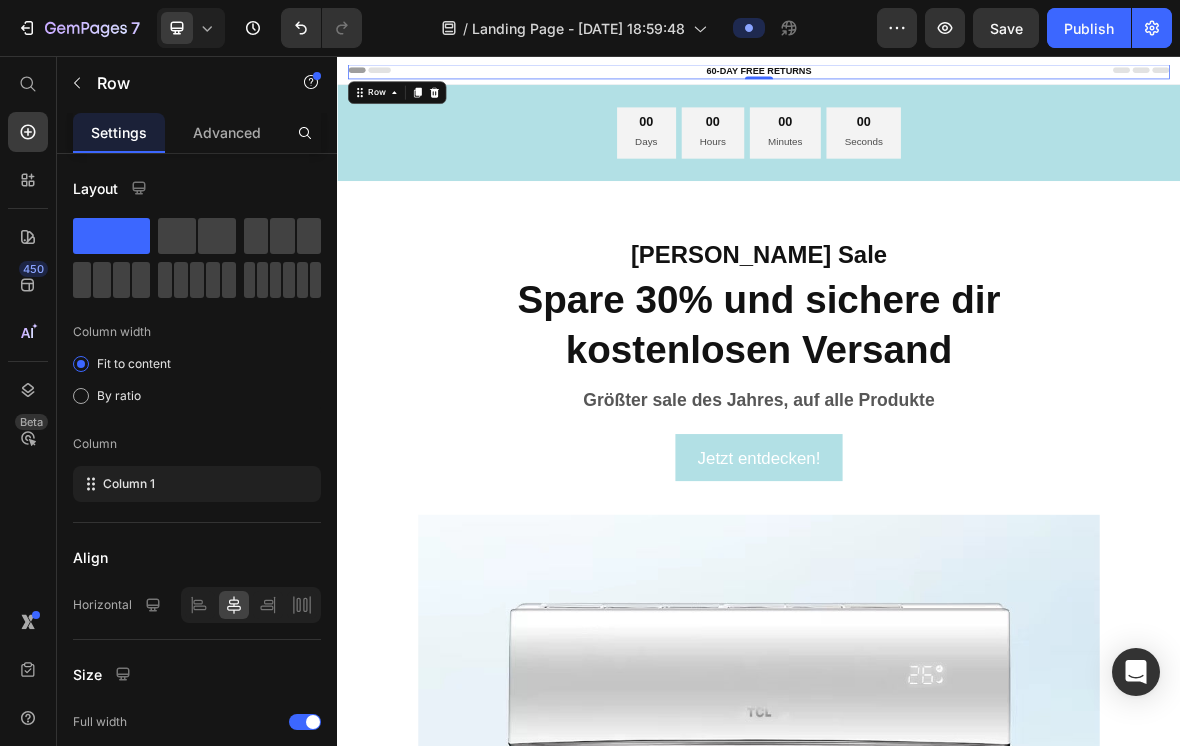 click on "0" at bounding box center [937, 89] 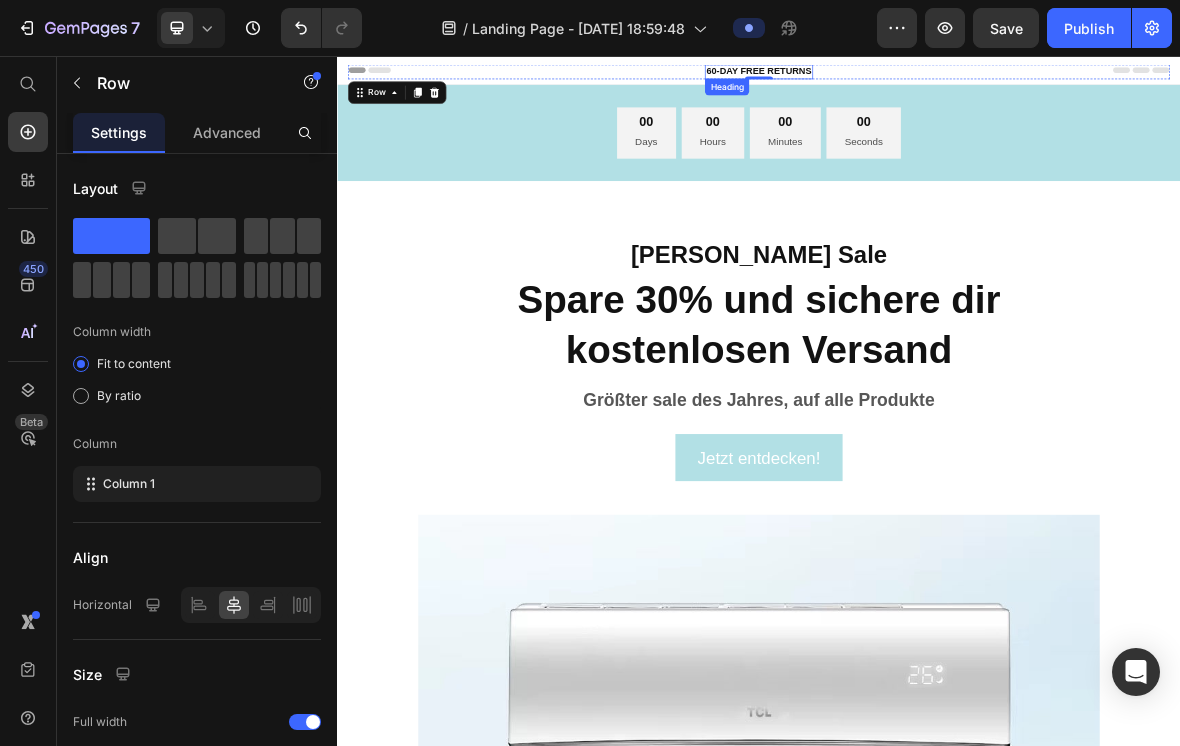 click on "60-DAY FREE RETURNS" at bounding box center (937, 78) 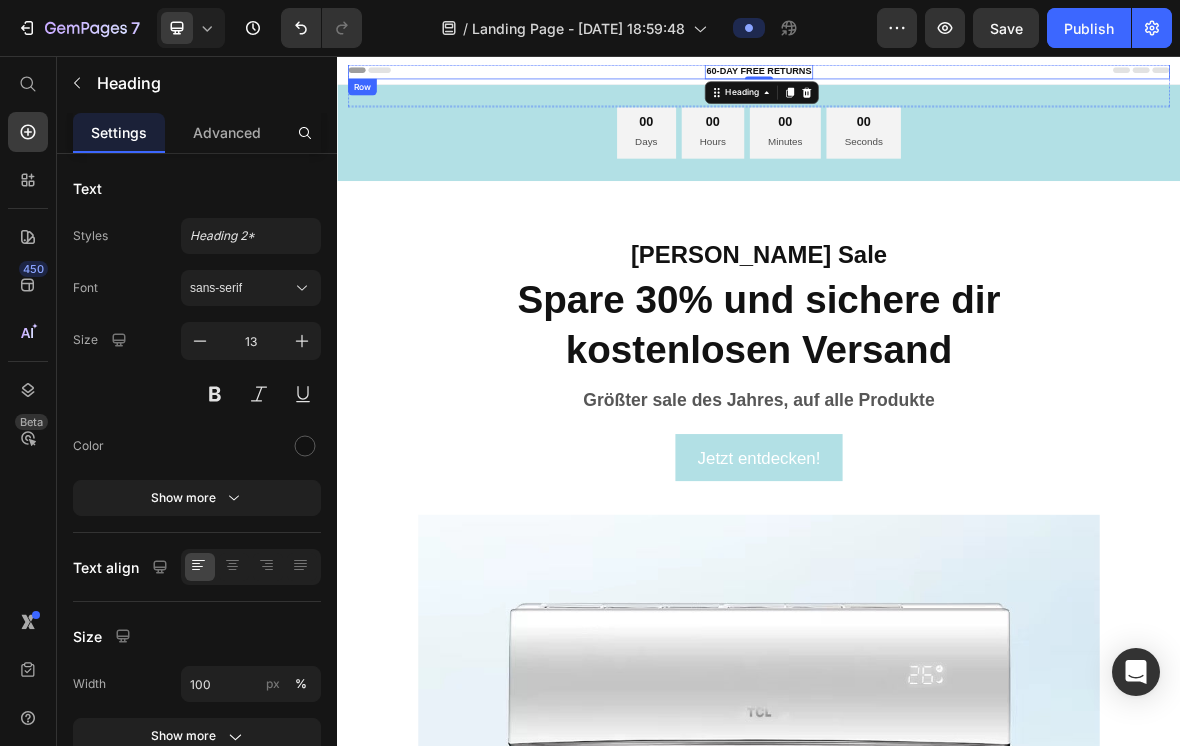 click on "60-DAY FREE RETURNS Heading   0 Row" at bounding box center (937, 78) 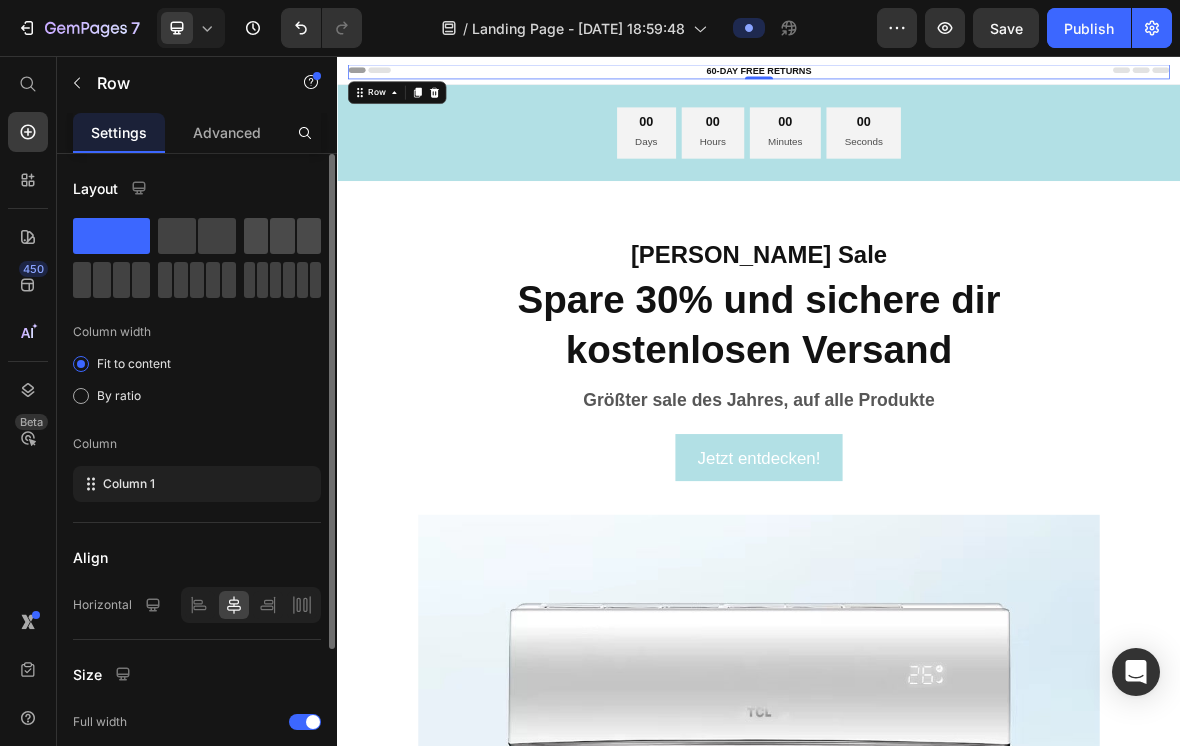 click 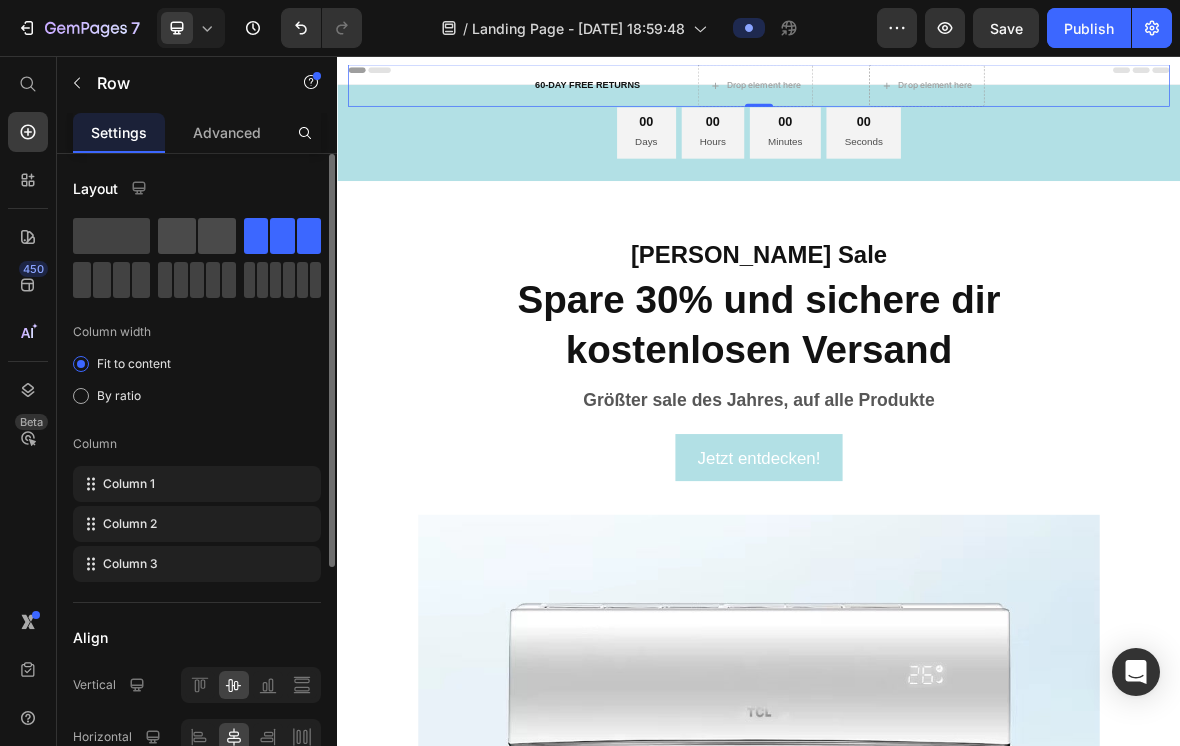 click 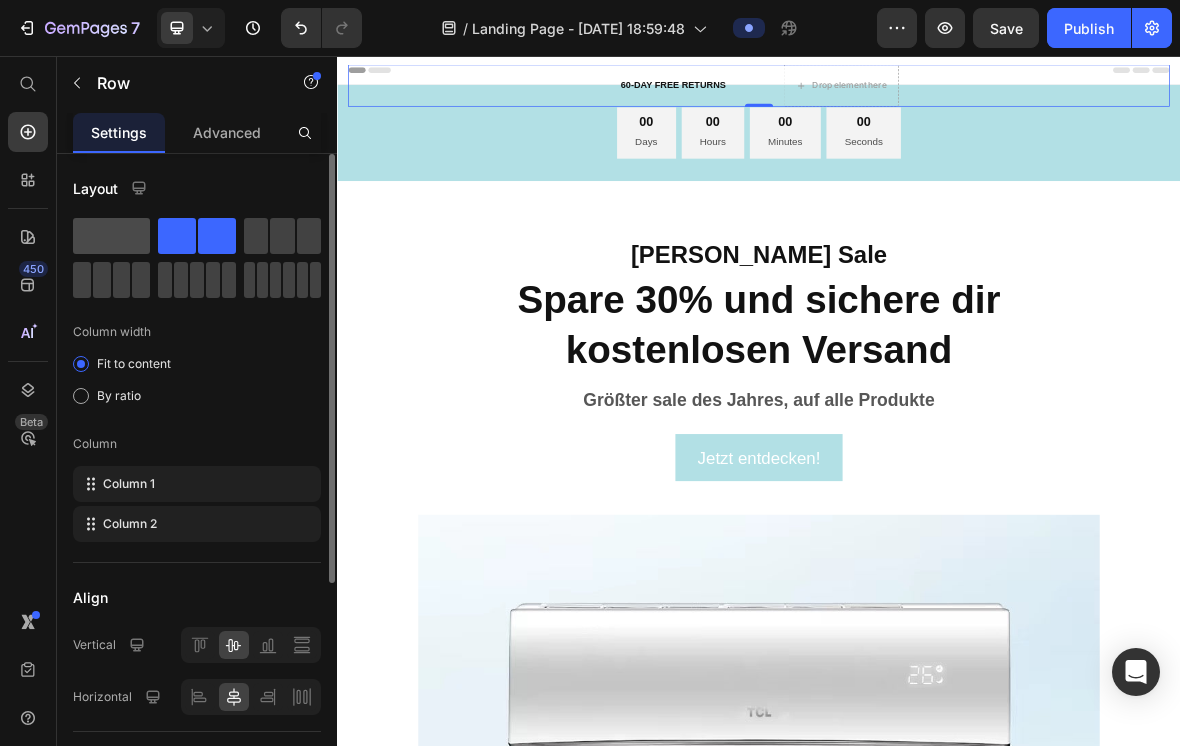 click 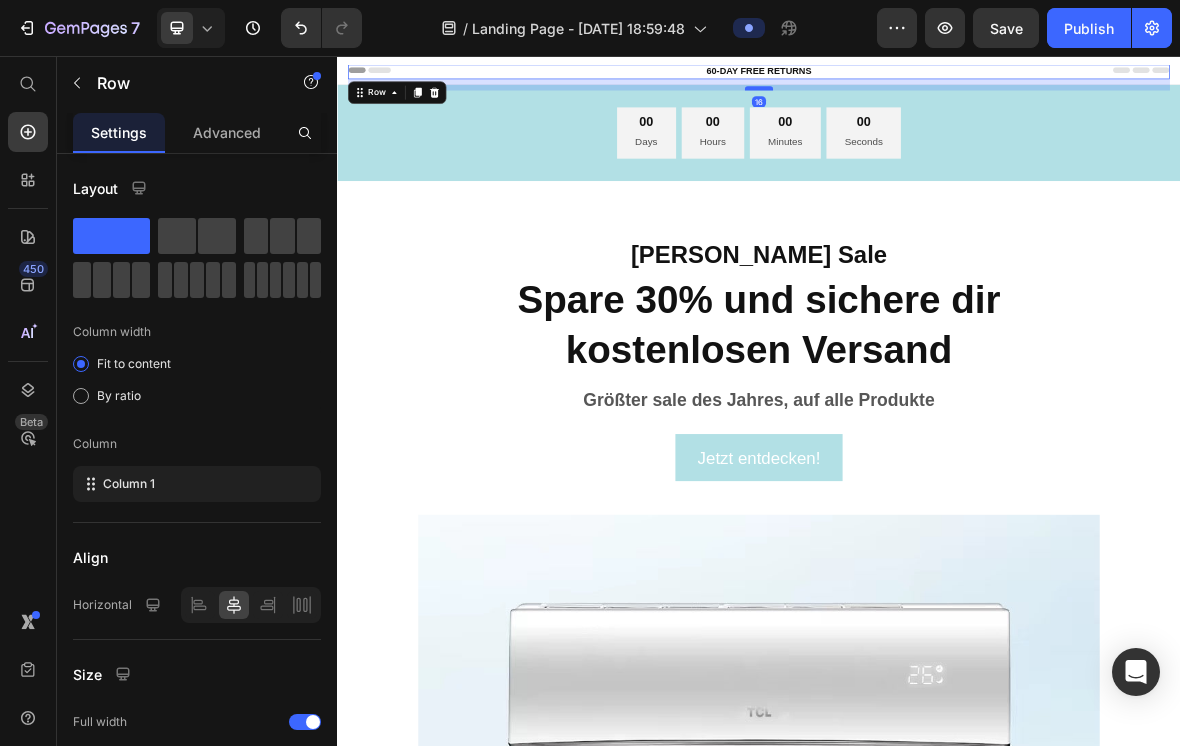 drag, startPoint x: 942, startPoint y: 86, endPoint x: 942, endPoint y: 102, distance: 16 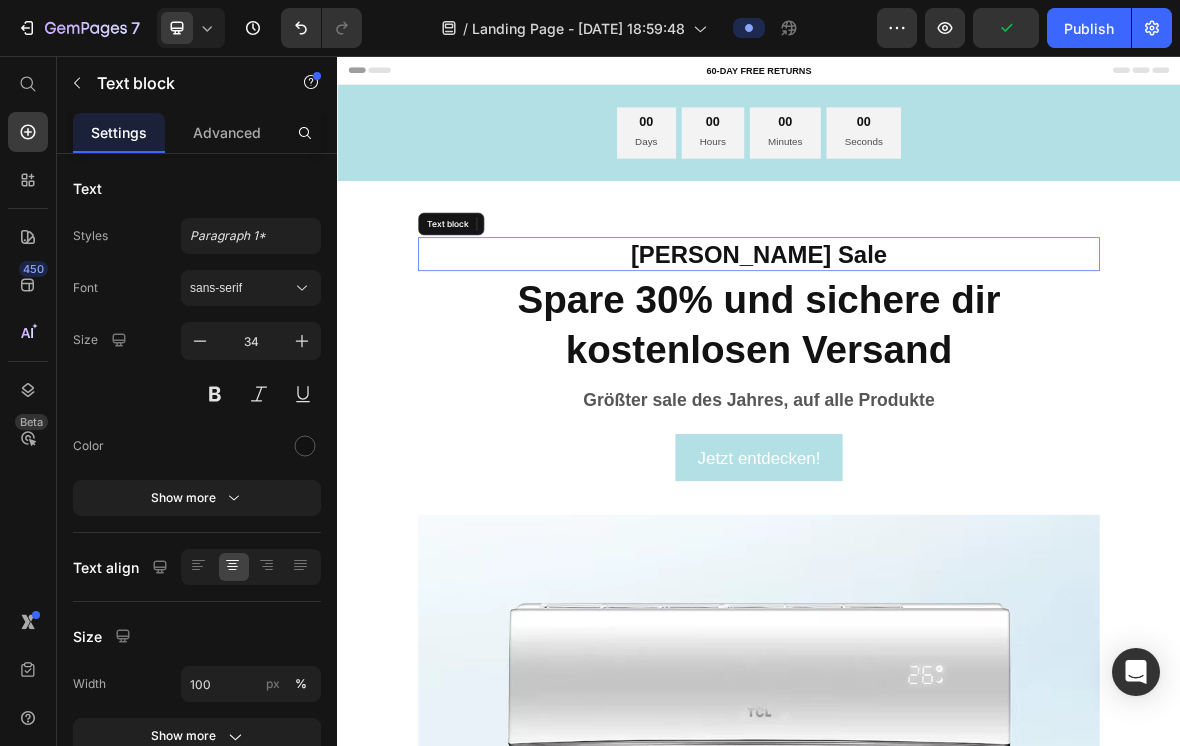 click on "[PERSON_NAME] Sale" at bounding box center [937, 338] 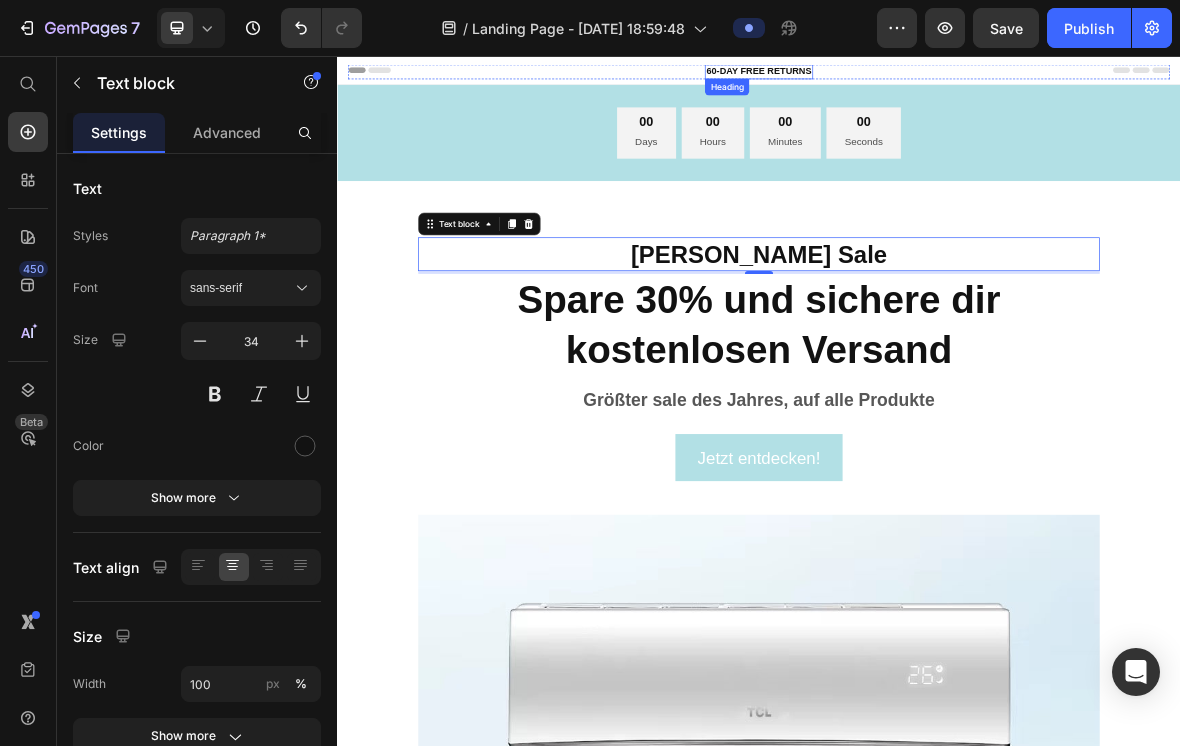 click on "60-DAY FREE RETURNS" at bounding box center [937, 78] 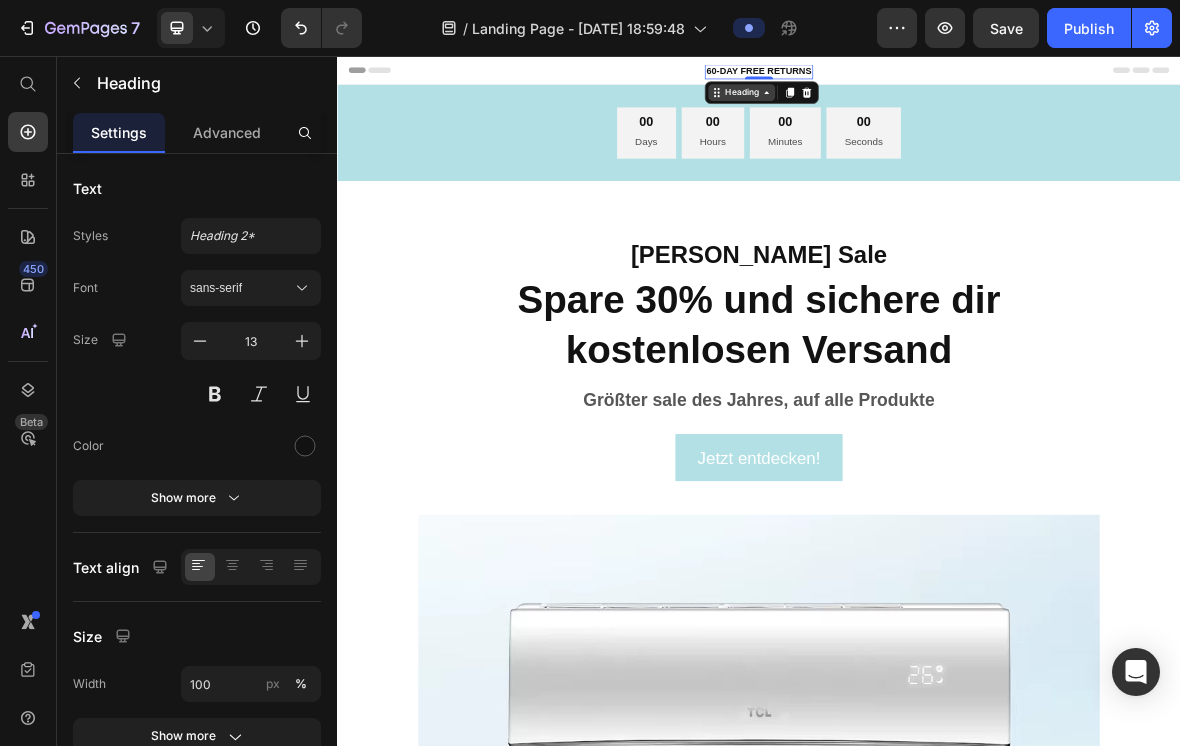 click 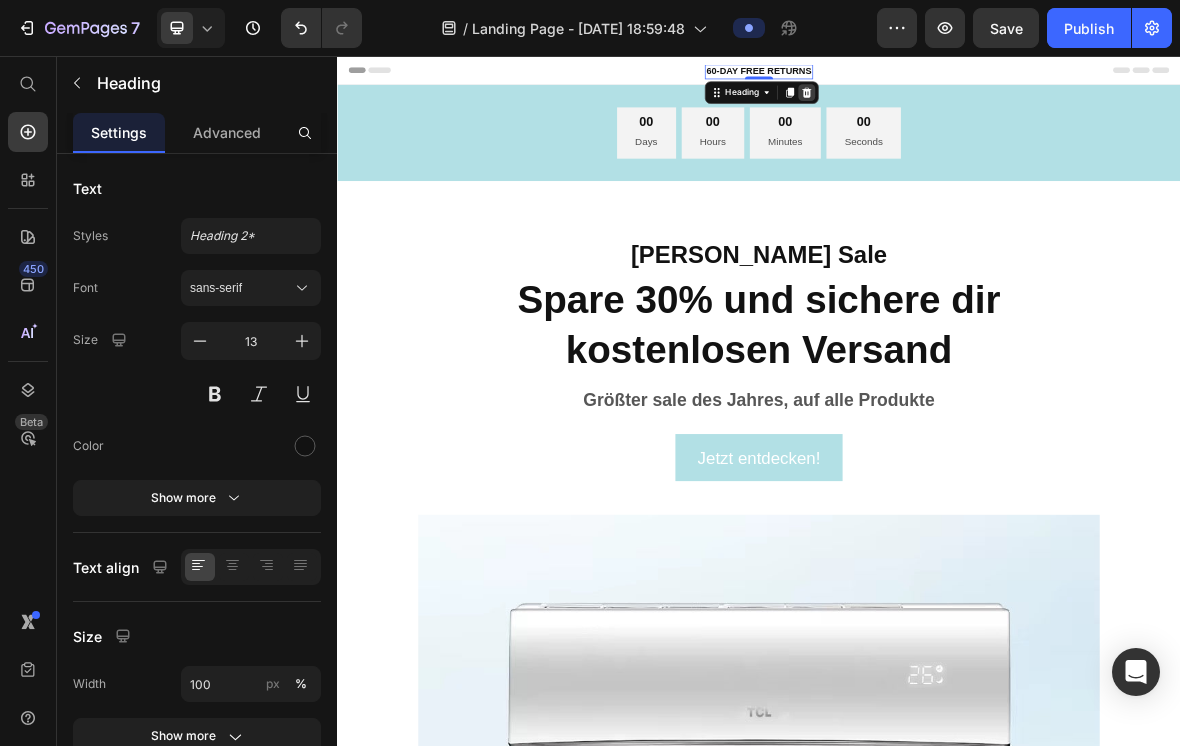 click at bounding box center [1005, 108] 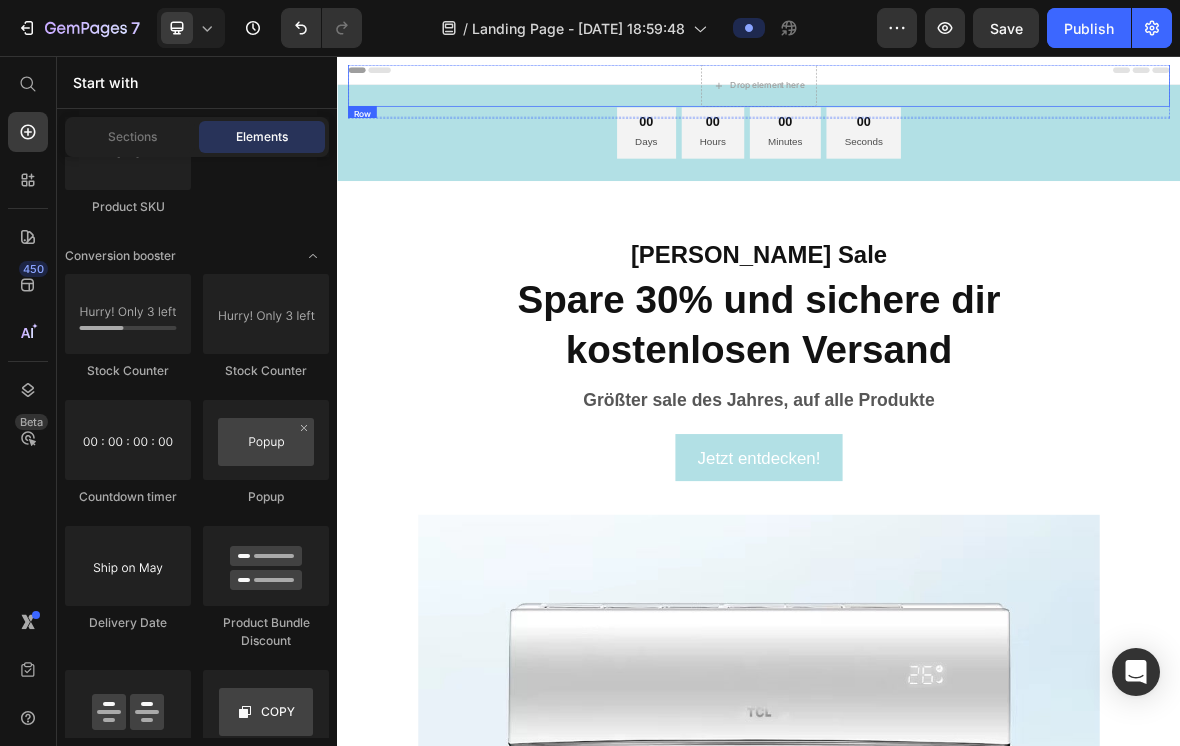 click on "Drop element here Row" at bounding box center (937, 98) 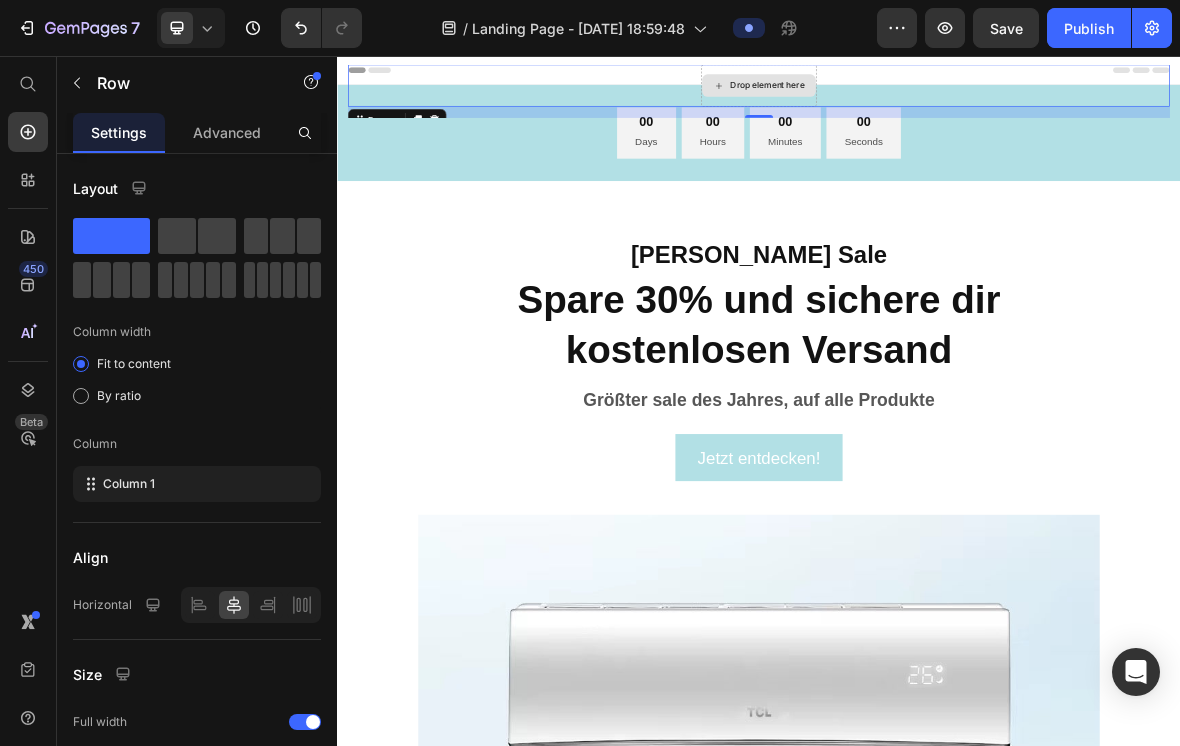 drag, startPoint x: 936, startPoint y: 137, endPoint x: 949, endPoint y: 100, distance: 39.217342 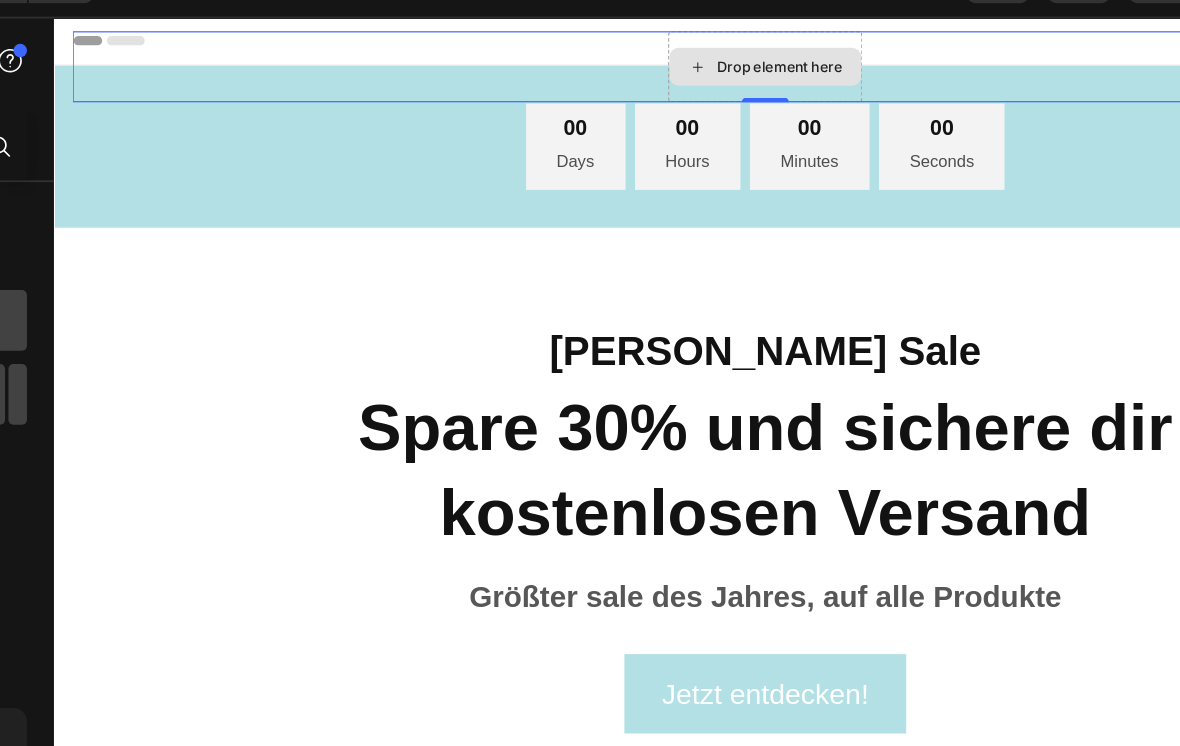 drag, startPoint x: 664, startPoint y: 100, endPoint x: 671, endPoint y: 39, distance: 61.400326 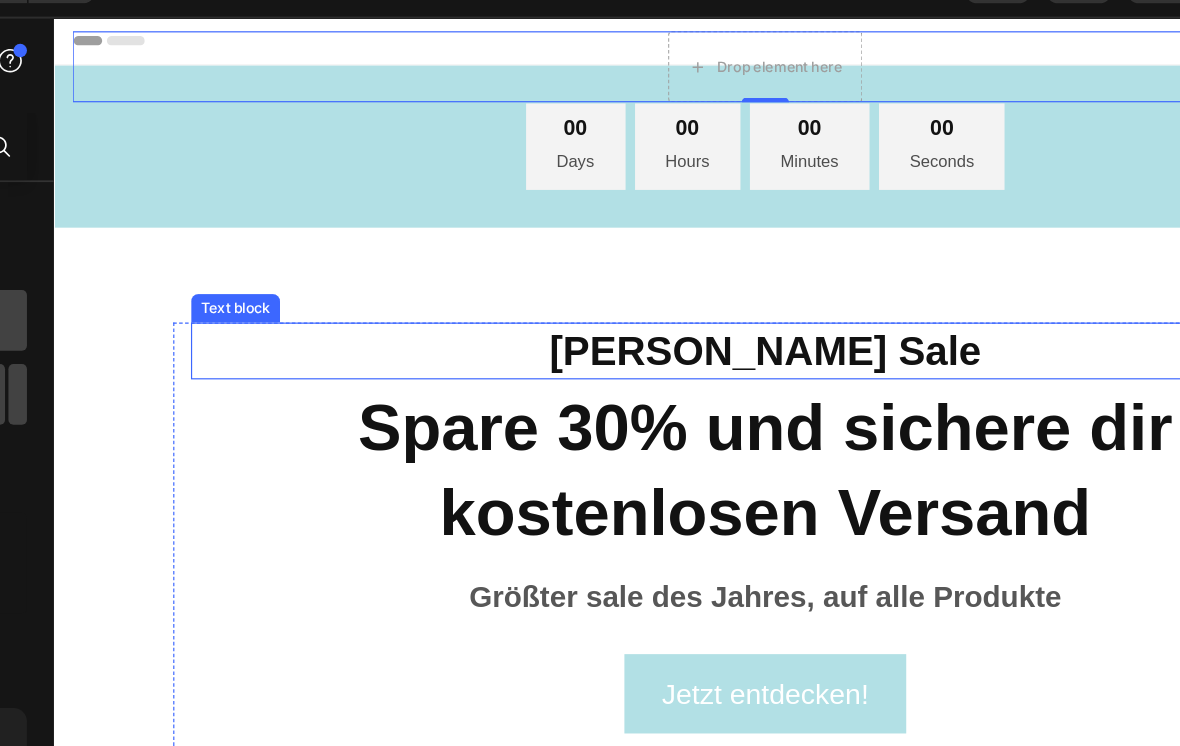 click on "[PERSON_NAME] Sale" at bounding box center [653, 298] 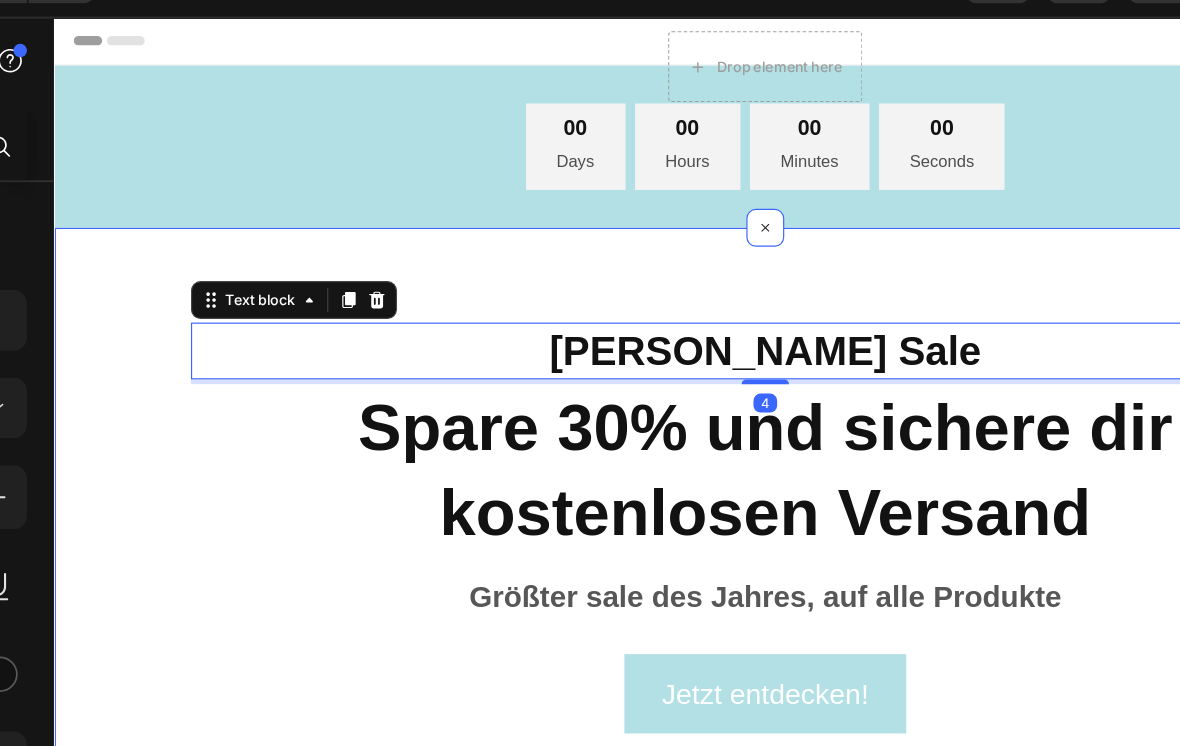 click on "[PERSON_NAME] Sale Text block   4 Spare 30% und sichere dir kostenlosen Versand Heading Größter sale des Jahres, auf alle Produkte Text block Jetzt entdecken! Button Image Row" at bounding box center (653, 964) 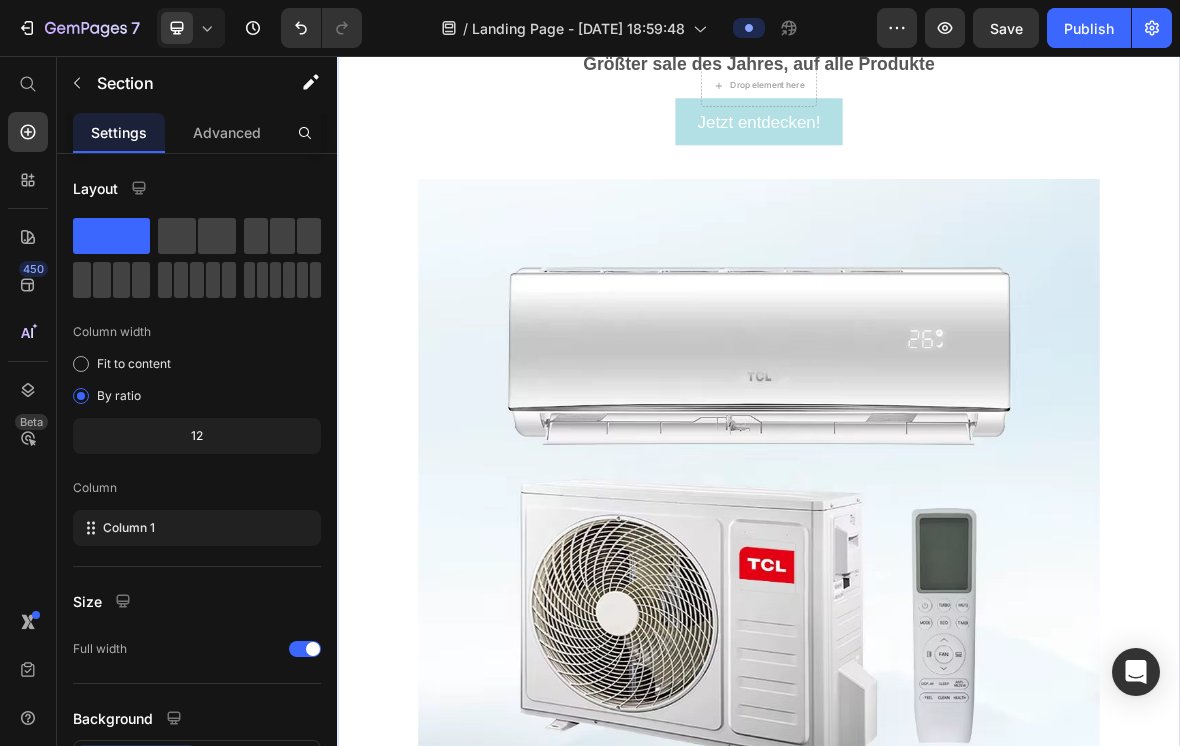 scroll, scrollTop: 487, scrollLeft: 0, axis: vertical 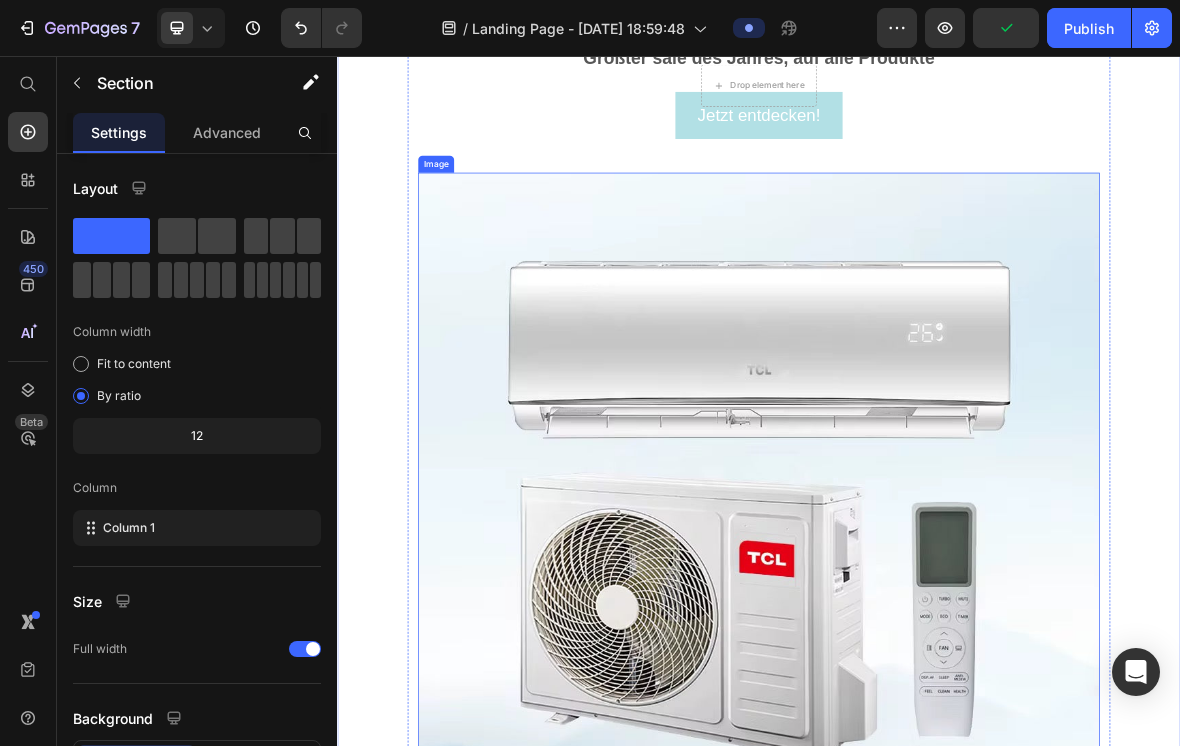 click at bounding box center [937, 707] 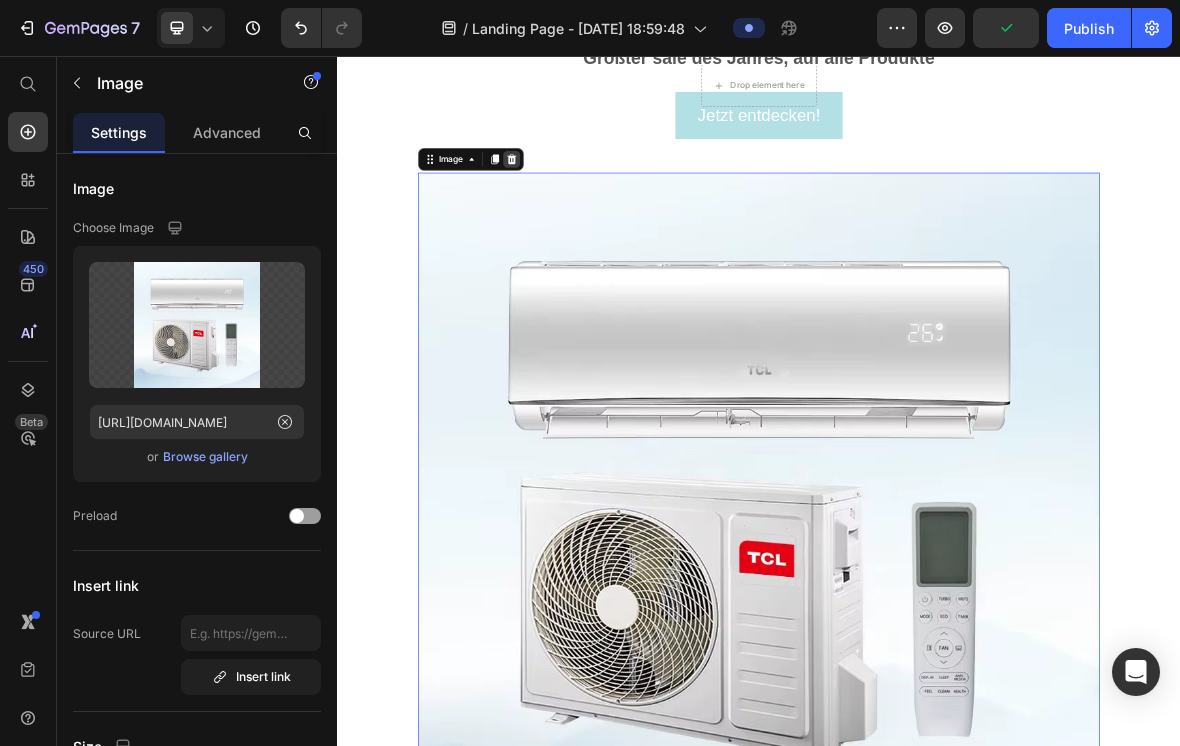 click 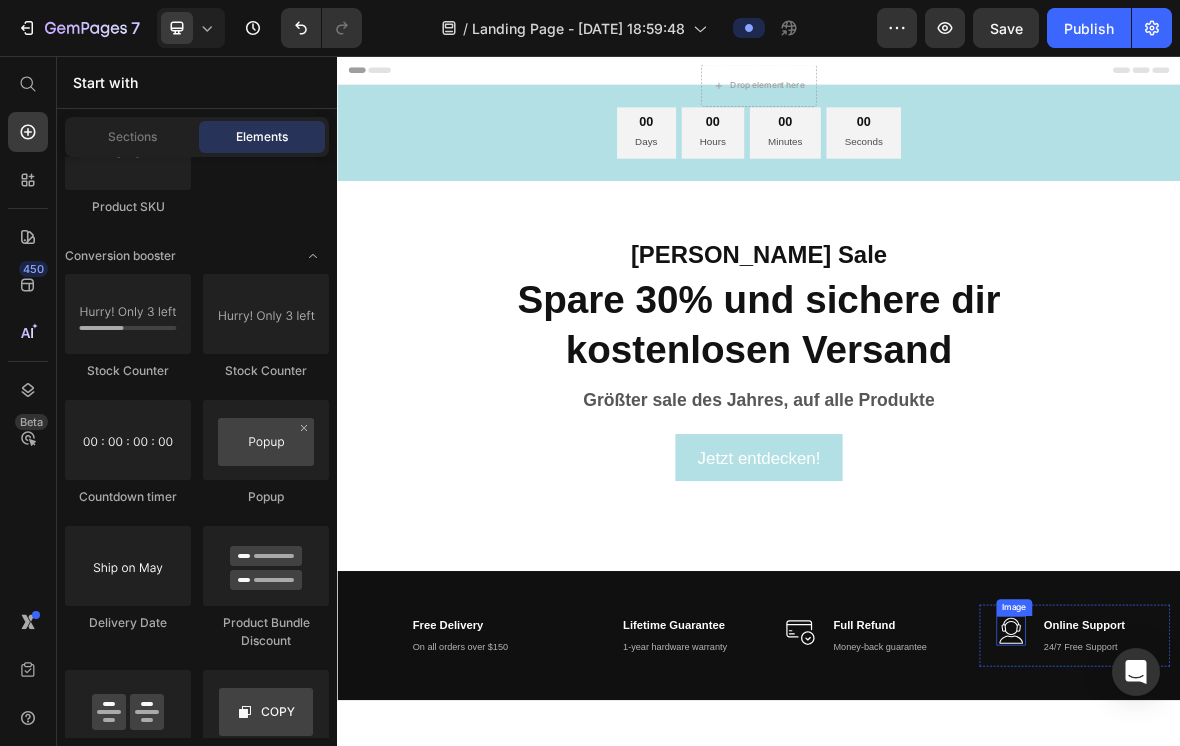 scroll, scrollTop: 0, scrollLeft: 0, axis: both 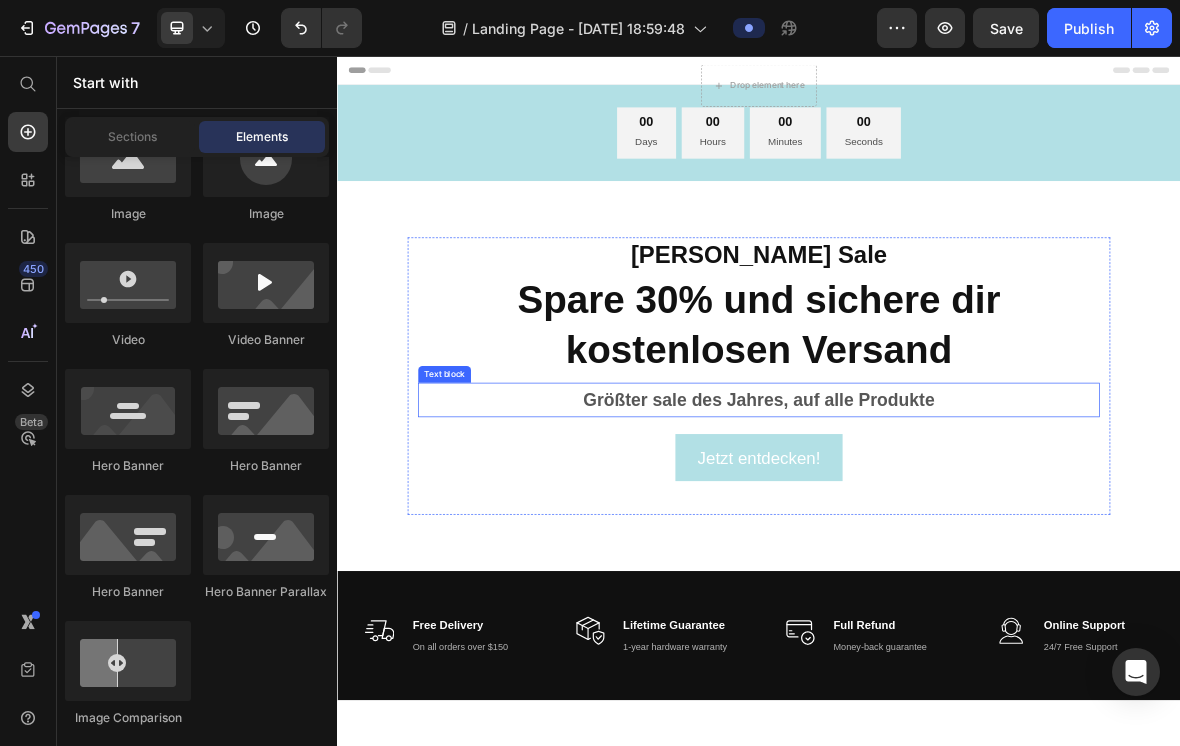 click on "Größter sale des Jahres, auf alle Produkte" at bounding box center (937, 545) 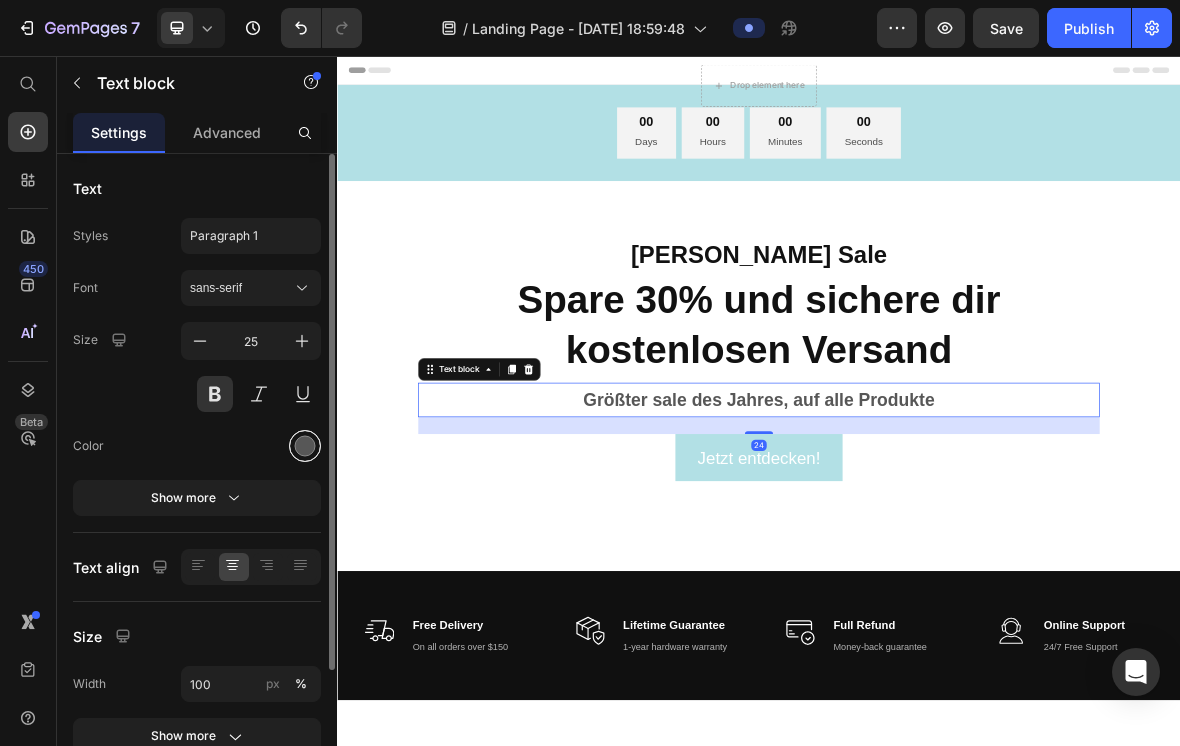 click at bounding box center [305, 446] 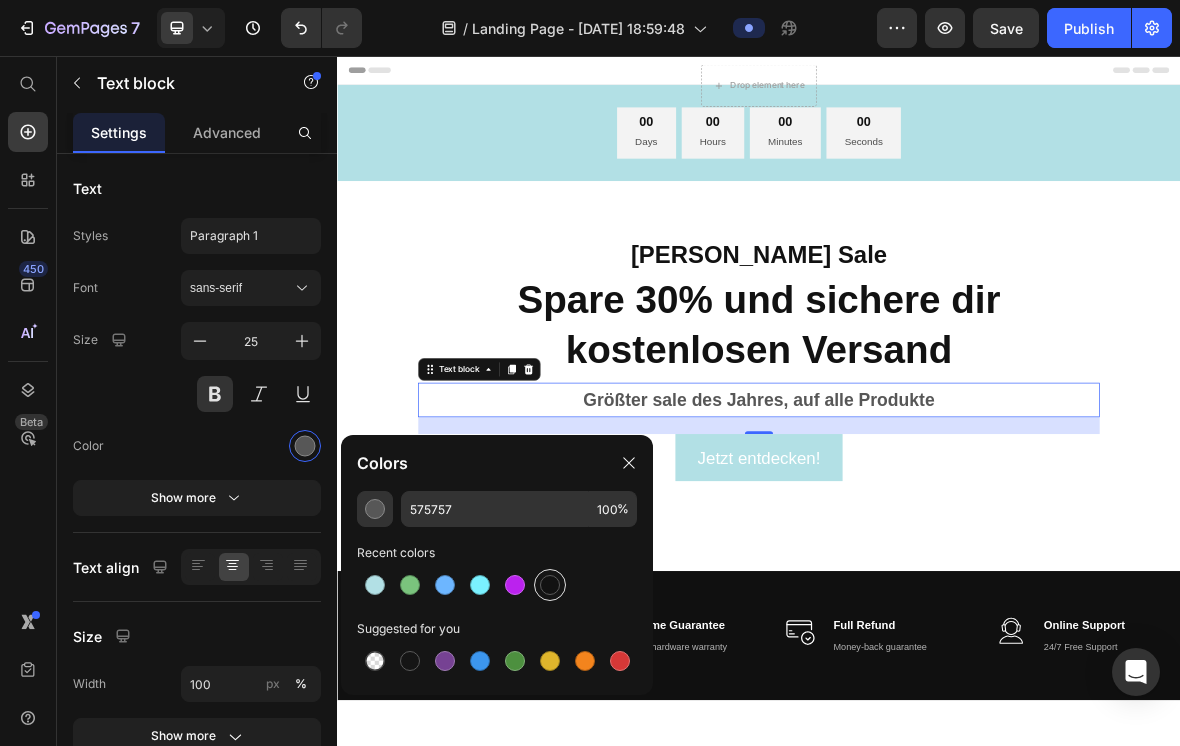 click at bounding box center [550, 585] 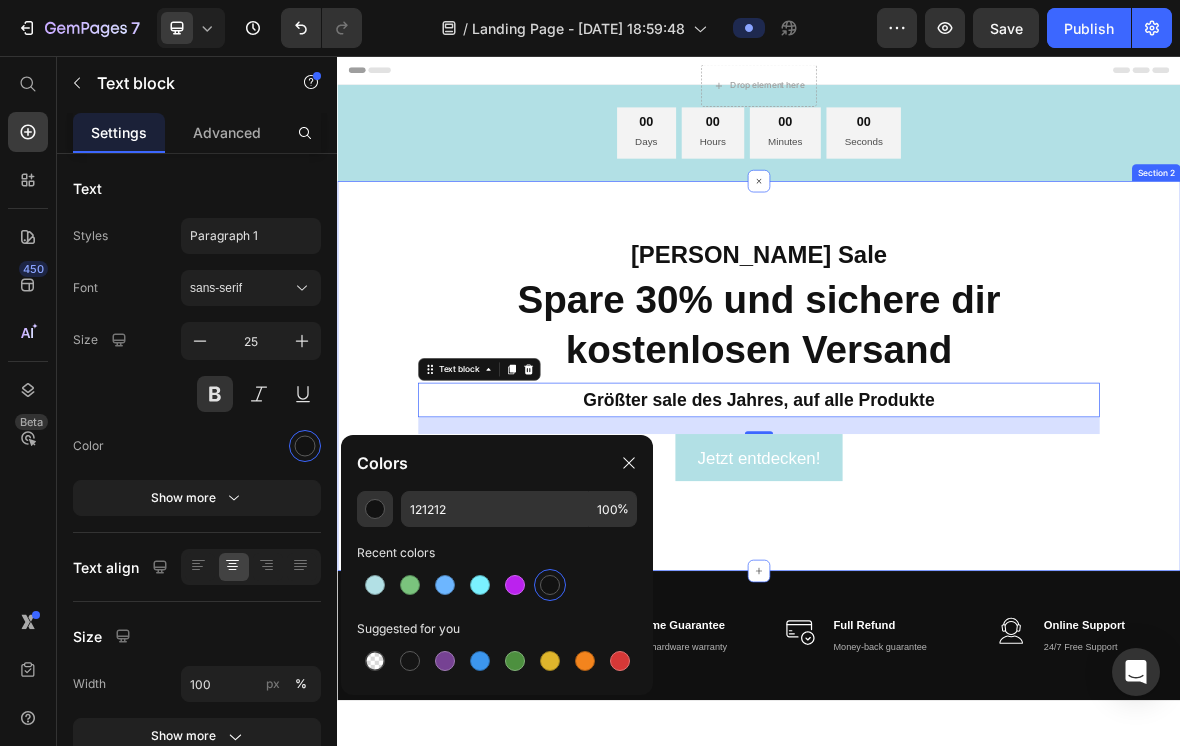 click on "[PERSON_NAME] Sale Text block Spare 30% und sichere dir kostenlosen Versand Heading Größter sale des Jahres, auf alle Produkte Text block   24 Jetzt entdecken! Button Row Section 2" at bounding box center [937, 511] 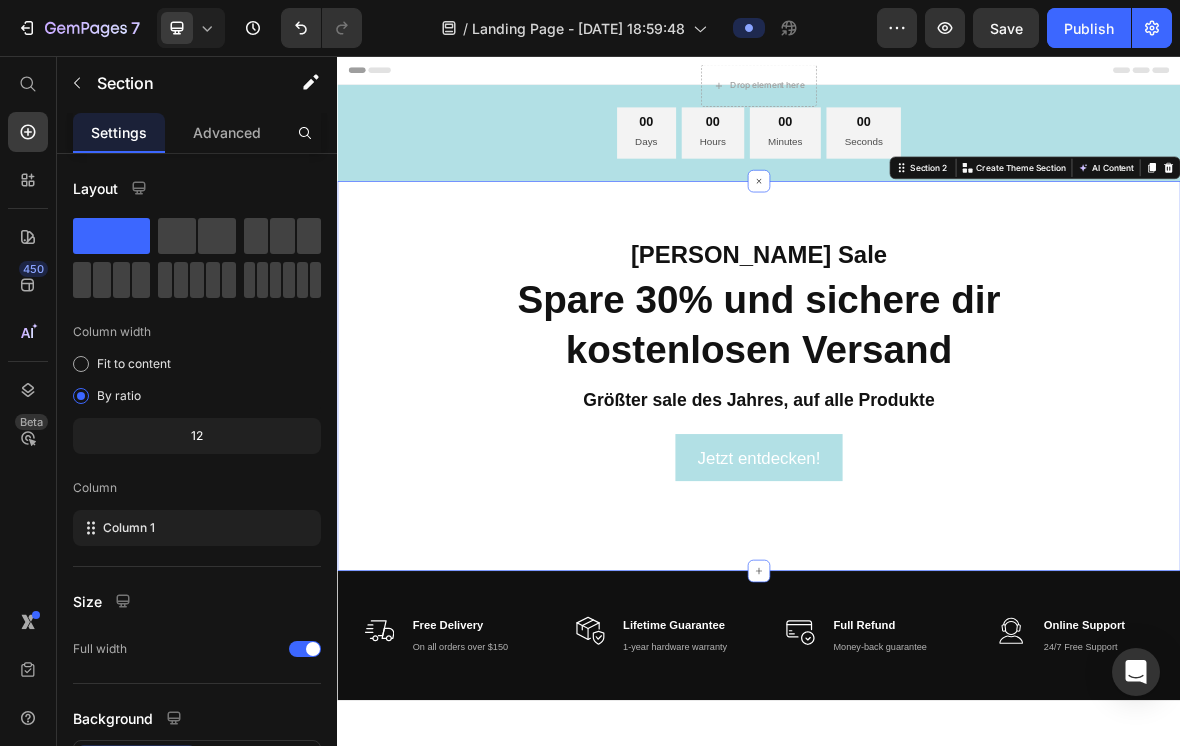 scroll, scrollTop: 0, scrollLeft: 0, axis: both 